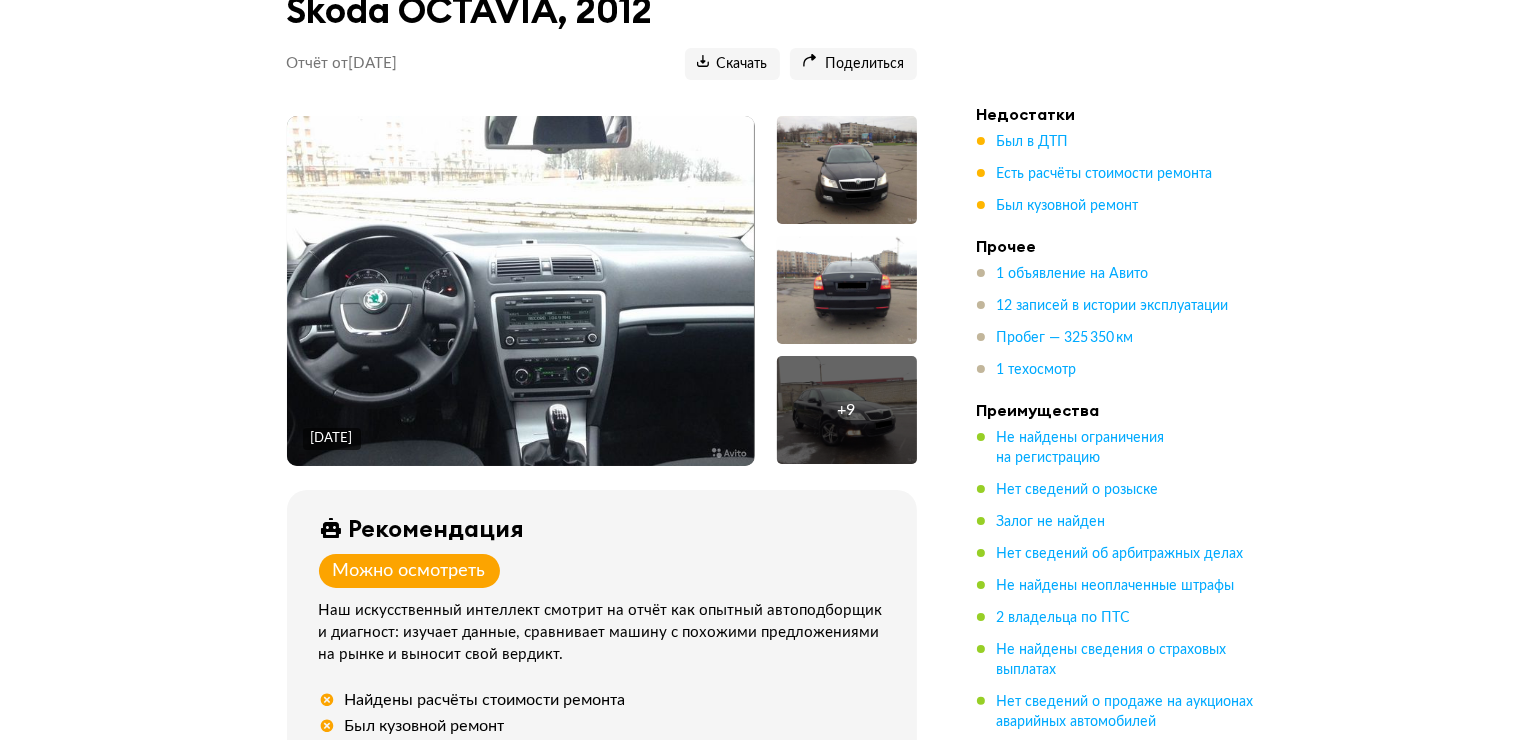 scroll, scrollTop: 0, scrollLeft: 0, axis: both 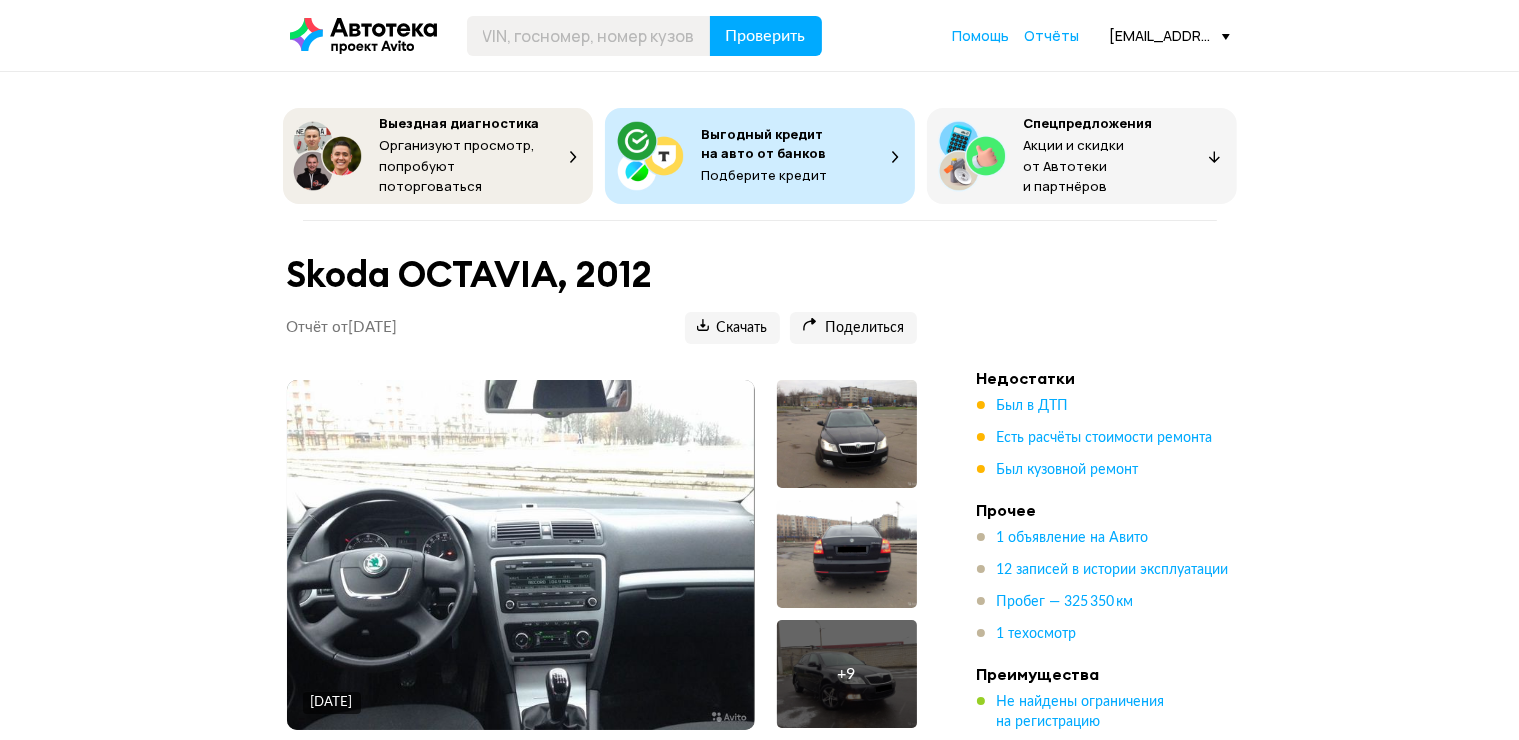 click on "Отчёты" at bounding box center [1052, 35] 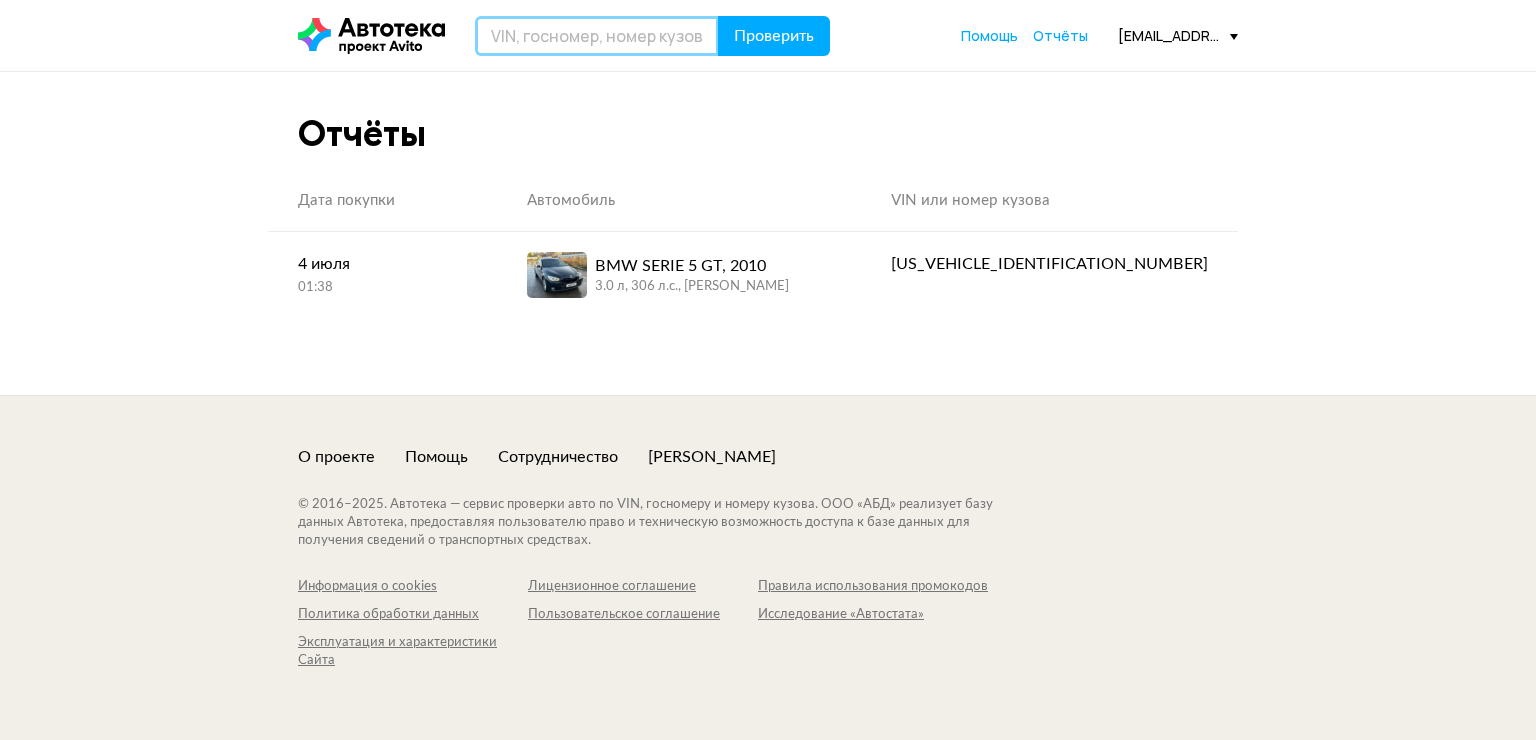click at bounding box center [597, 36] 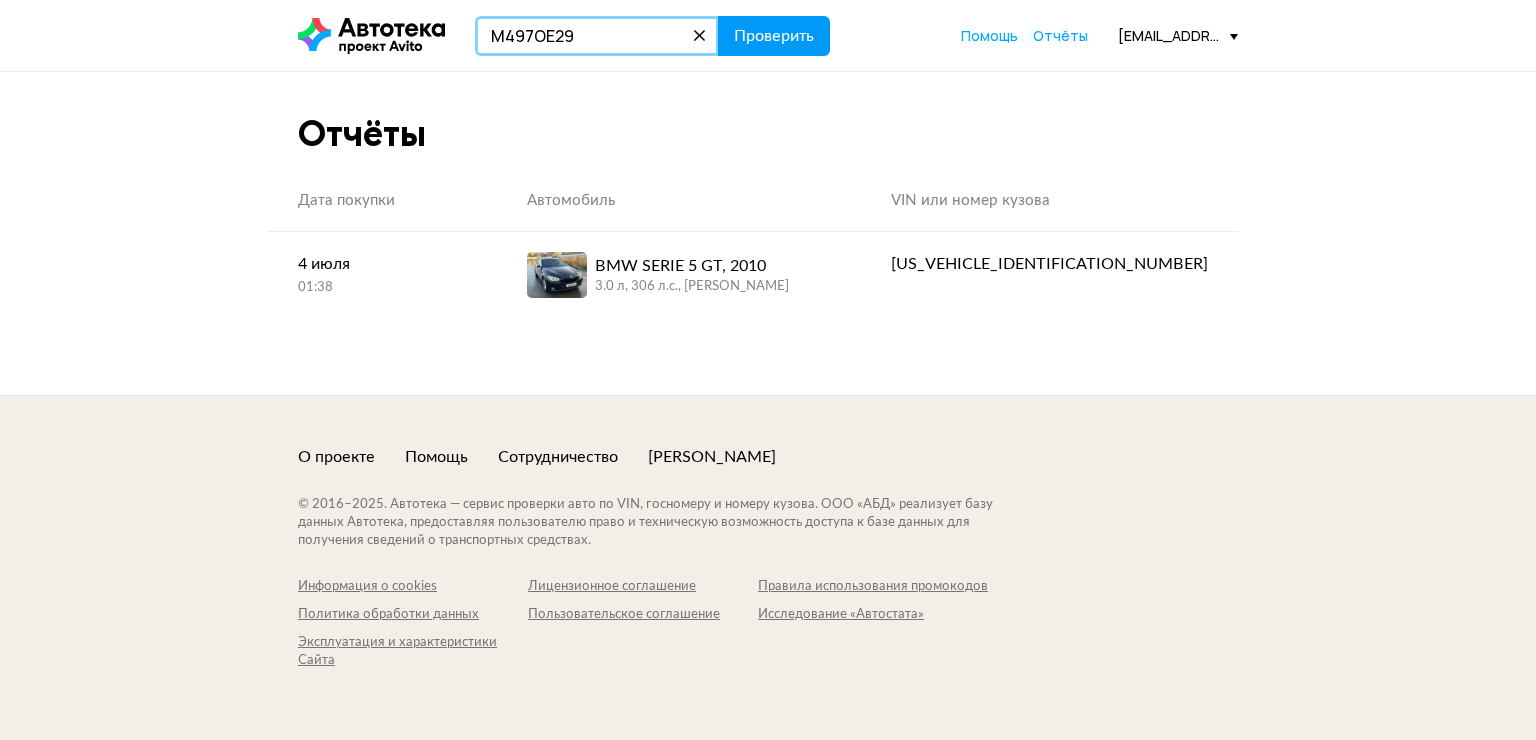 type on "М497ОЕ29" 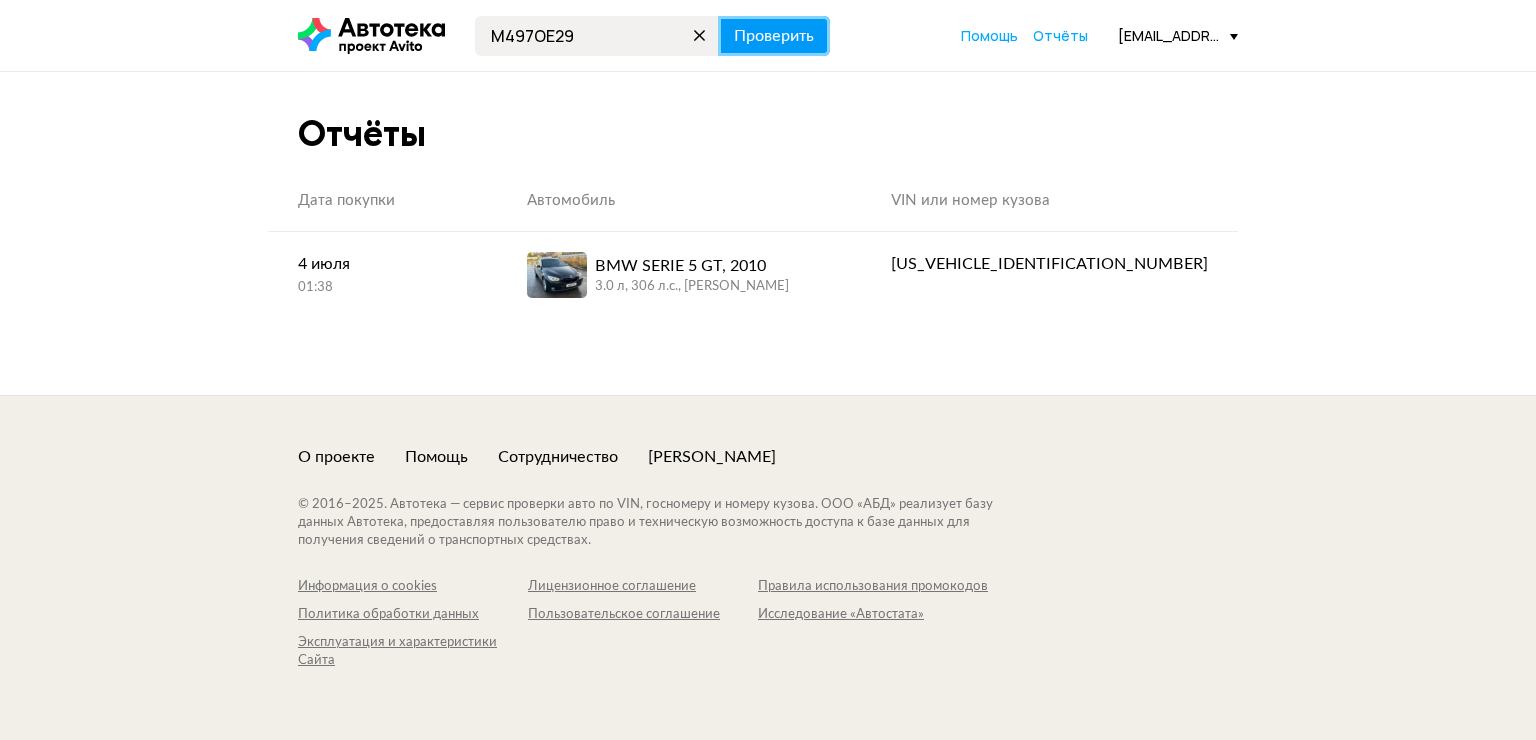 click on "Проверить" at bounding box center [774, 36] 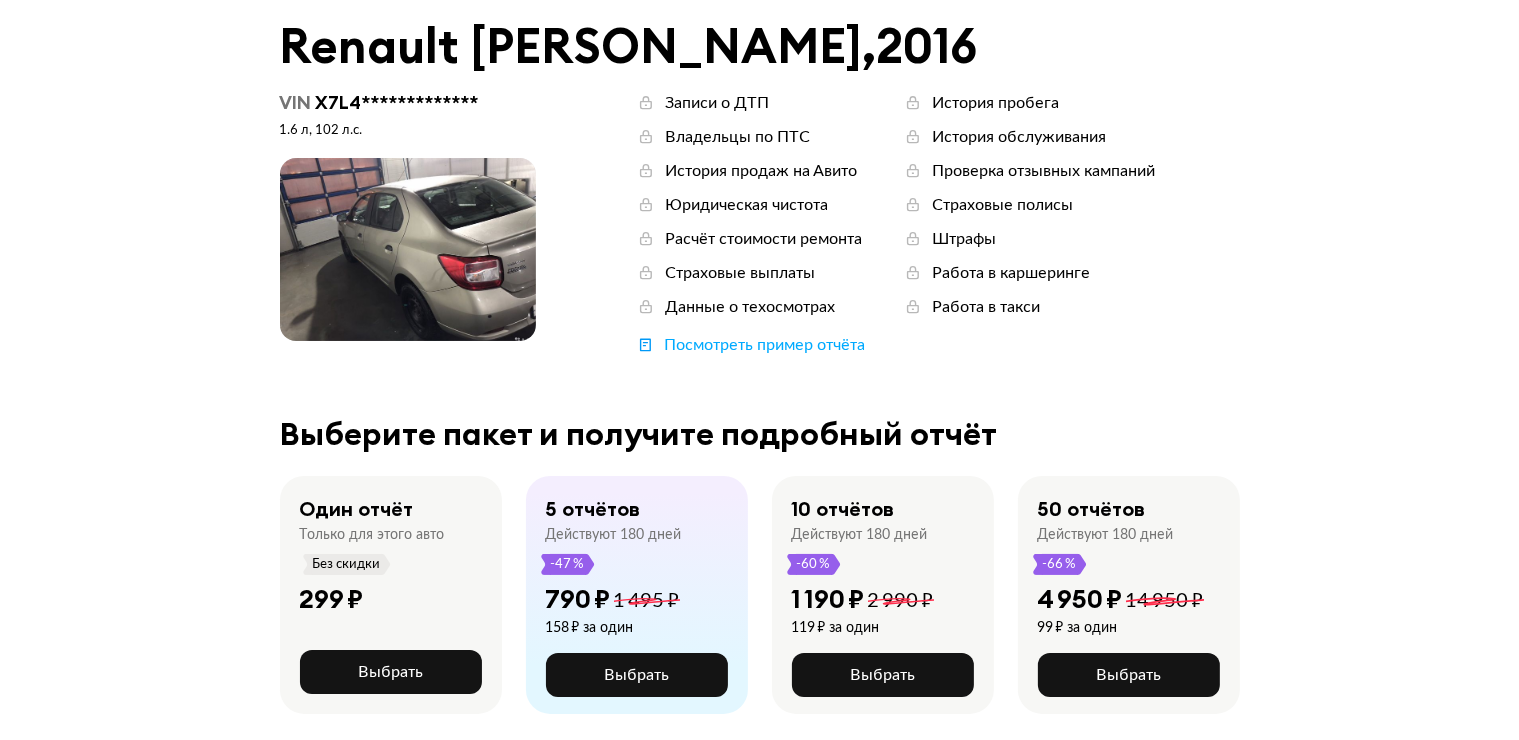 scroll, scrollTop: 200, scrollLeft: 0, axis: vertical 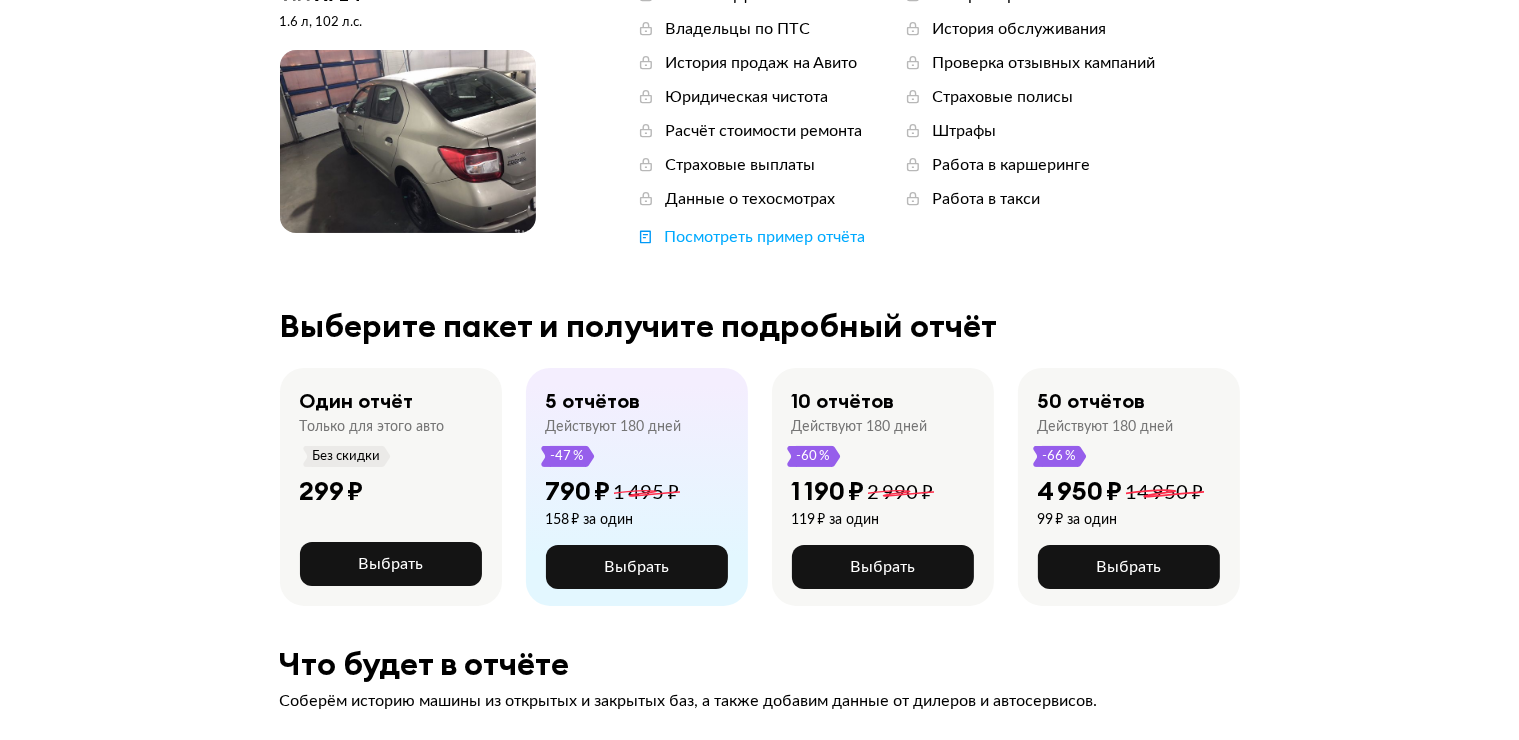 click at bounding box center (408, 141) 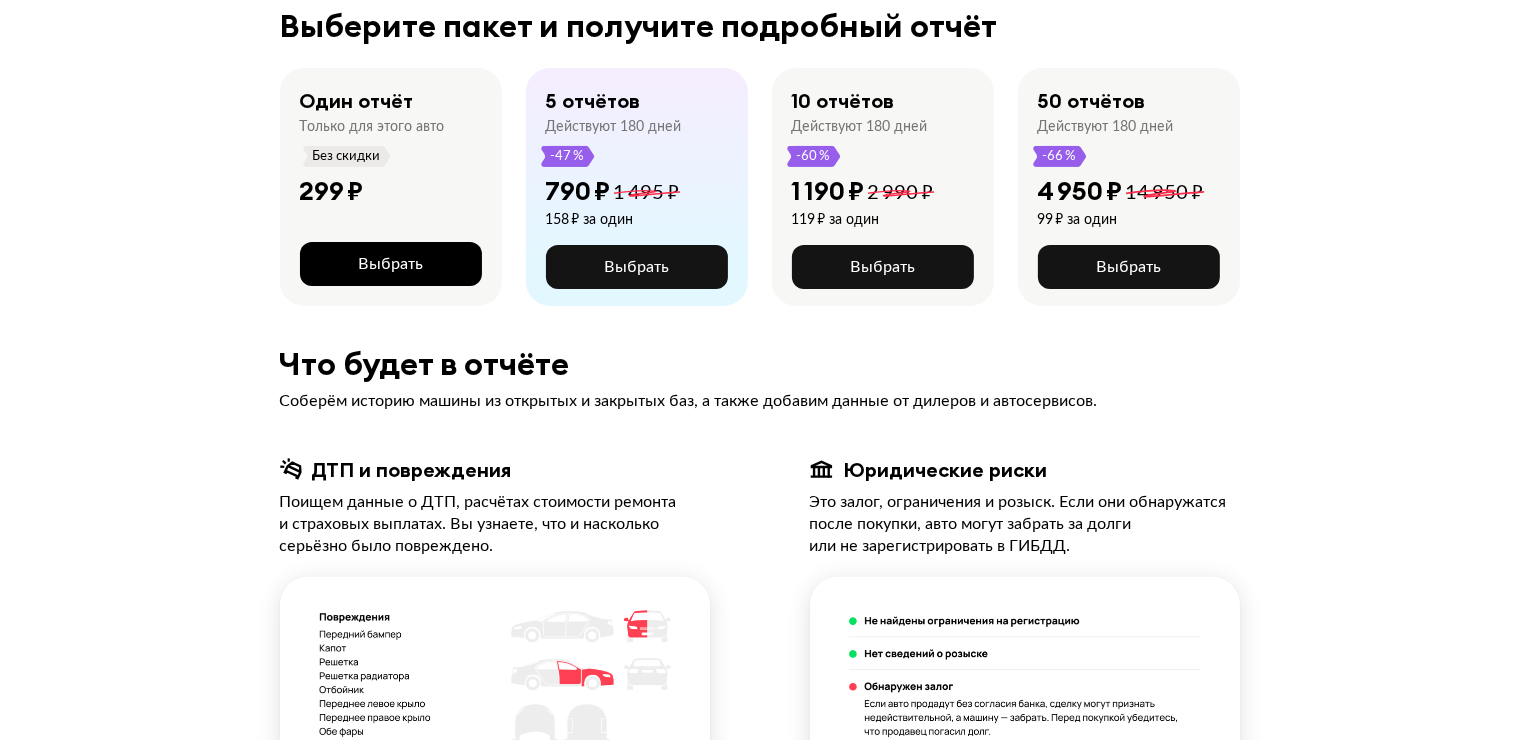 click on "Выбрать" at bounding box center [390, 264] 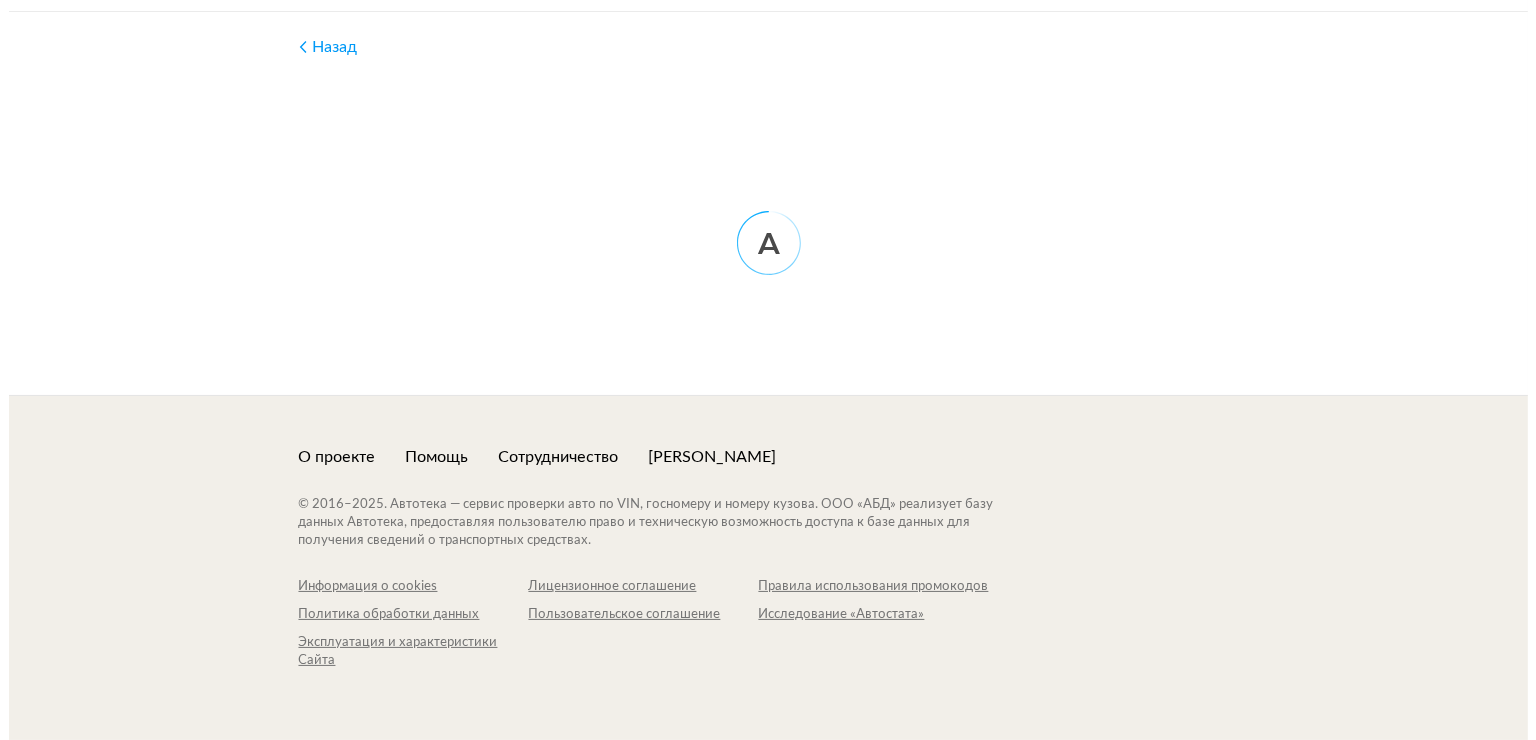 scroll, scrollTop: 0, scrollLeft: 0, axis: both 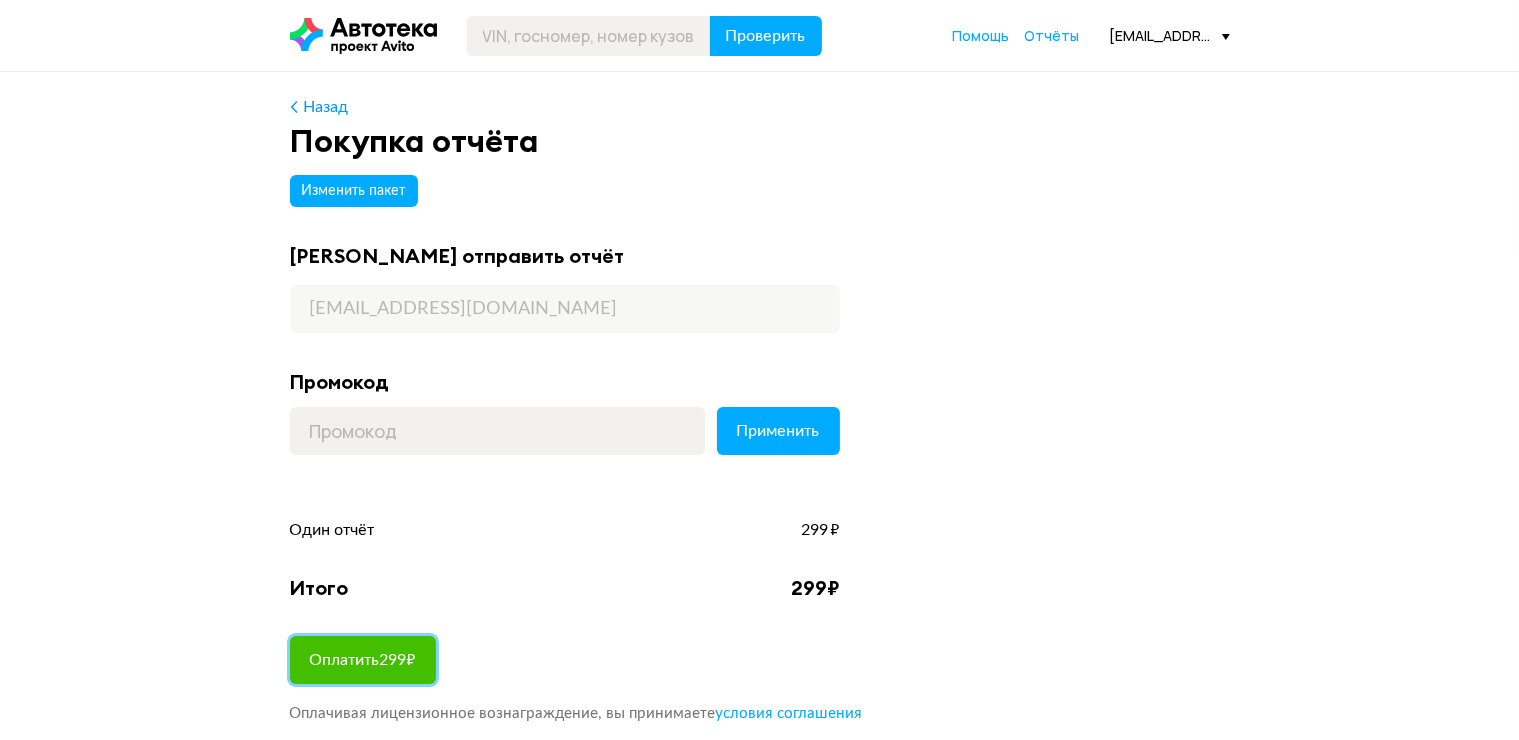 click on "Оплатить  299  ₽" at bounding box center (363, 660) 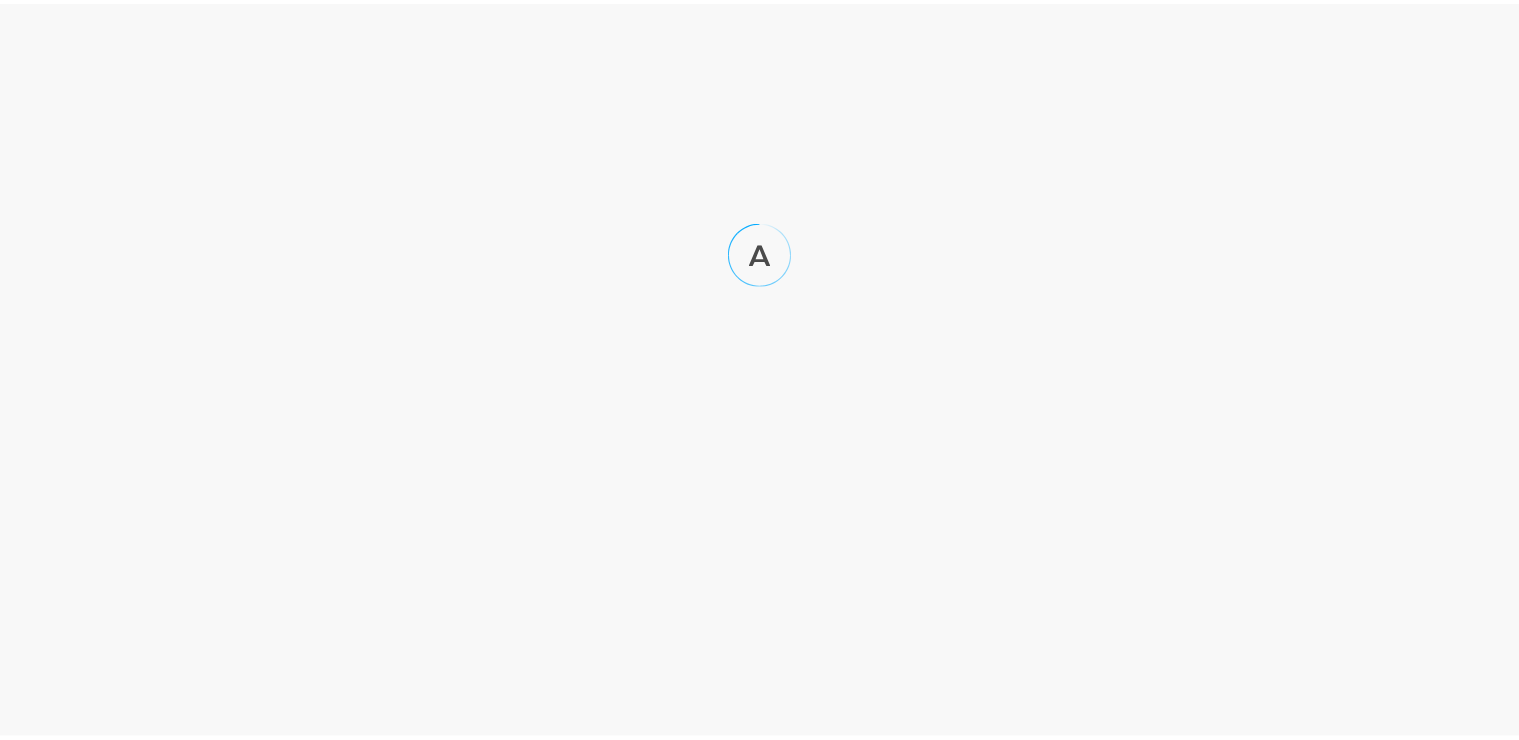 scroll, scrollTop: 0, scrollLeft: 0, axis: both 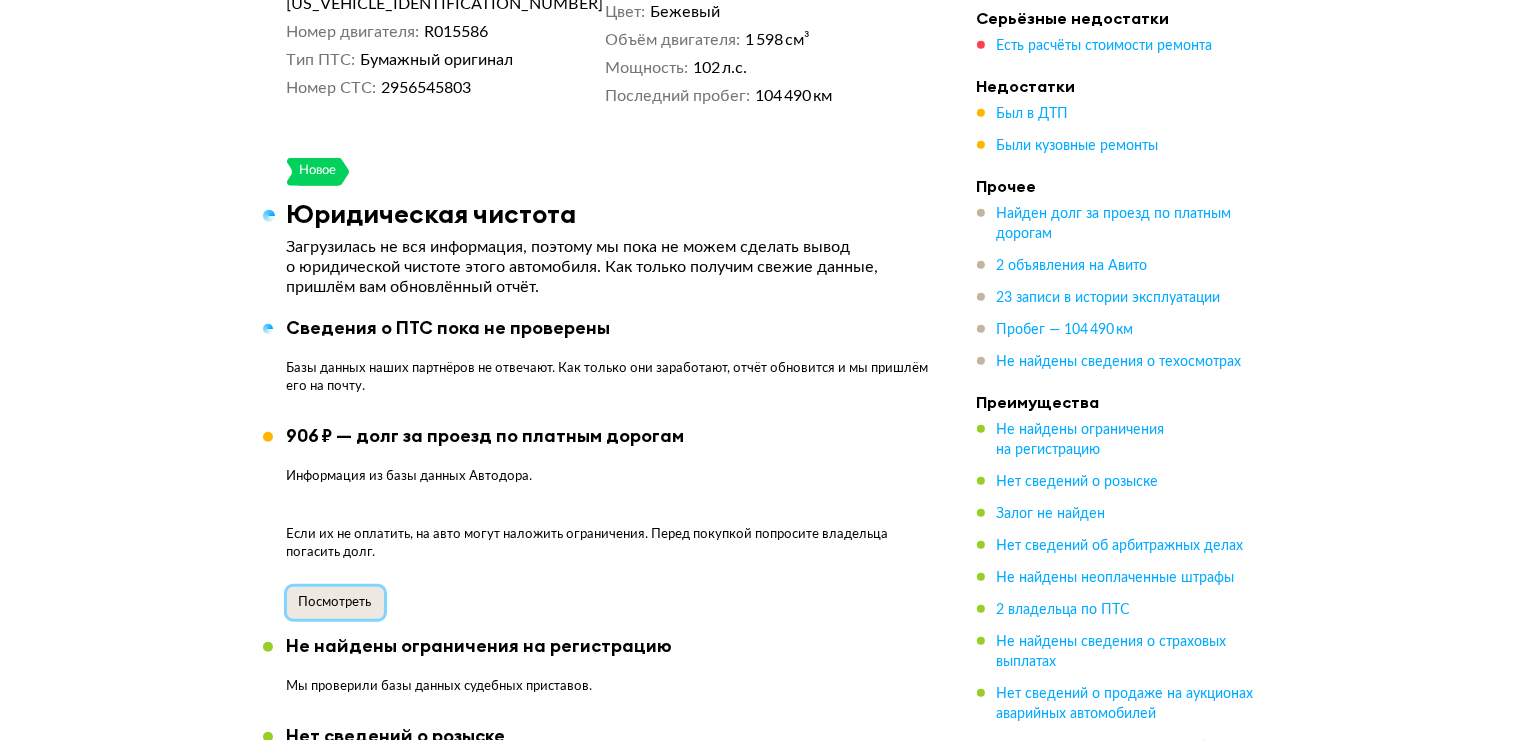 click on "Посмотреть" at bounding box center (335, 602) 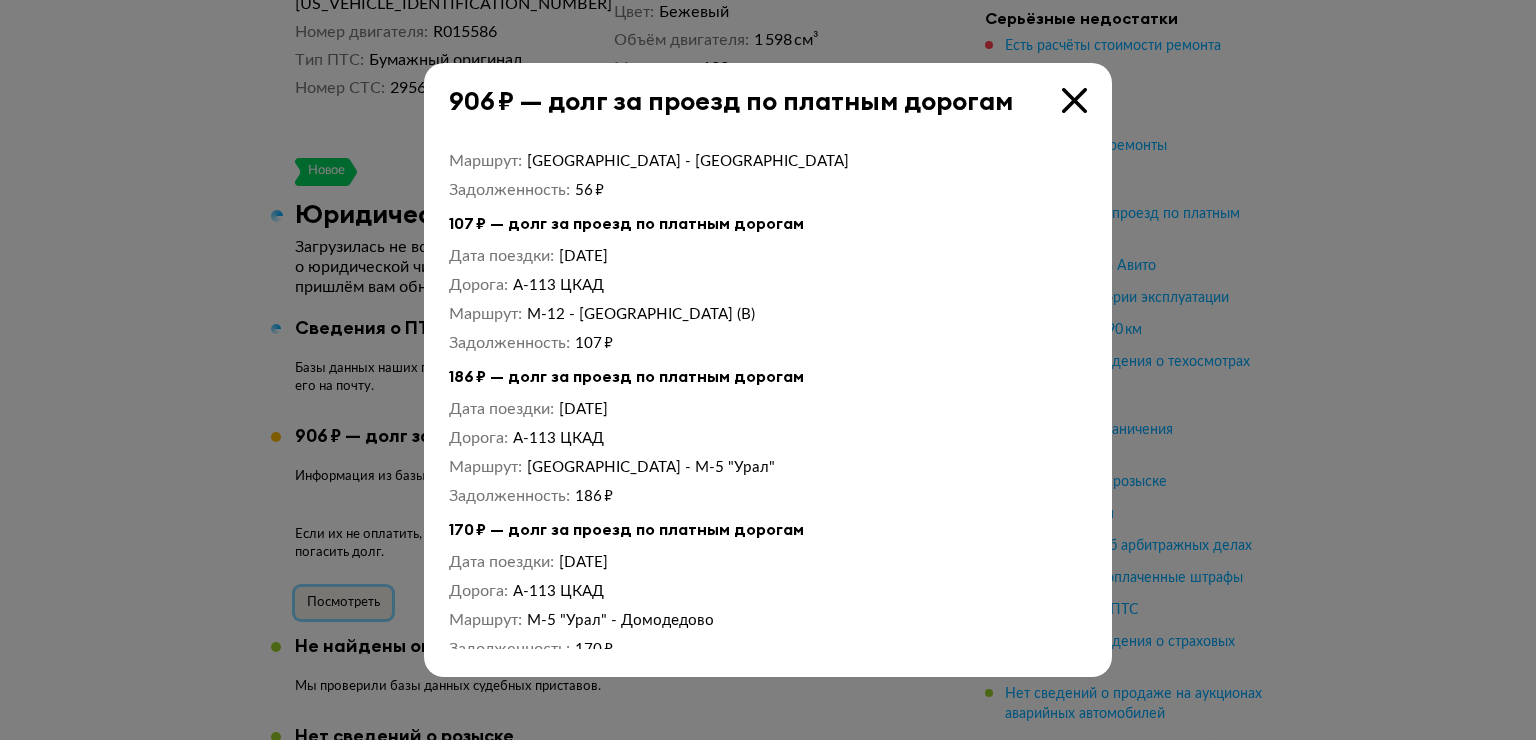 scroll, scrollTop: 571, scrollLeft: 0, axis: vertical 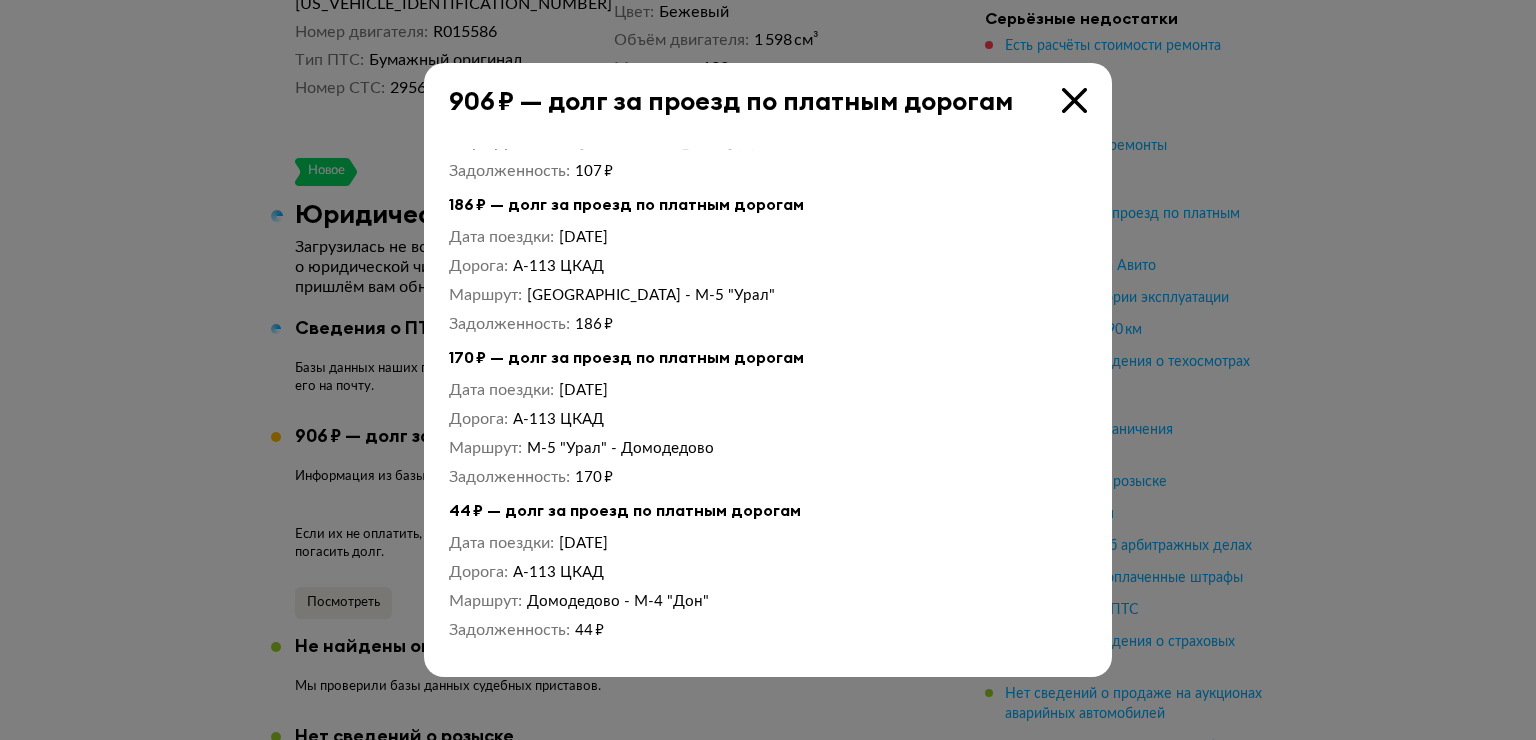 click on "906 ₽ — долг за проезд по платным дорогам" at bounding box center (758, 89) 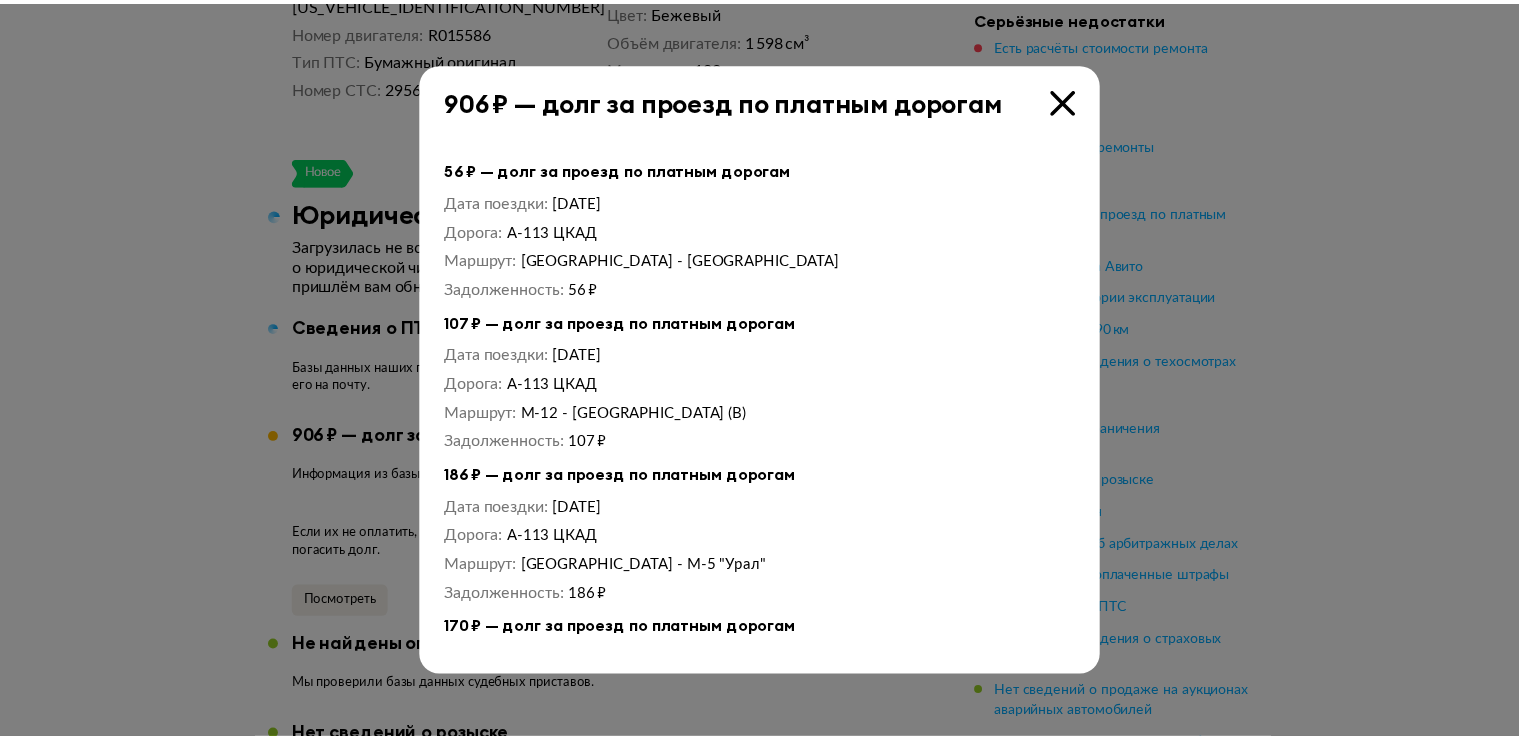 scroll, scrollTop: 0, scrollLeft: 0, axis: both 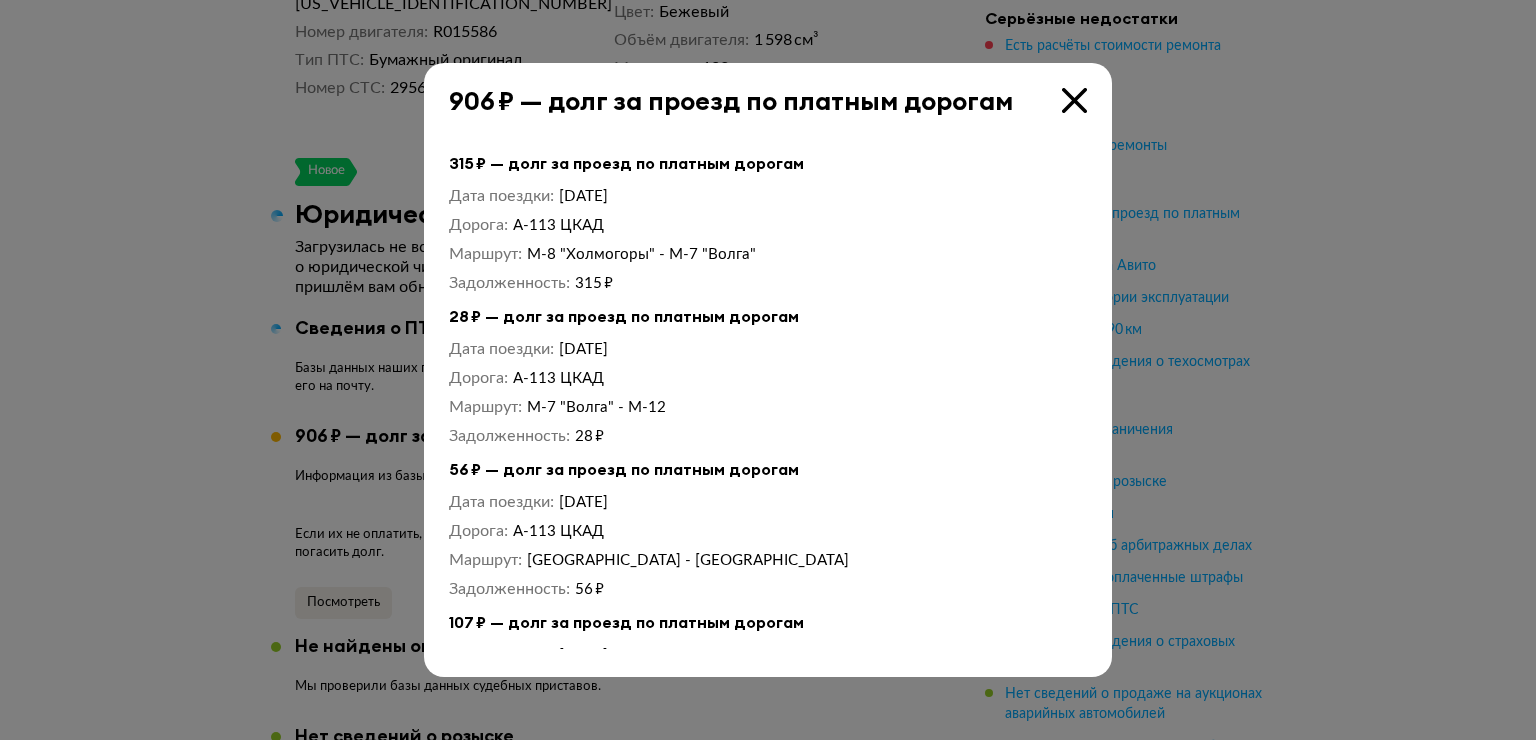 click at bounding box center [1074, 100] 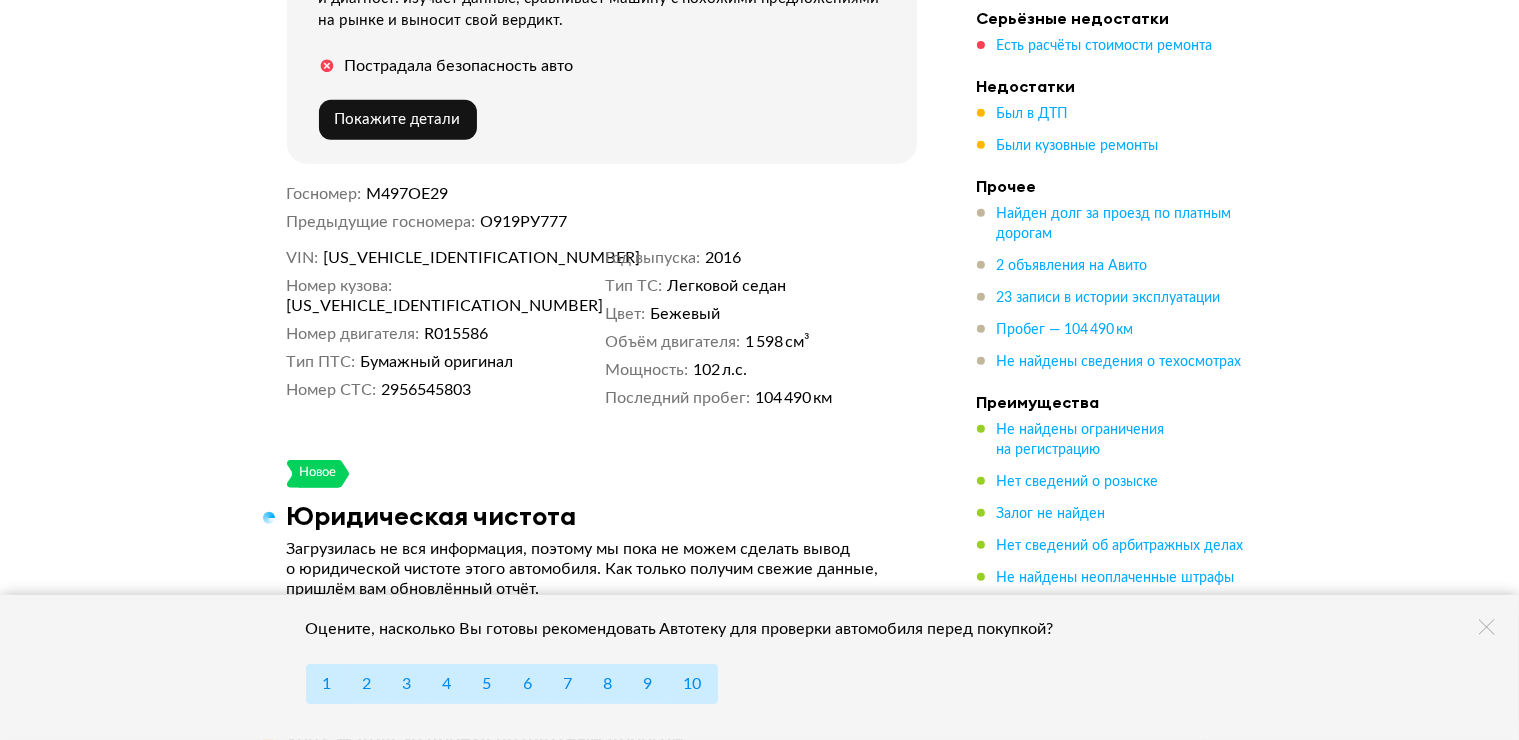 scroll, scrollTop: 900, scrollLeft: 0, axis: vertical 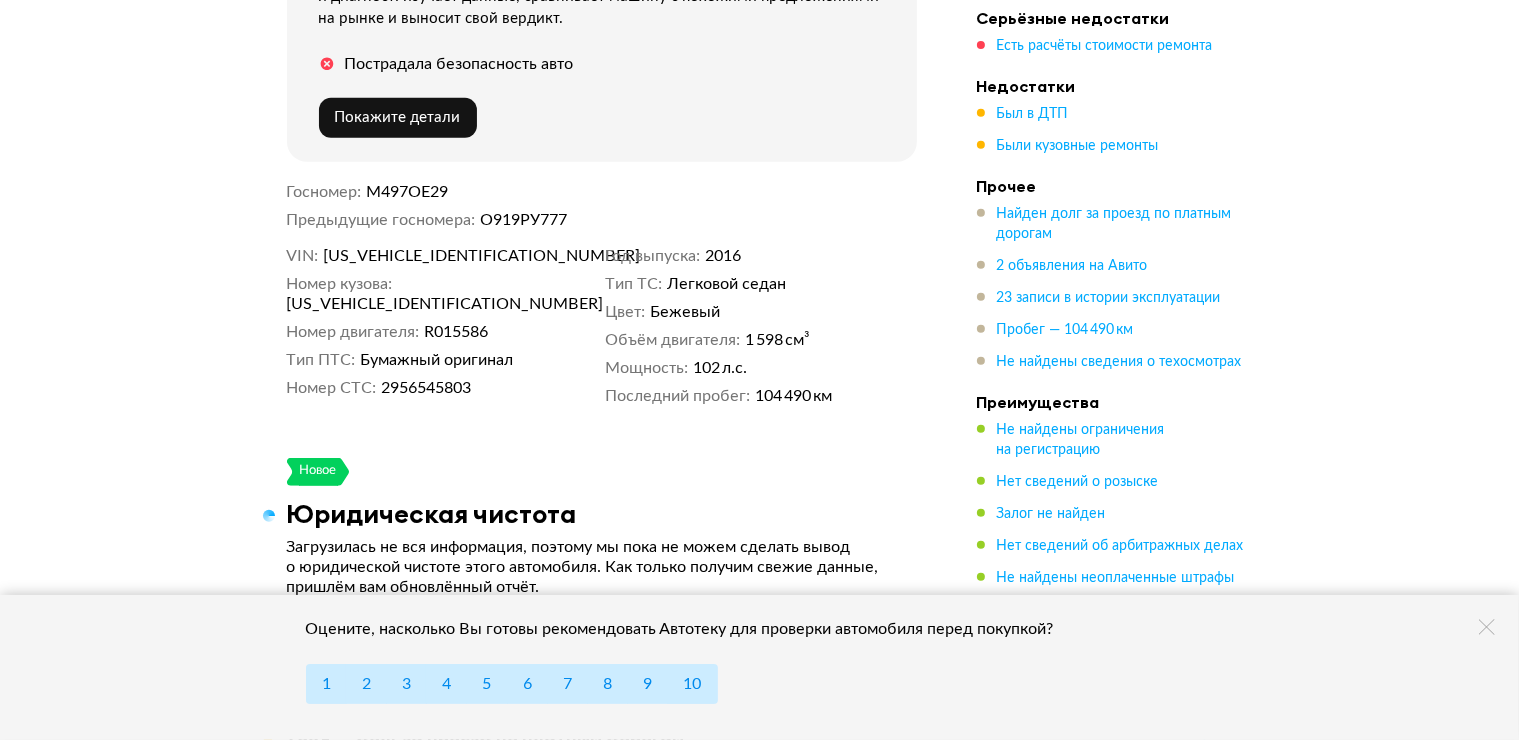 click at bounding box center [1487, 627] 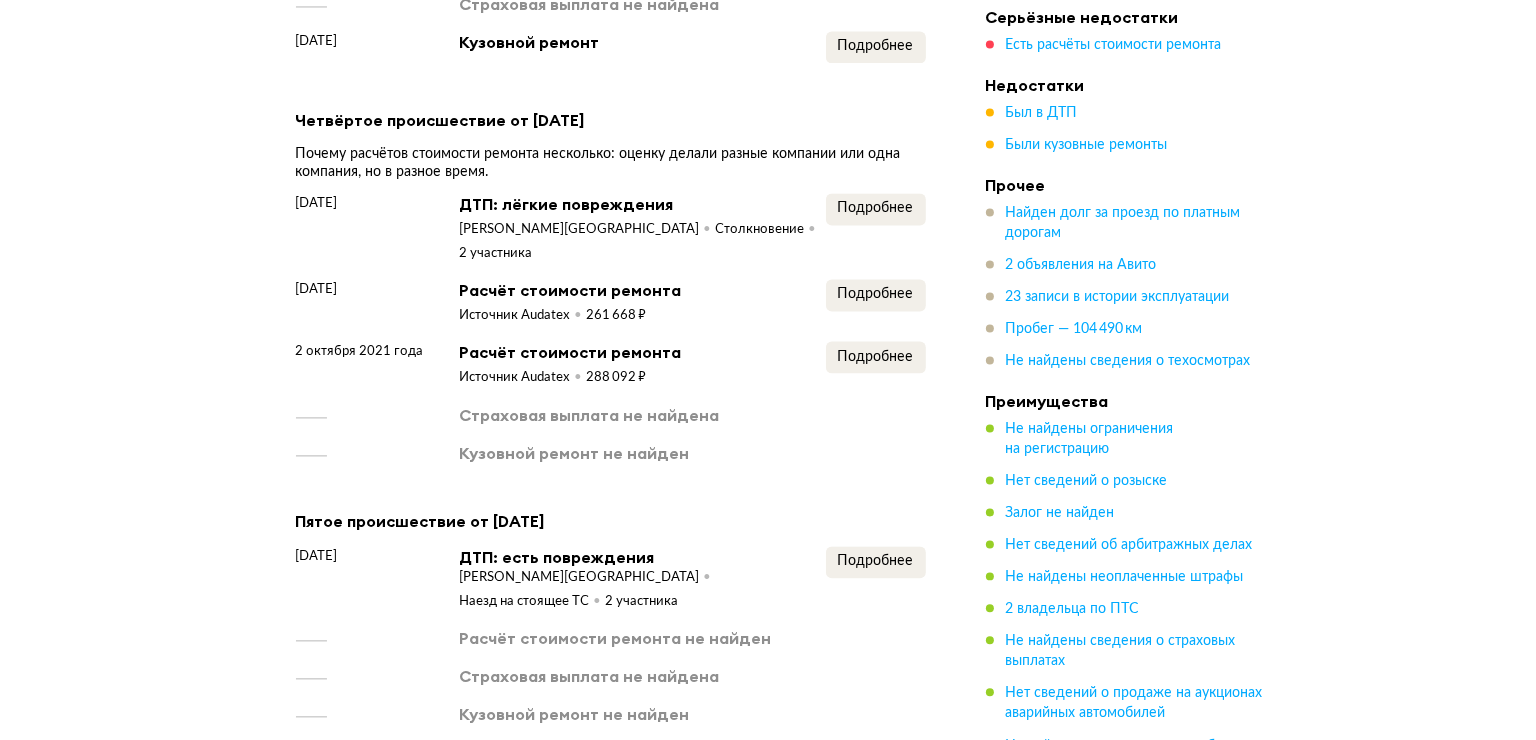 scroll, scrollTop: 4200, scrollLeft: 0, axis: vertical 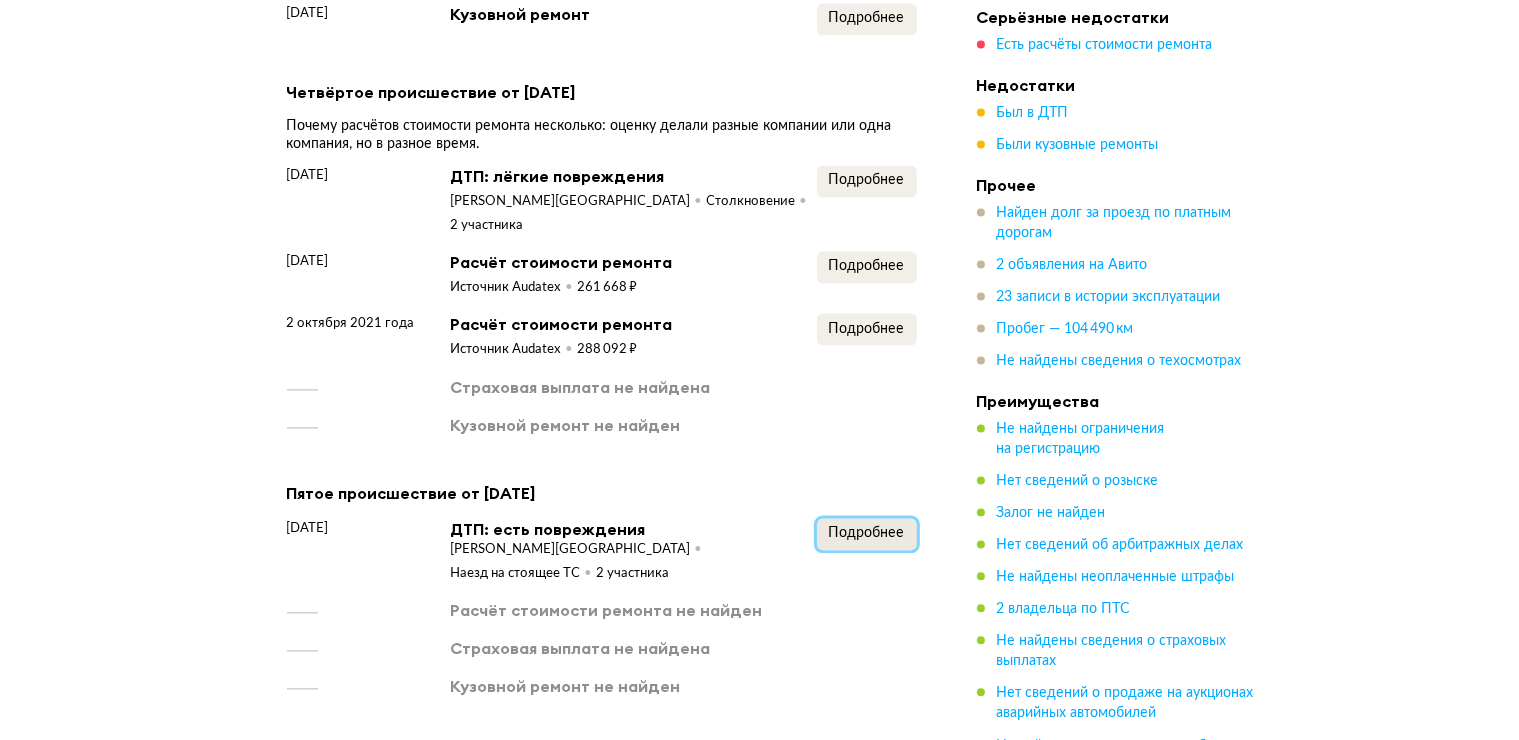click on "Подробнее" at bounding box center (867, 534) 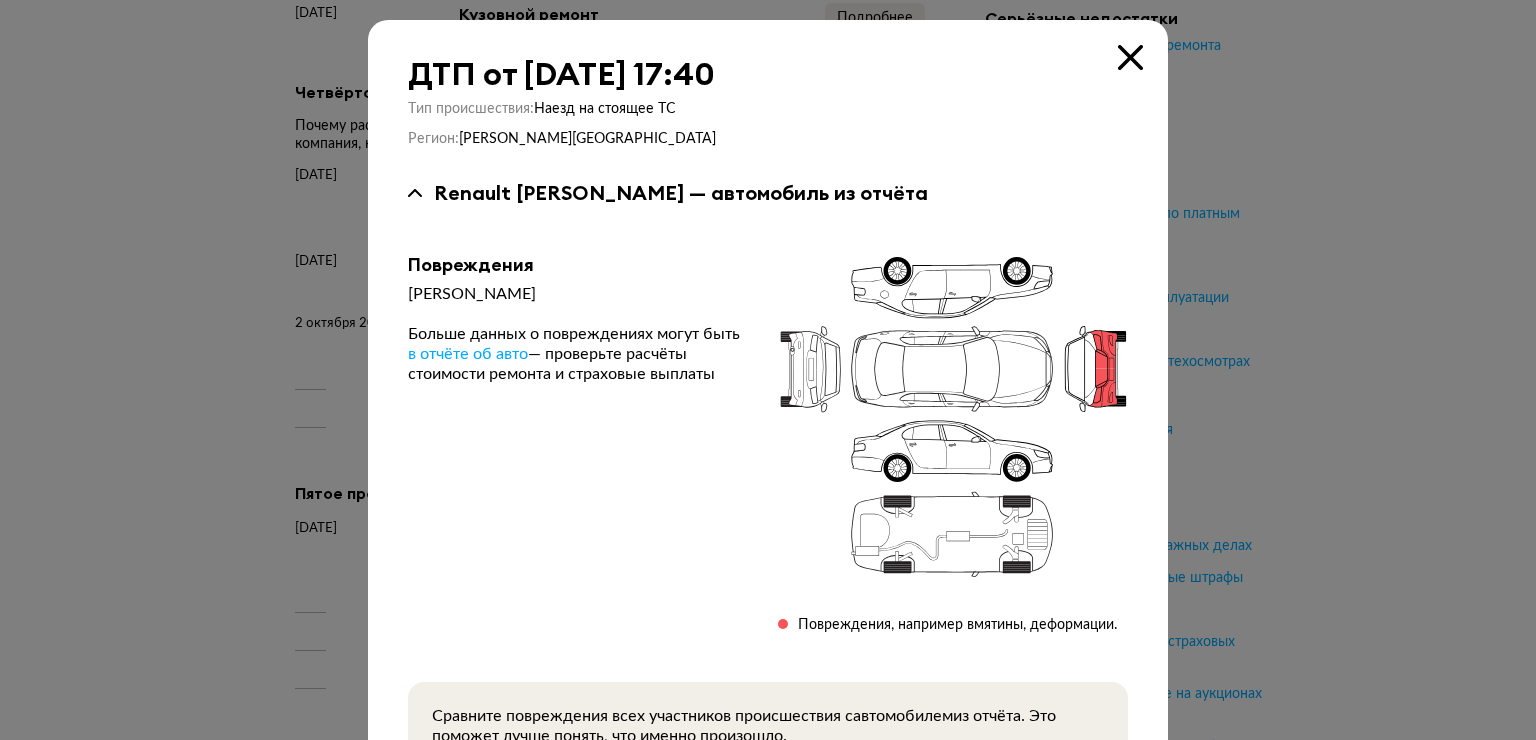 scroll, scrollTop: 180, scrollLeft: 0, axis: vertical 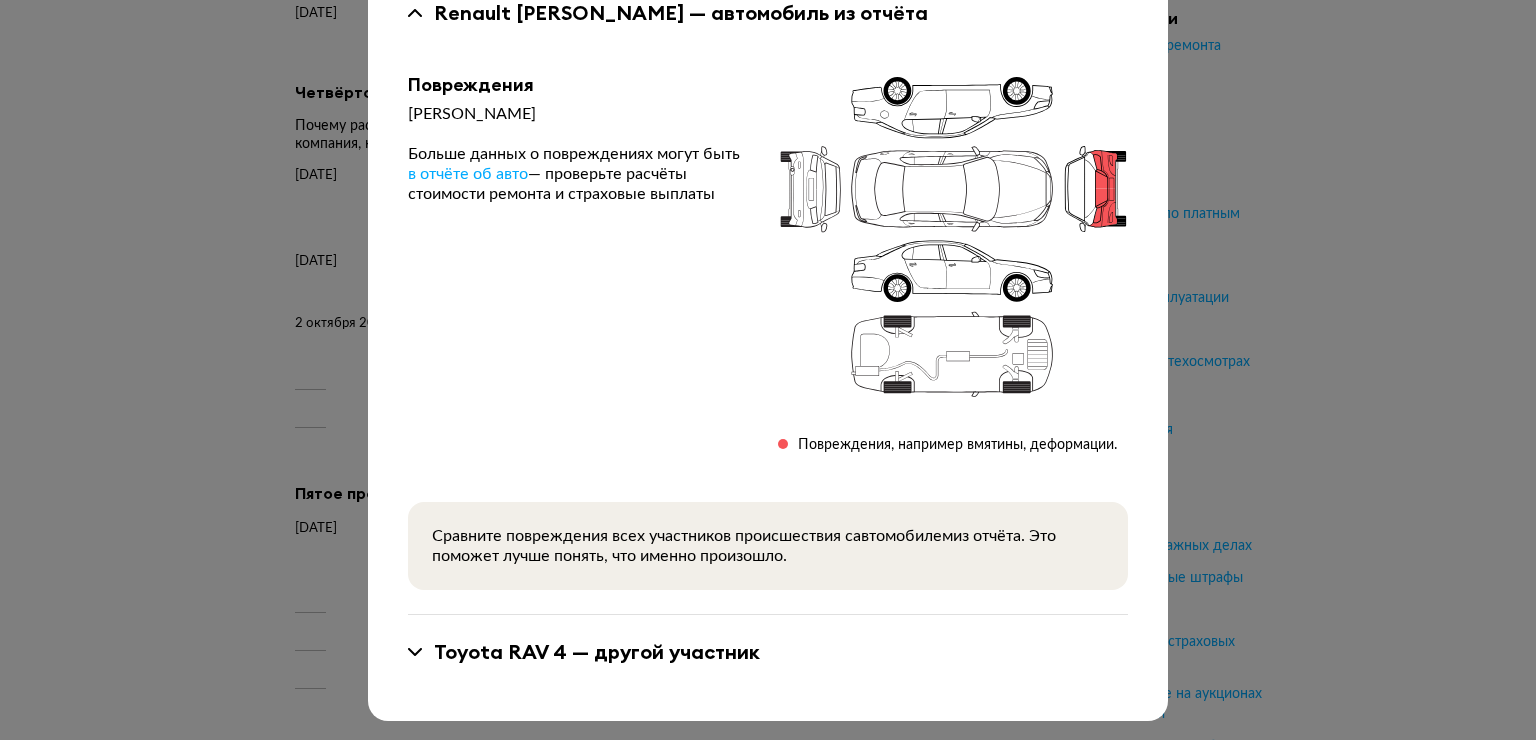 click on "Toyota   RAV 4   —   другой участник" at bounding box center (597, 652) 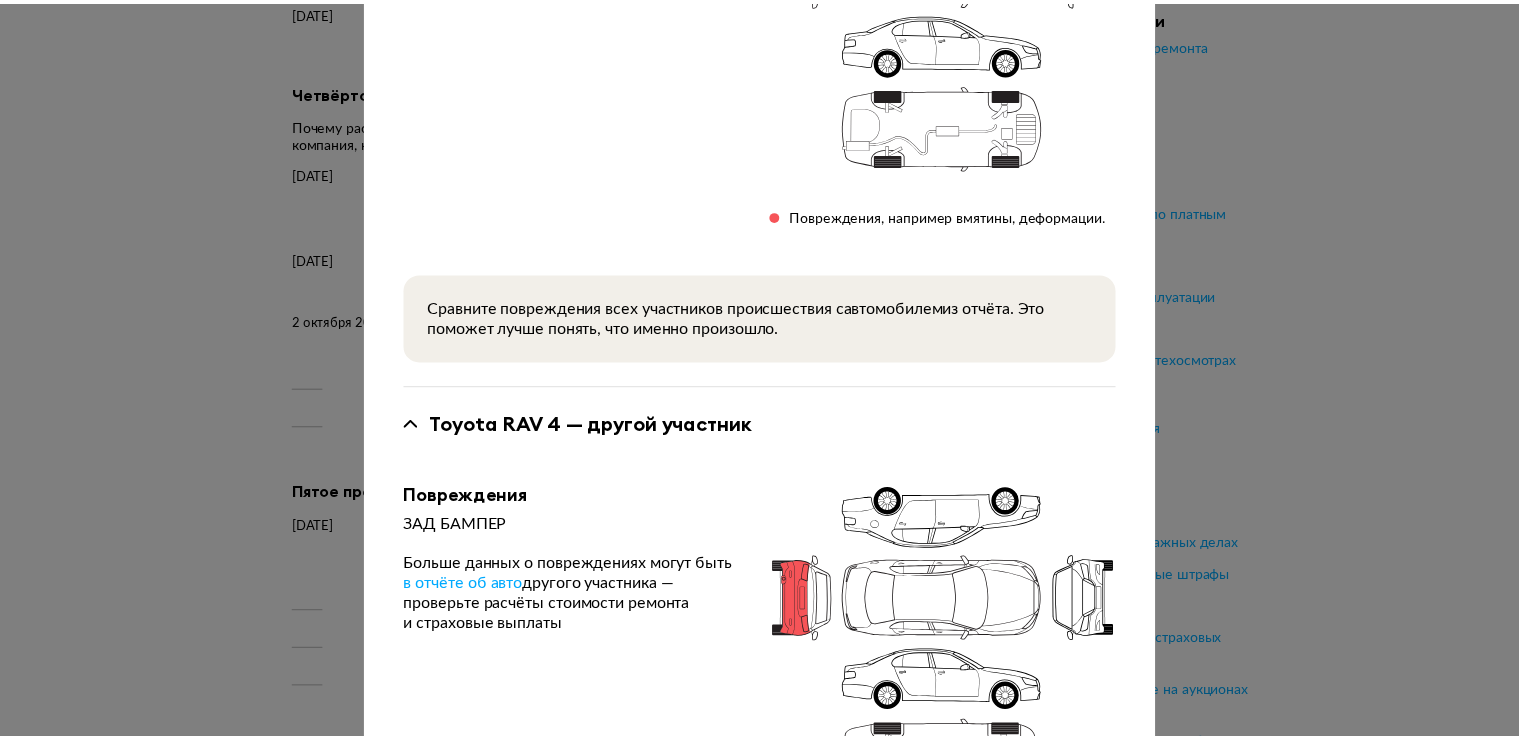 scroll, scrollTop: 0, scrollLeft: 0, axis: both 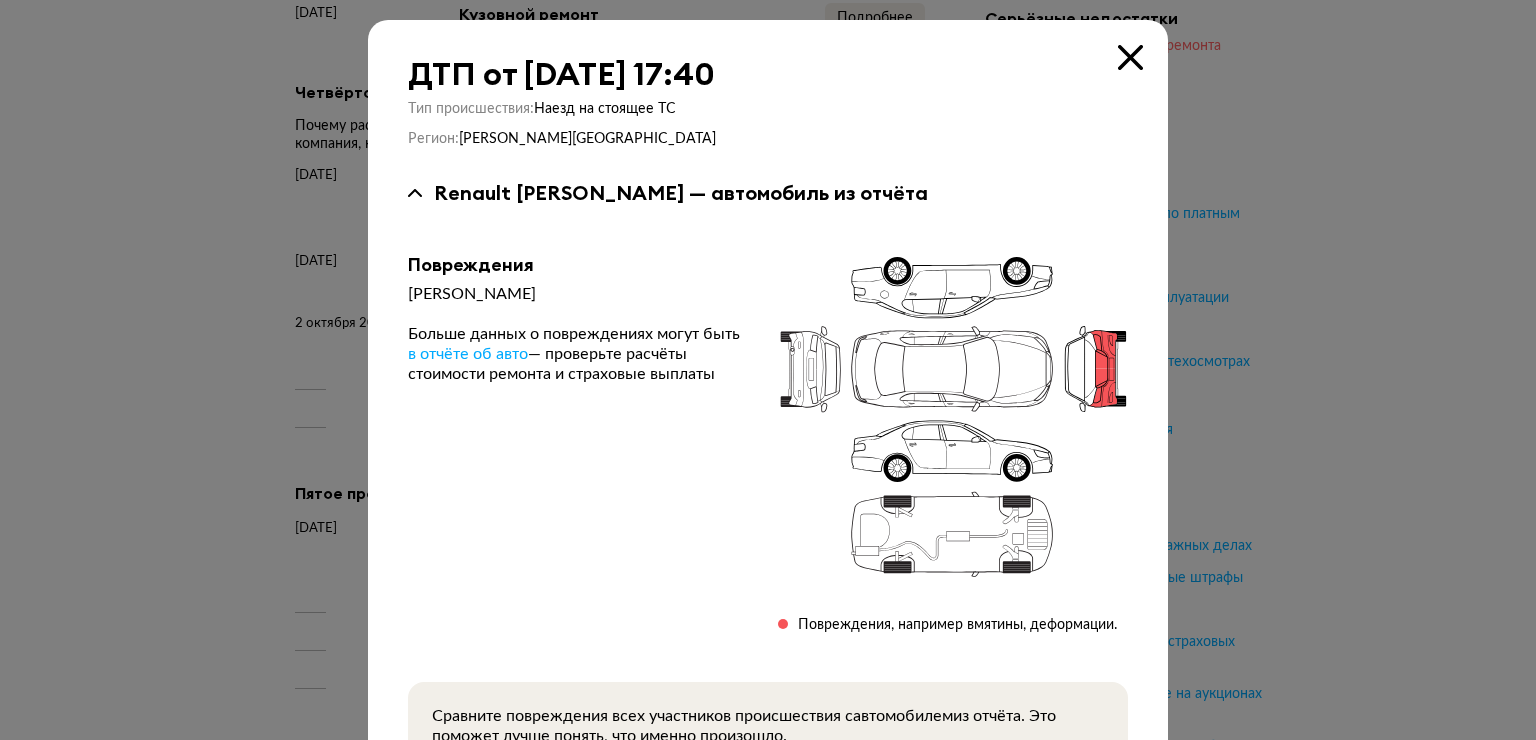 click at bounding box center (1130, 57) 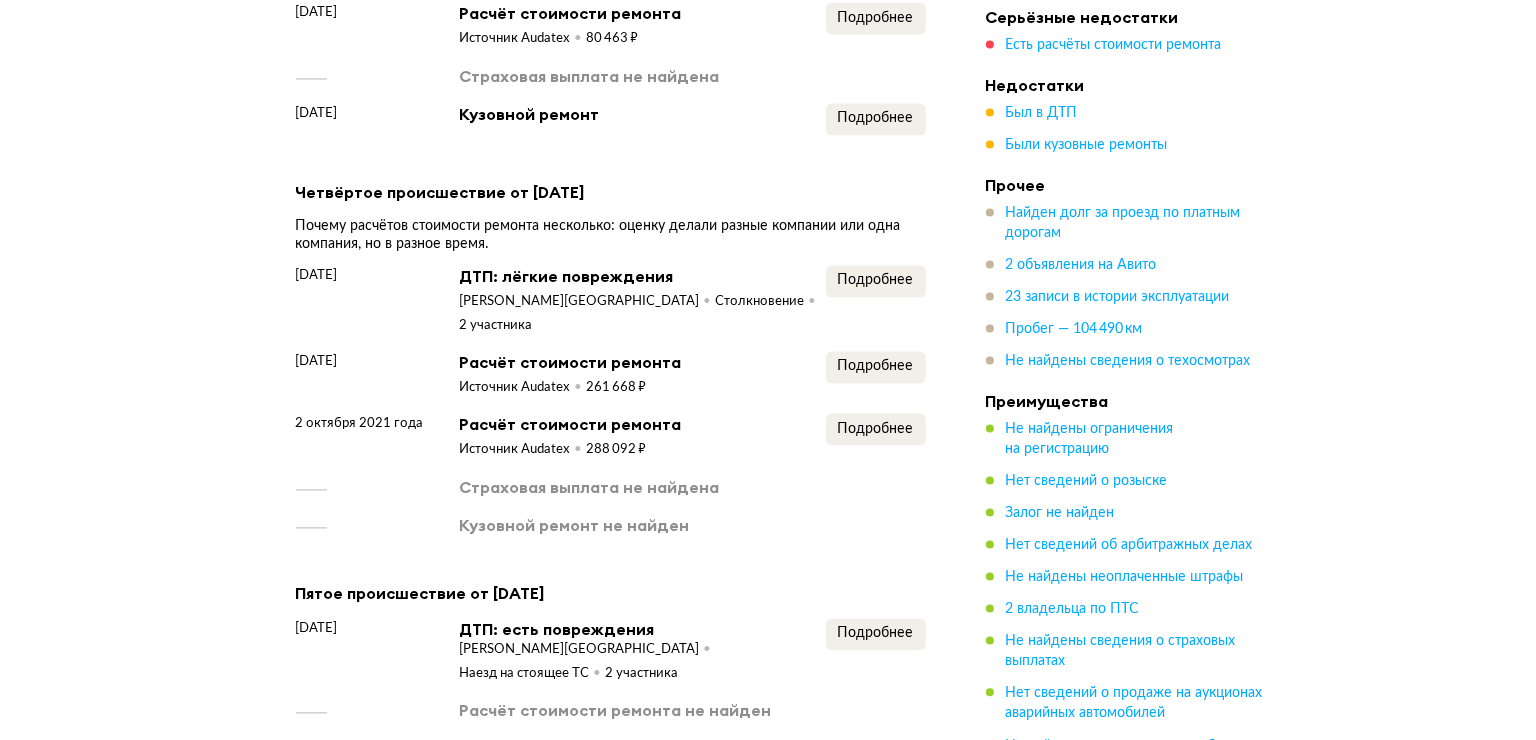 scroll, scrollTop: 4000, scrollLeft: 0, axis: vertical 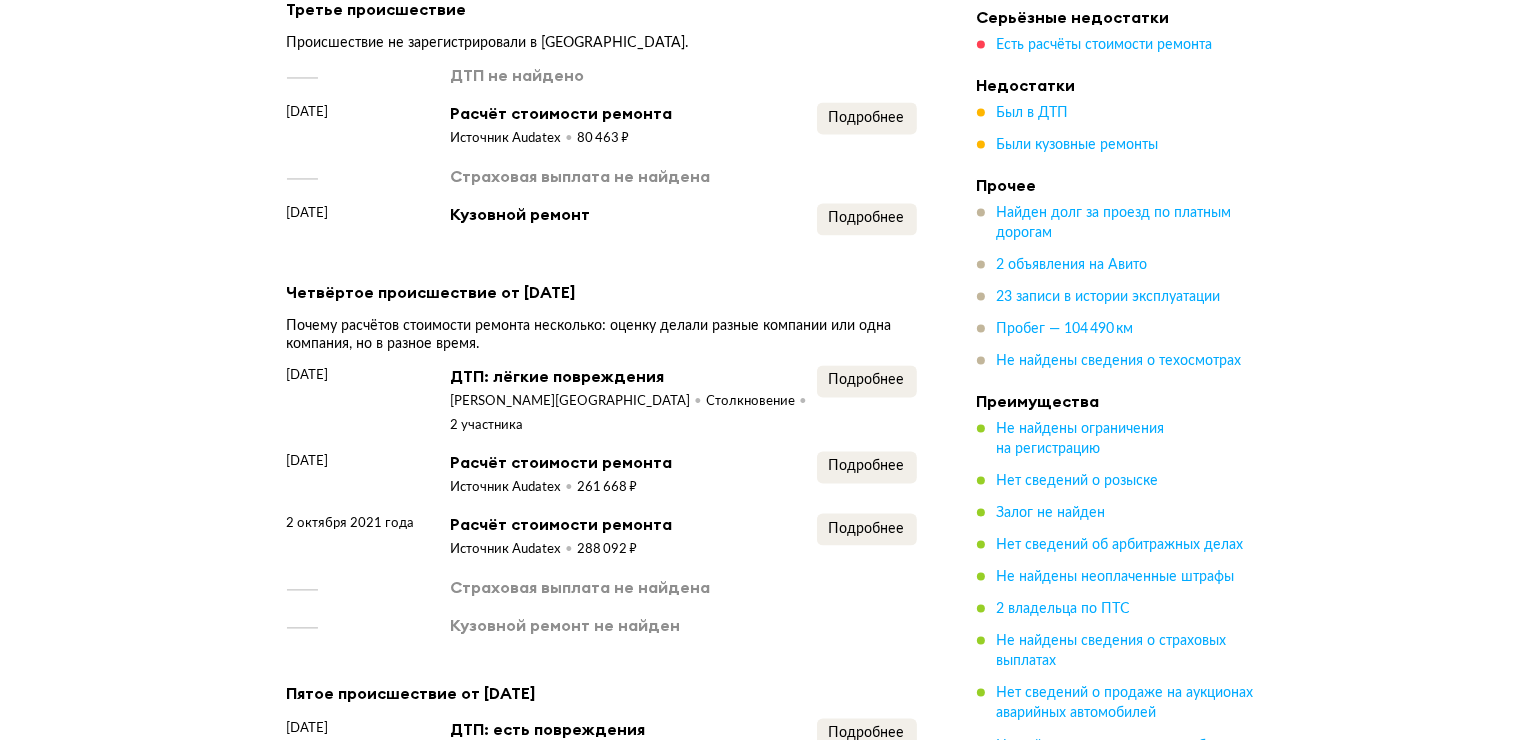 click on "Четвёртое происшествие от 1 августа 2021 года Почему расчётов стоимости ремонта несколько: оценку делали разные компании или одна компания, но в разное время. 1 августа 2021 года ДТП: лёгкие повреждения Архангельская область Столкновение 2 участника Подробнее 13 августа 2021 года Расчёт стоимости ремонта Источник Audatex 261 668 ₽ Подробнее 2 октября 2021 года Расчёт стоимости ремонта Источник Audatex 288 092 ₽ Подробнее Страховая выплата не найдена Кузовной ремонт не найден" at bounding box center (602, 457) 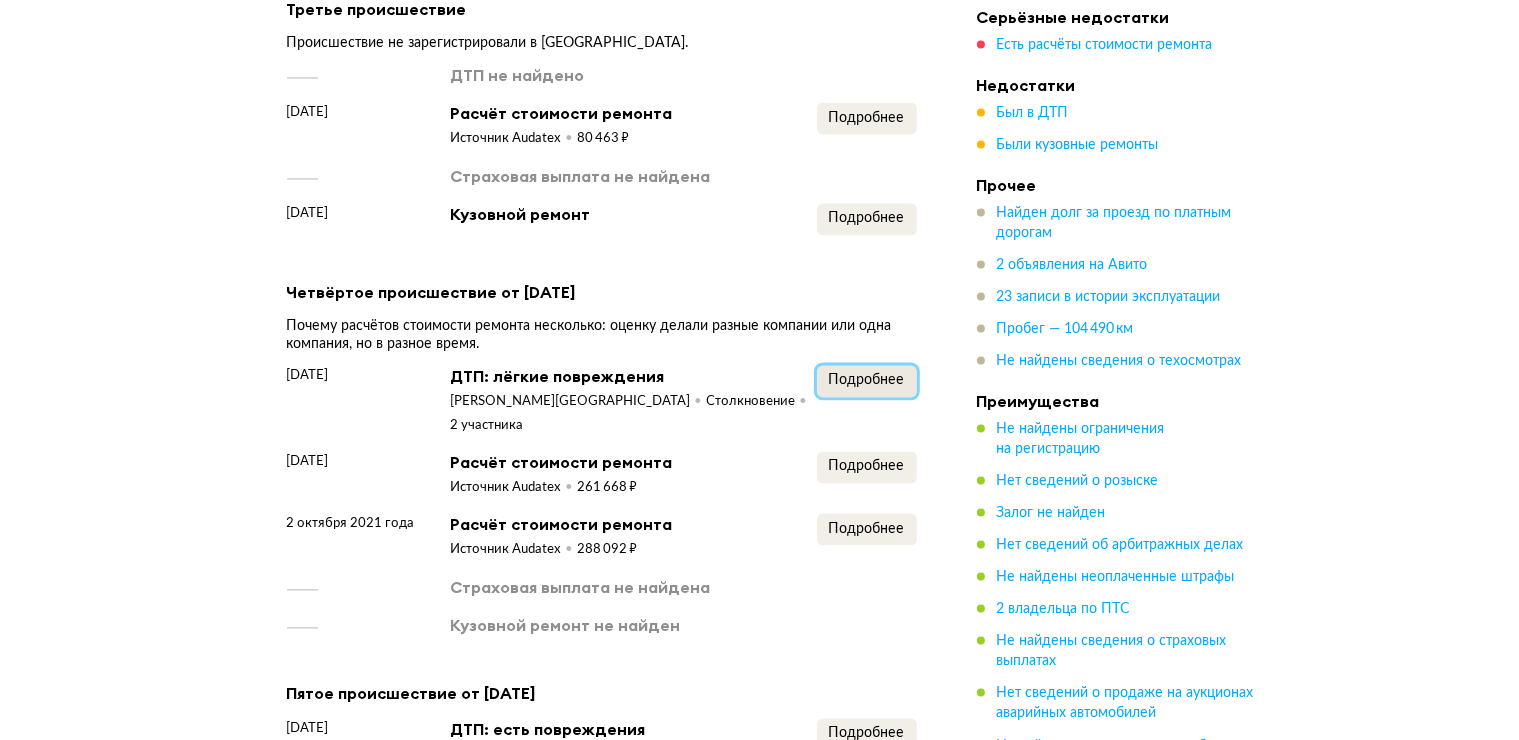 click on "Подробнее" at bounding box center [867, 380] 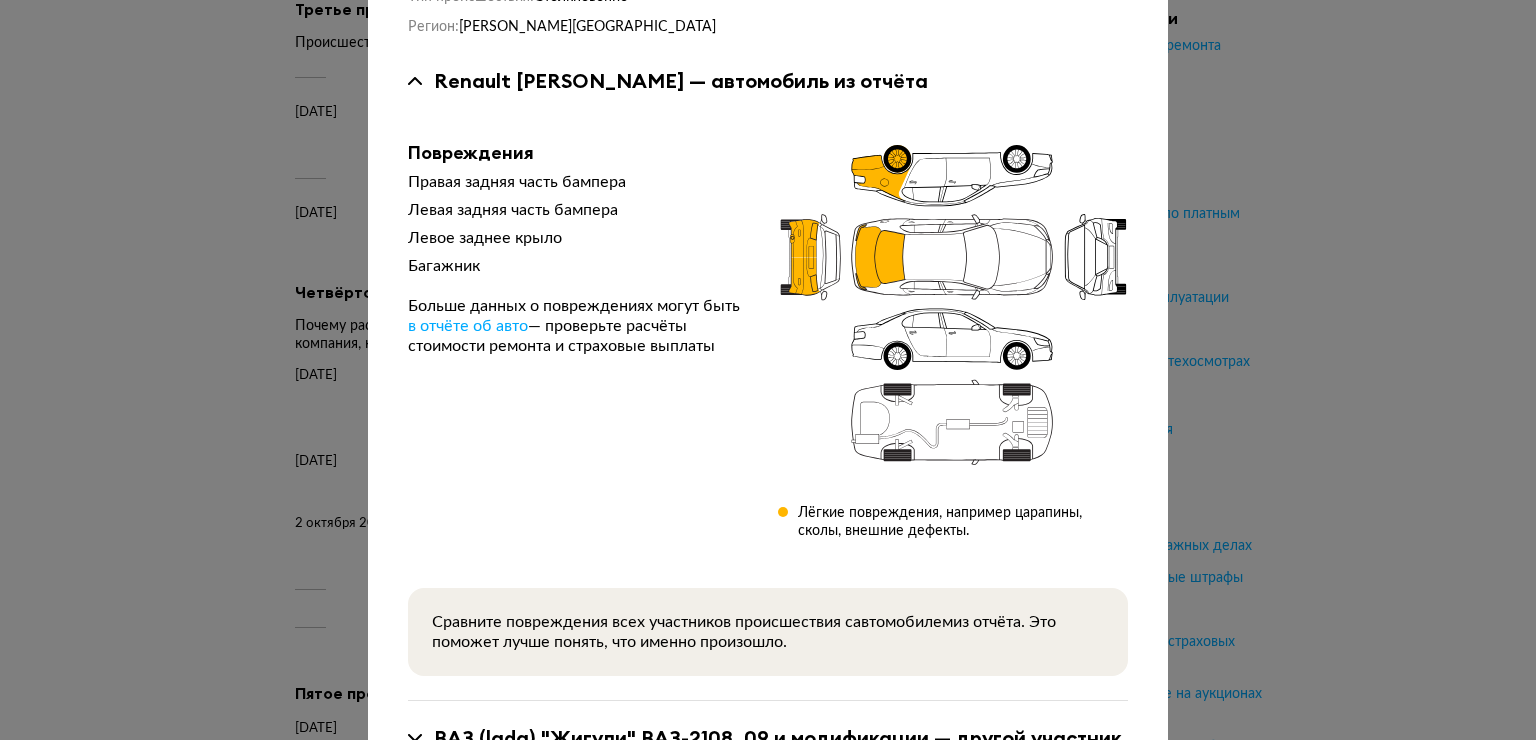 scroll, scrollTop: 198, scrollLeft: 0, axis: vertical 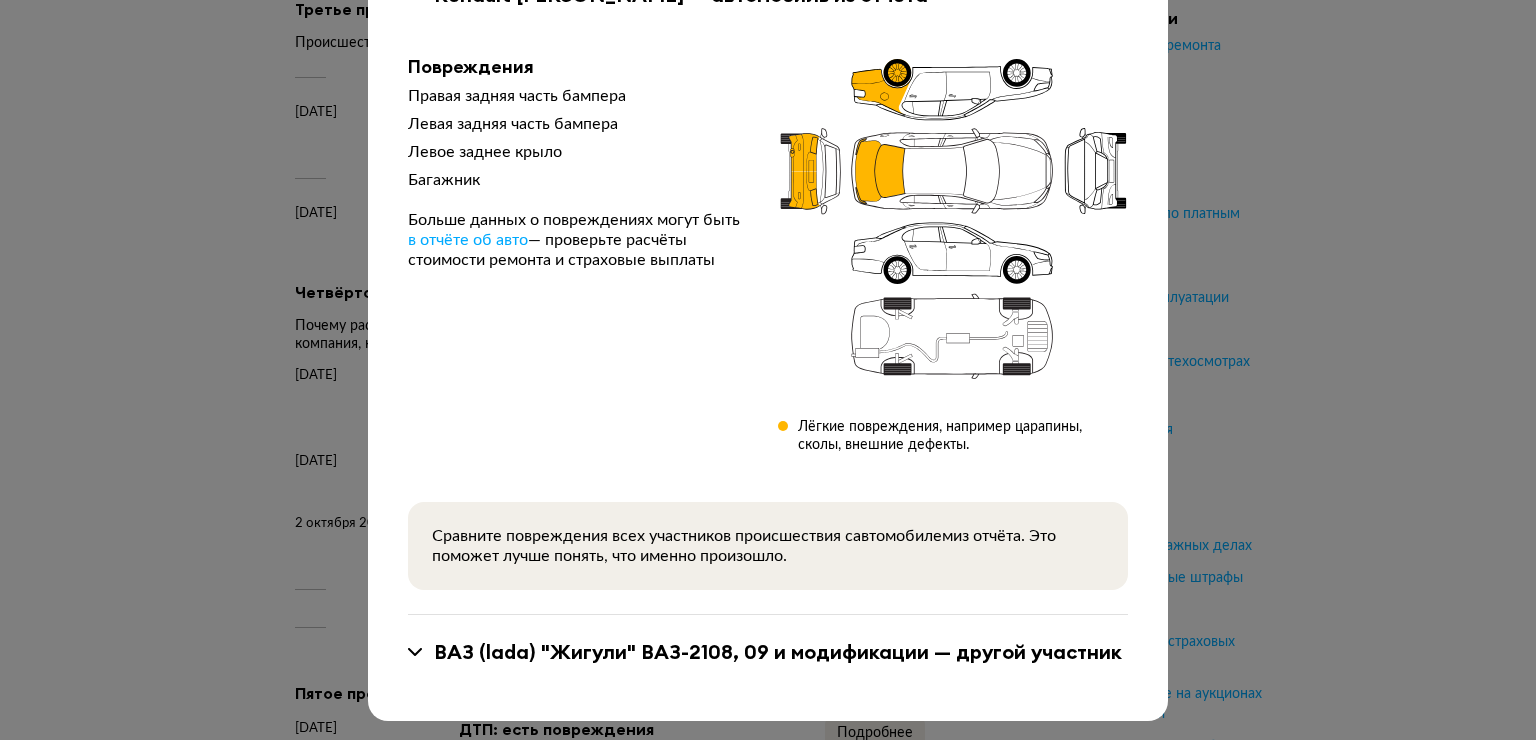 click on "ВАЗ (lada)   "Жигули" ВАЗ-2108, 09 и модификации   —   другой участник" at bounding box center [778, 652] 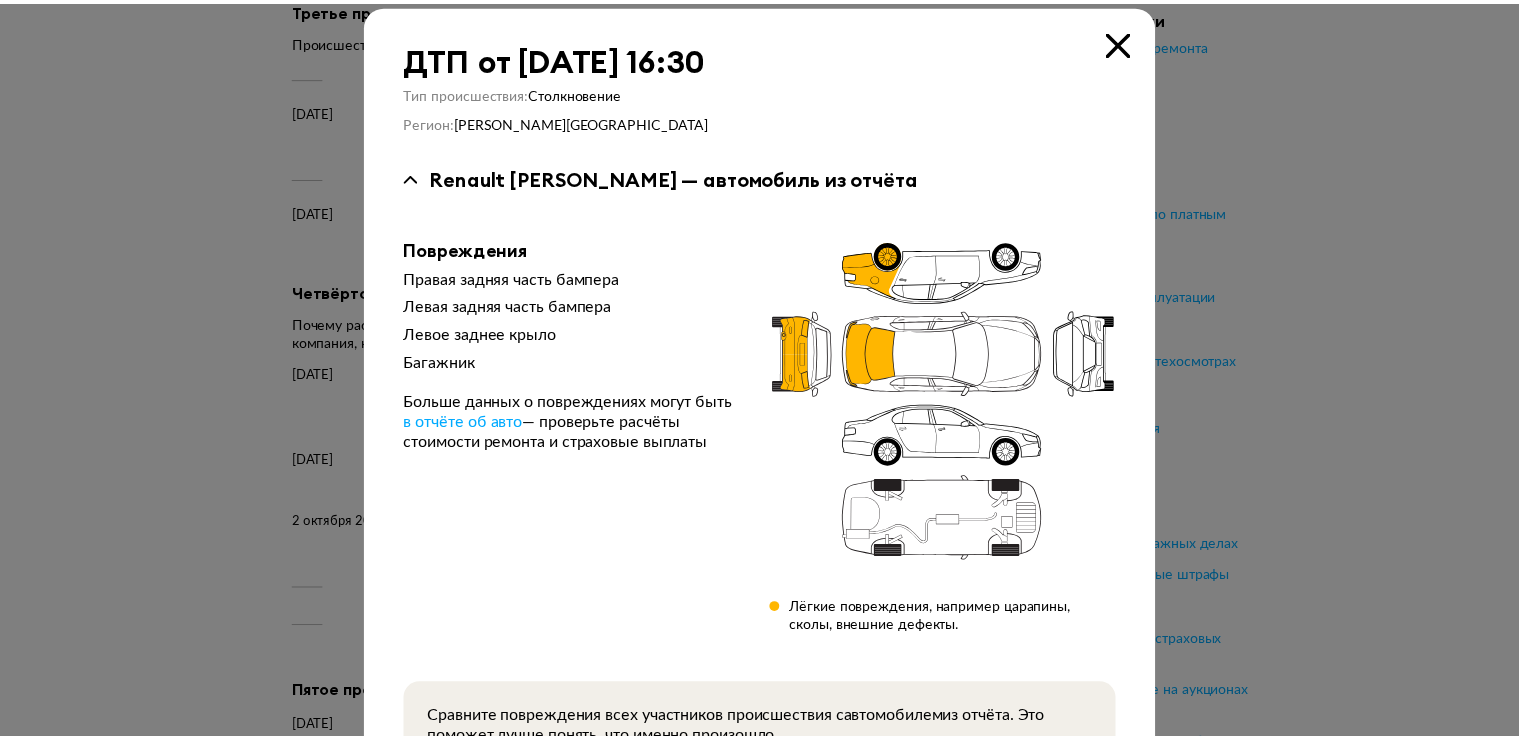 scroll, scrollTop: 0, scrollLeft: 0, axis: both 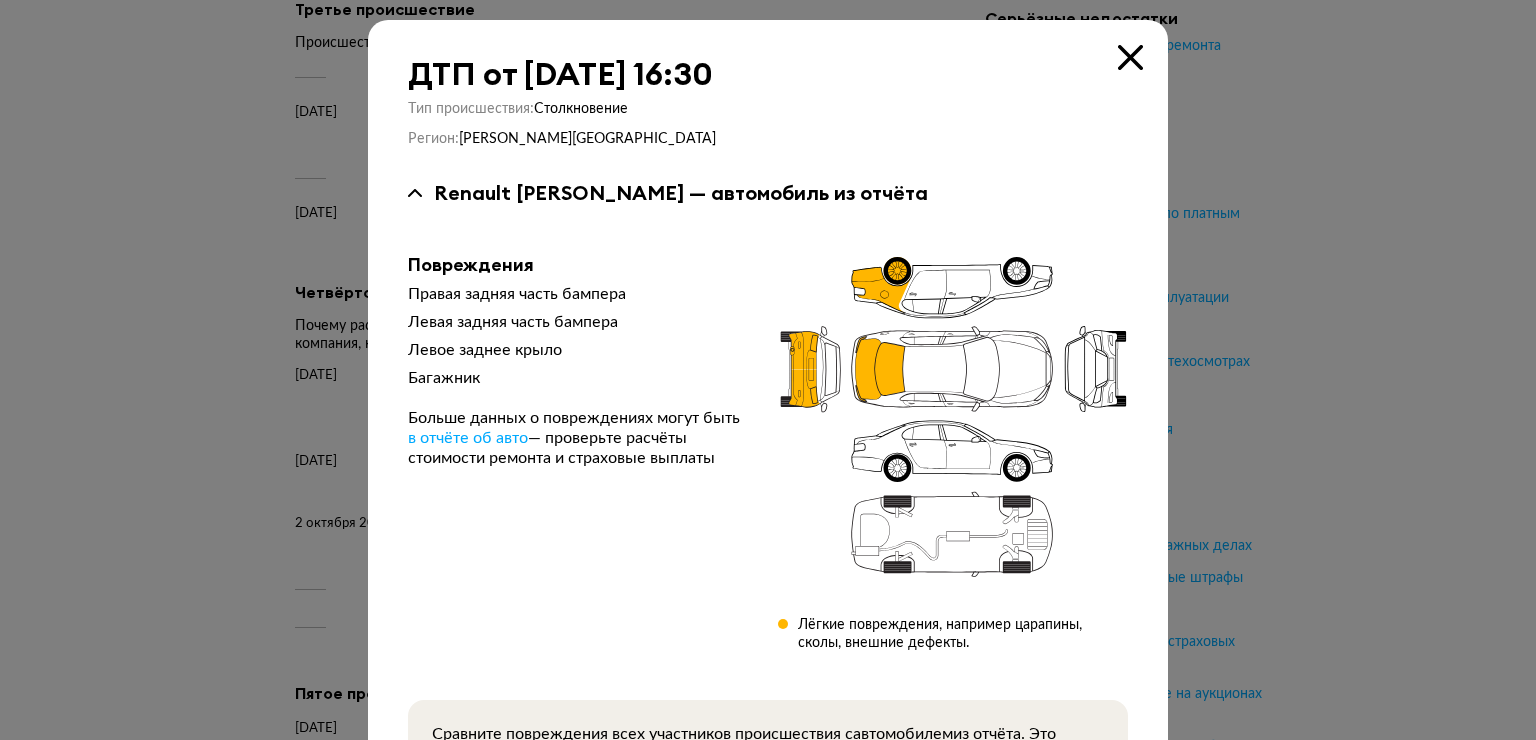 click at bounding box center (1130, 57) 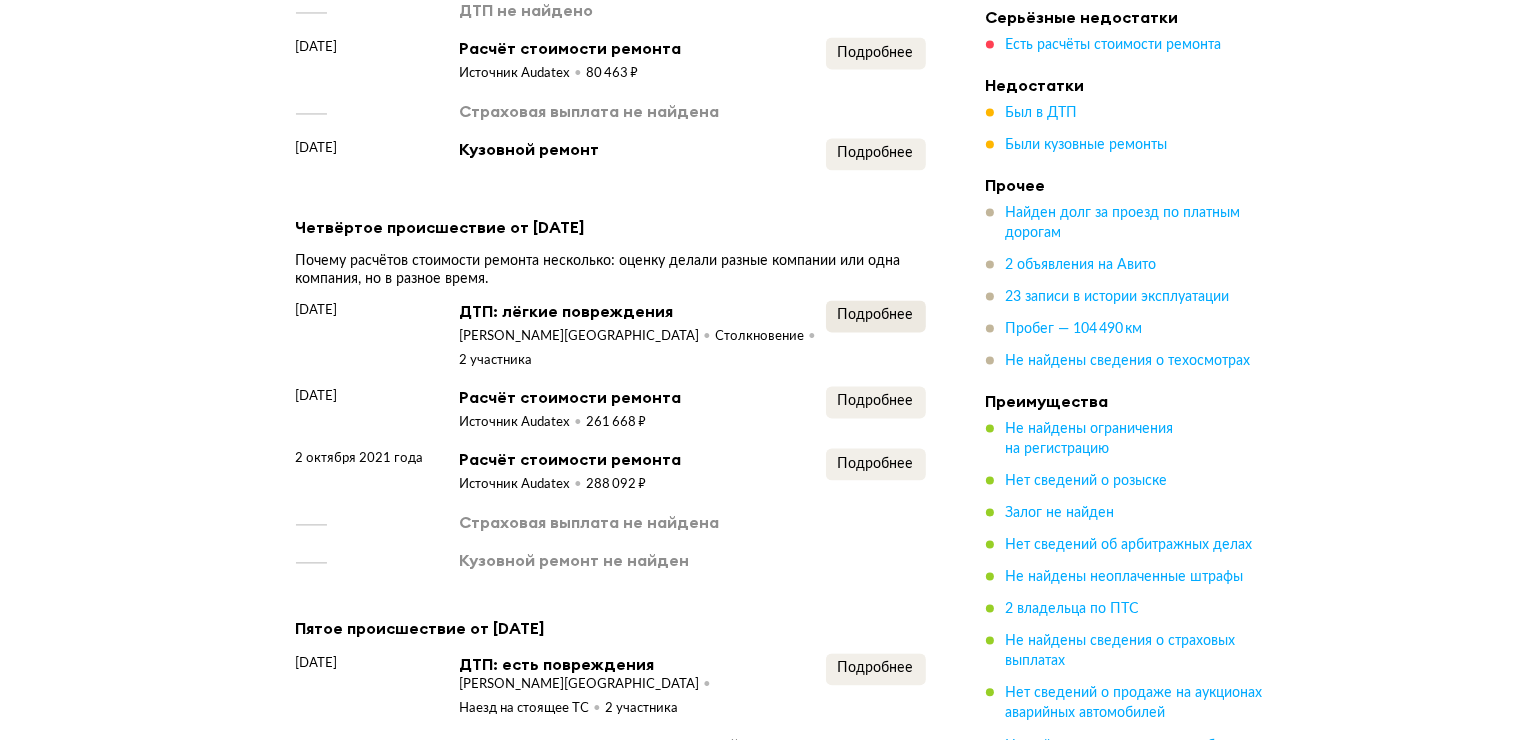 scroll, scrollTop: 4100, scrollLeft: 0, axis: vertical 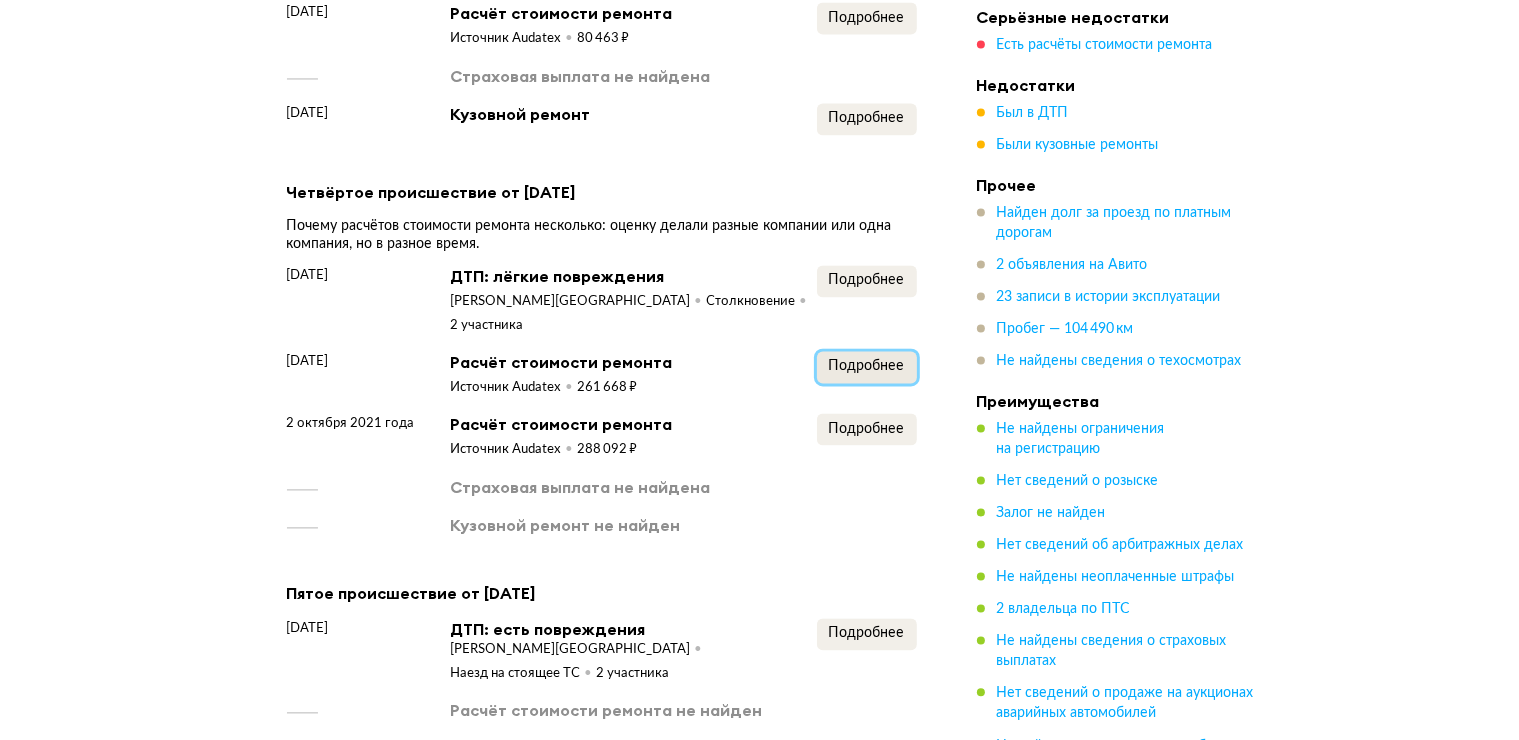 click on "Подробнее" at bounding box center [867, 366] 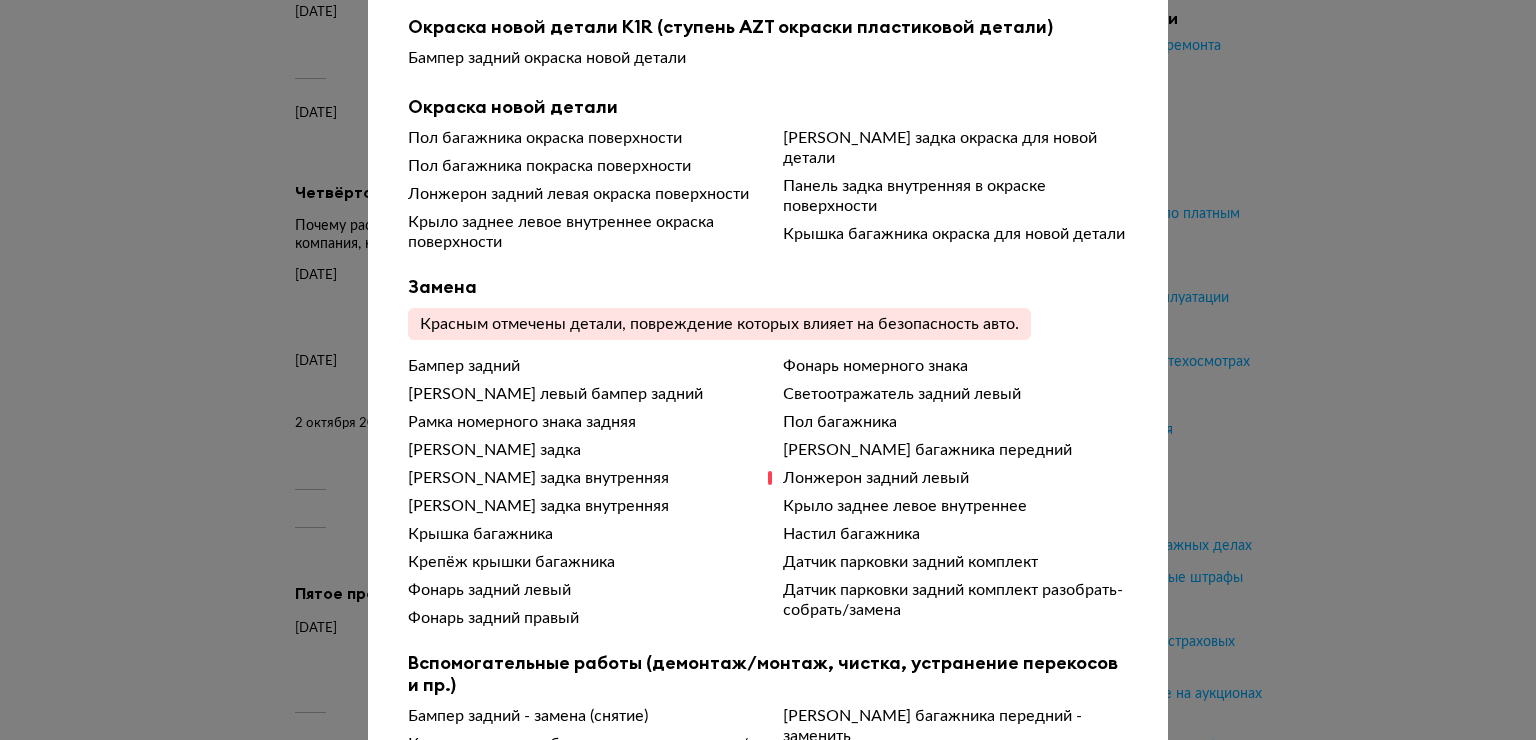 scroll, scrollTop: 0, scrollLeft: 0, axis: both 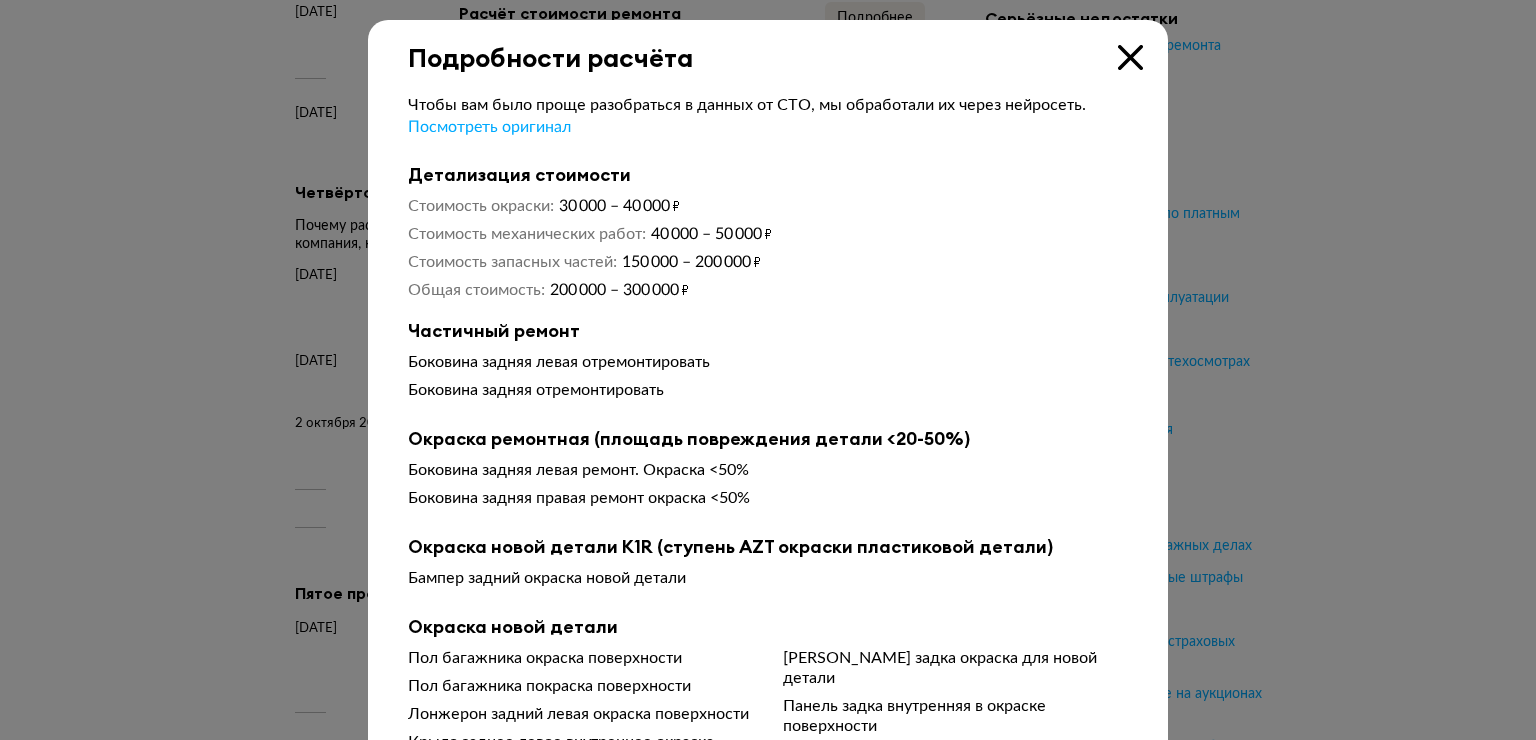 click at bounding box center [768, 370] 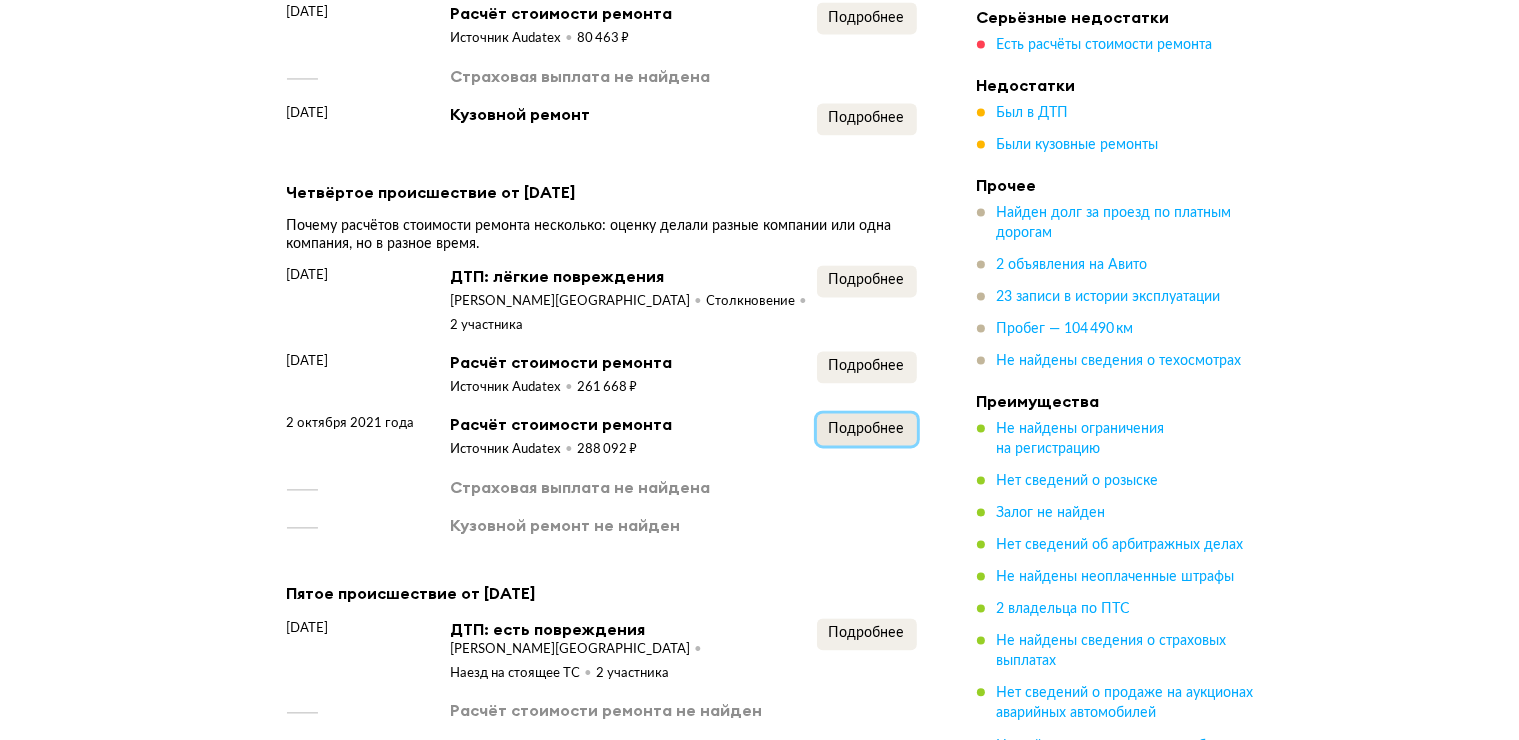 click on "Подробнее" at bounding box center (867, 429) 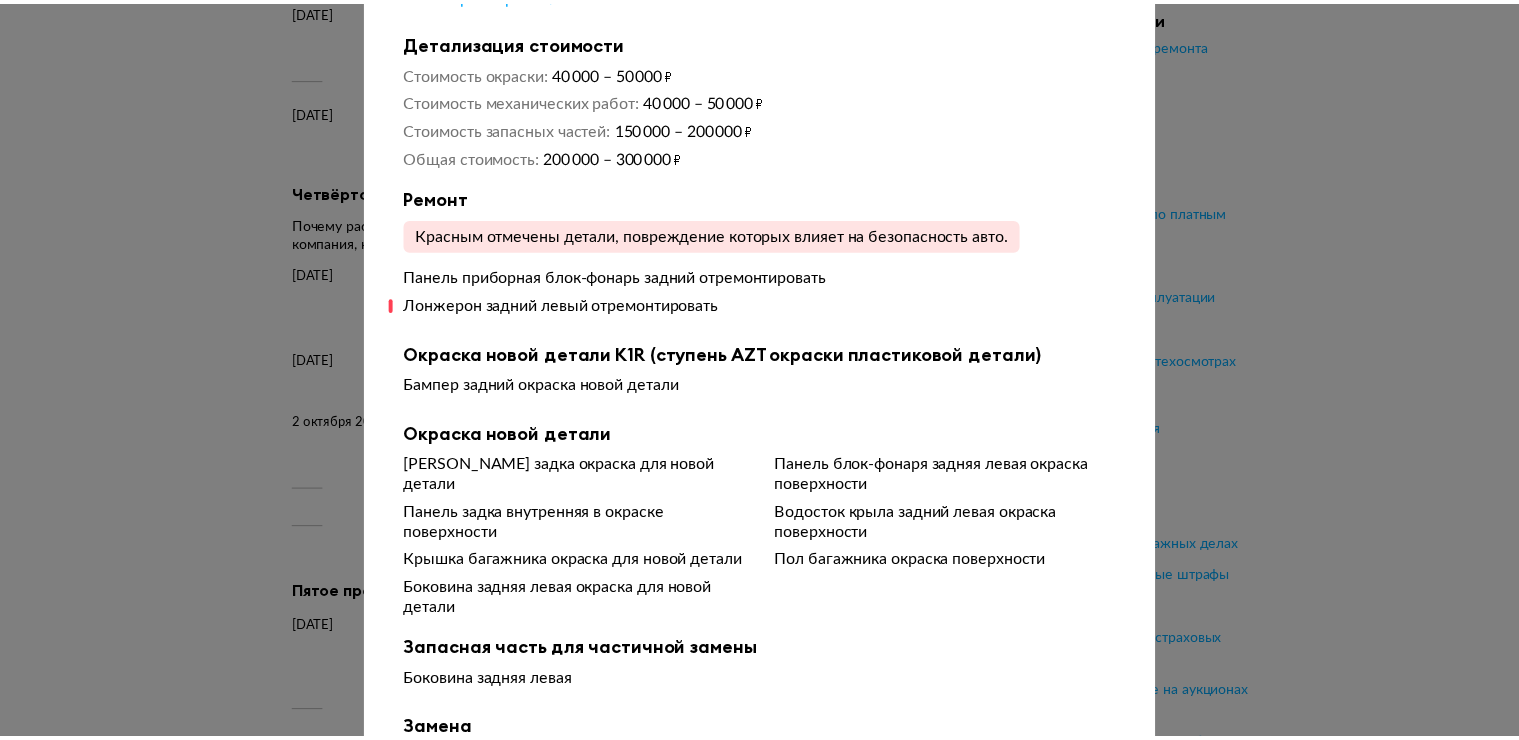 scroll, scrollTop: 0, scrollLeft: 0, axis: both 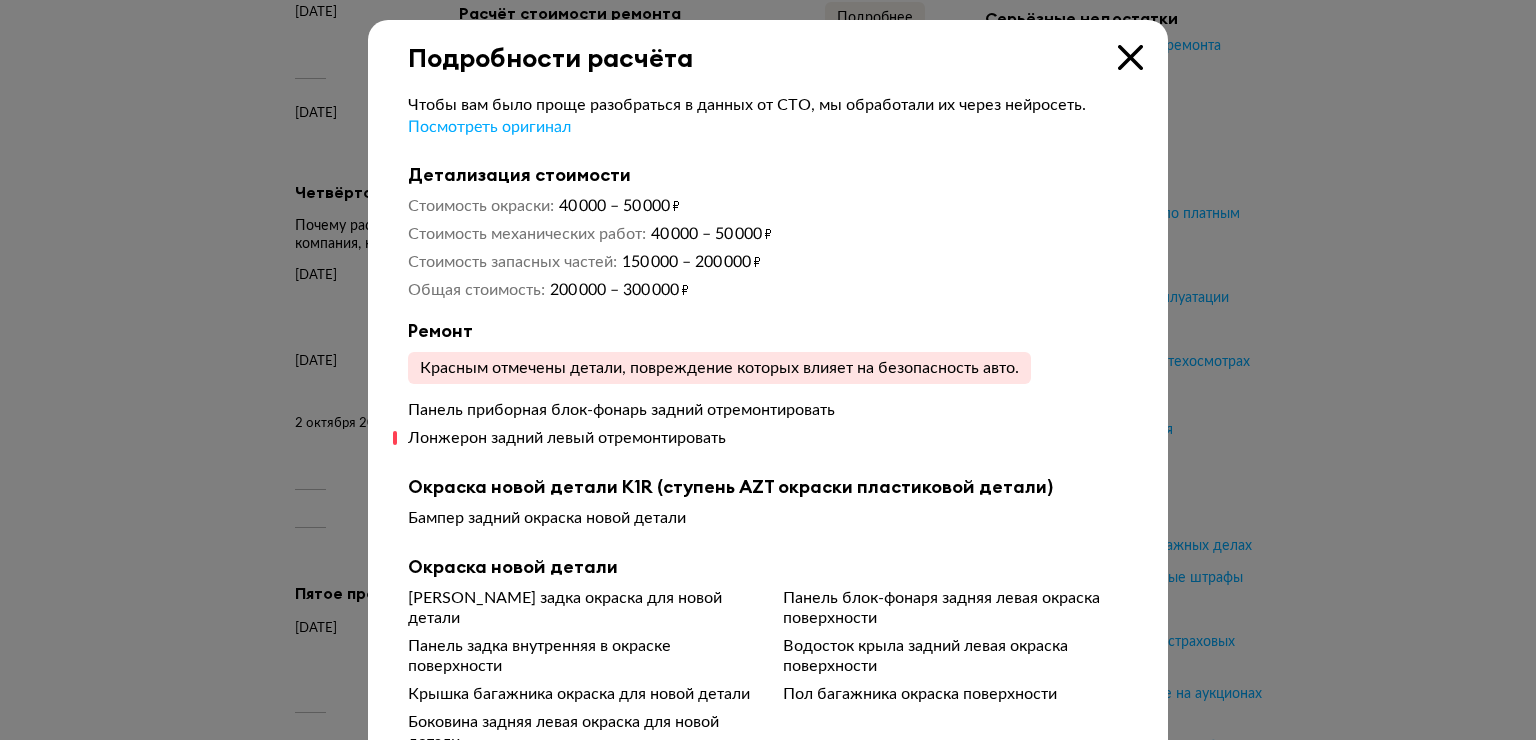 click at bounding box center [768, 370] 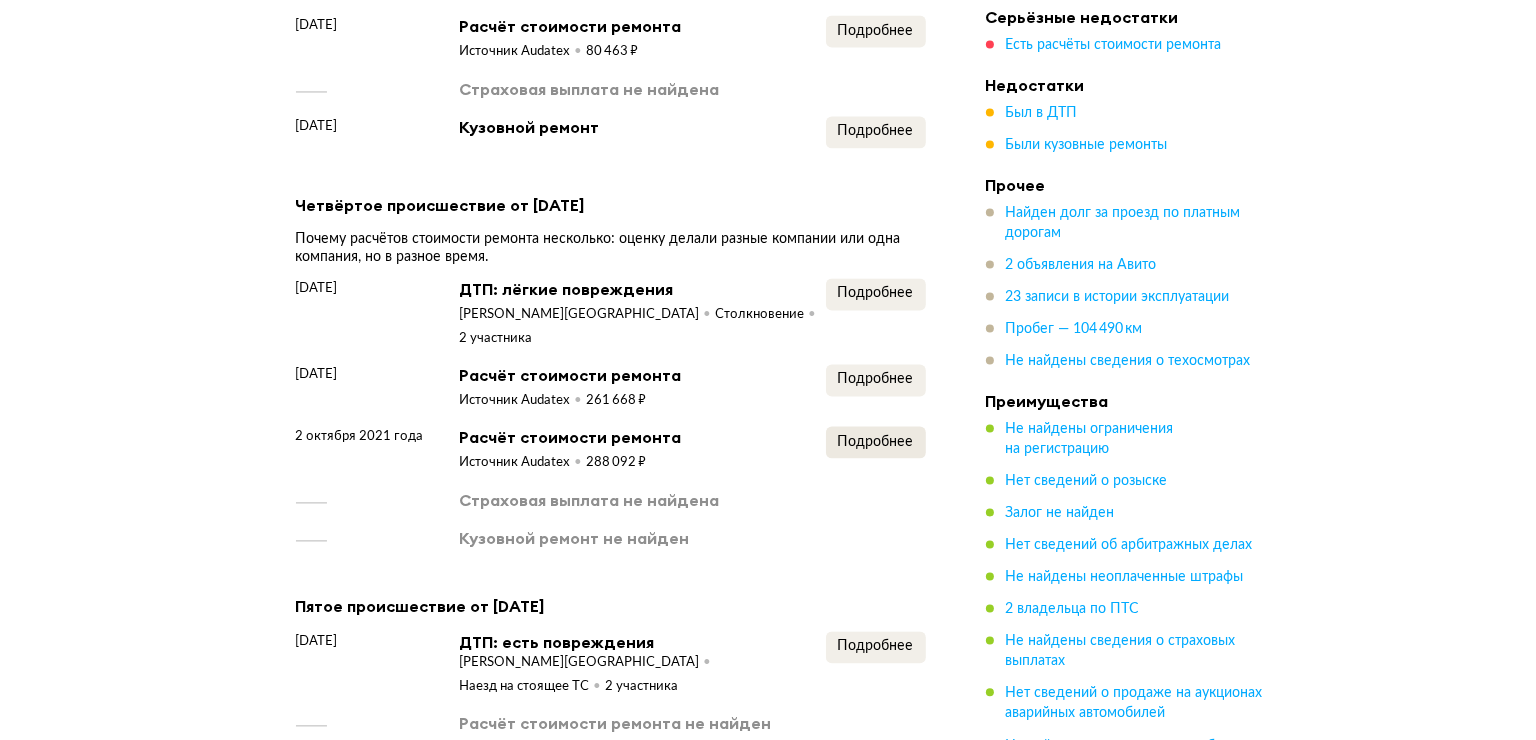 scroll, scrollTop: 4100, scrollLeft: 0, axis: vertical 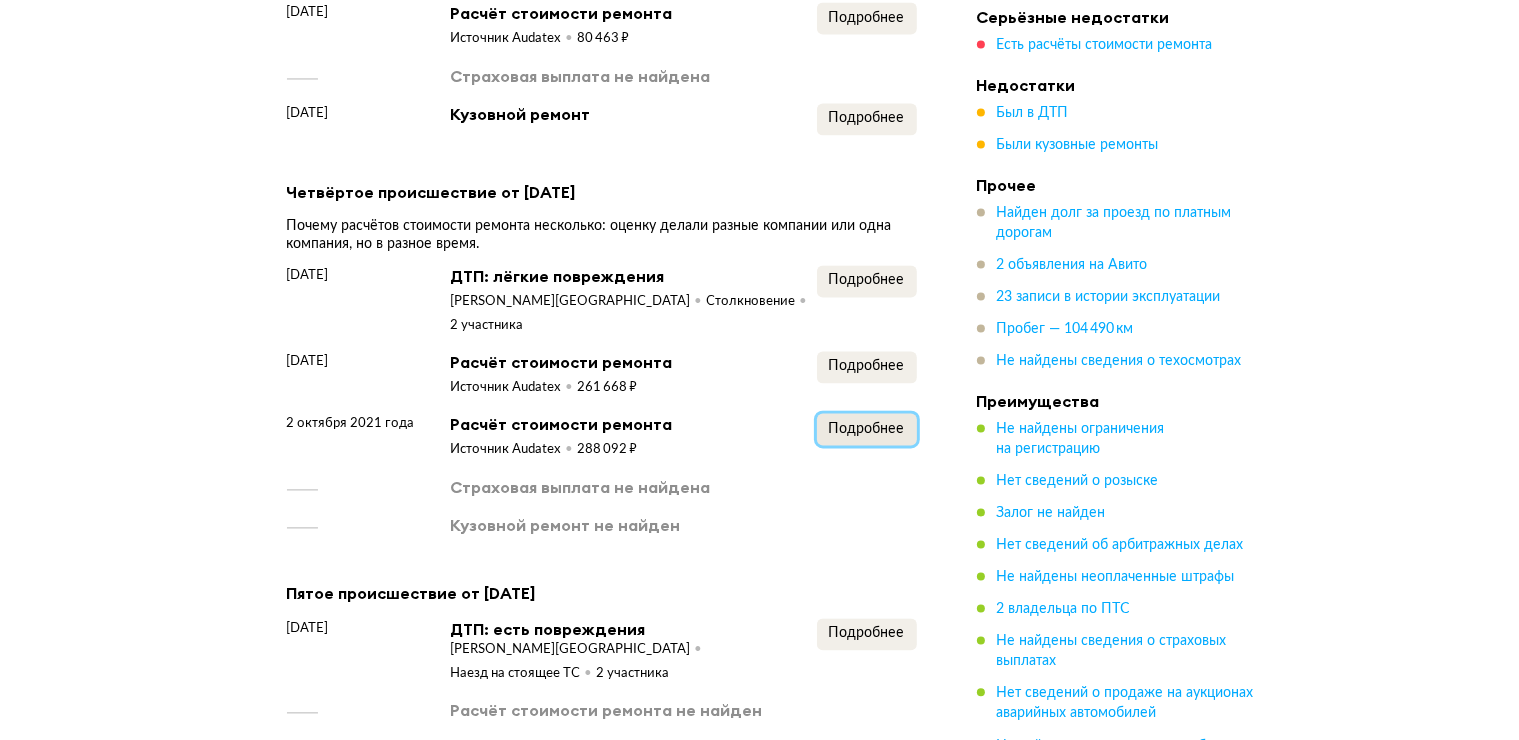 click on "Подробнее" at bounding box center (867, 429) 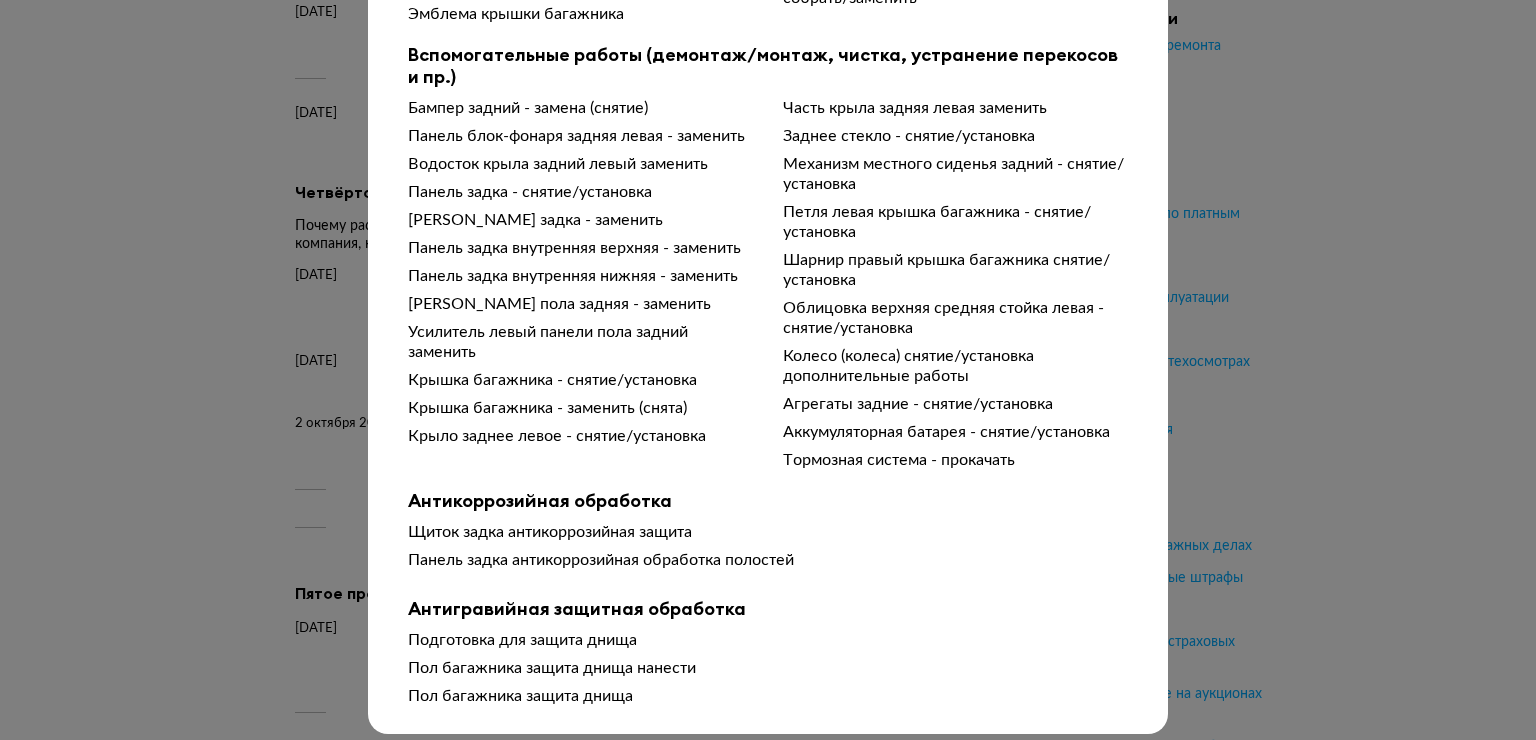 scroll, scrollTop: 1320, scrollLeft: 0, axis: vertical 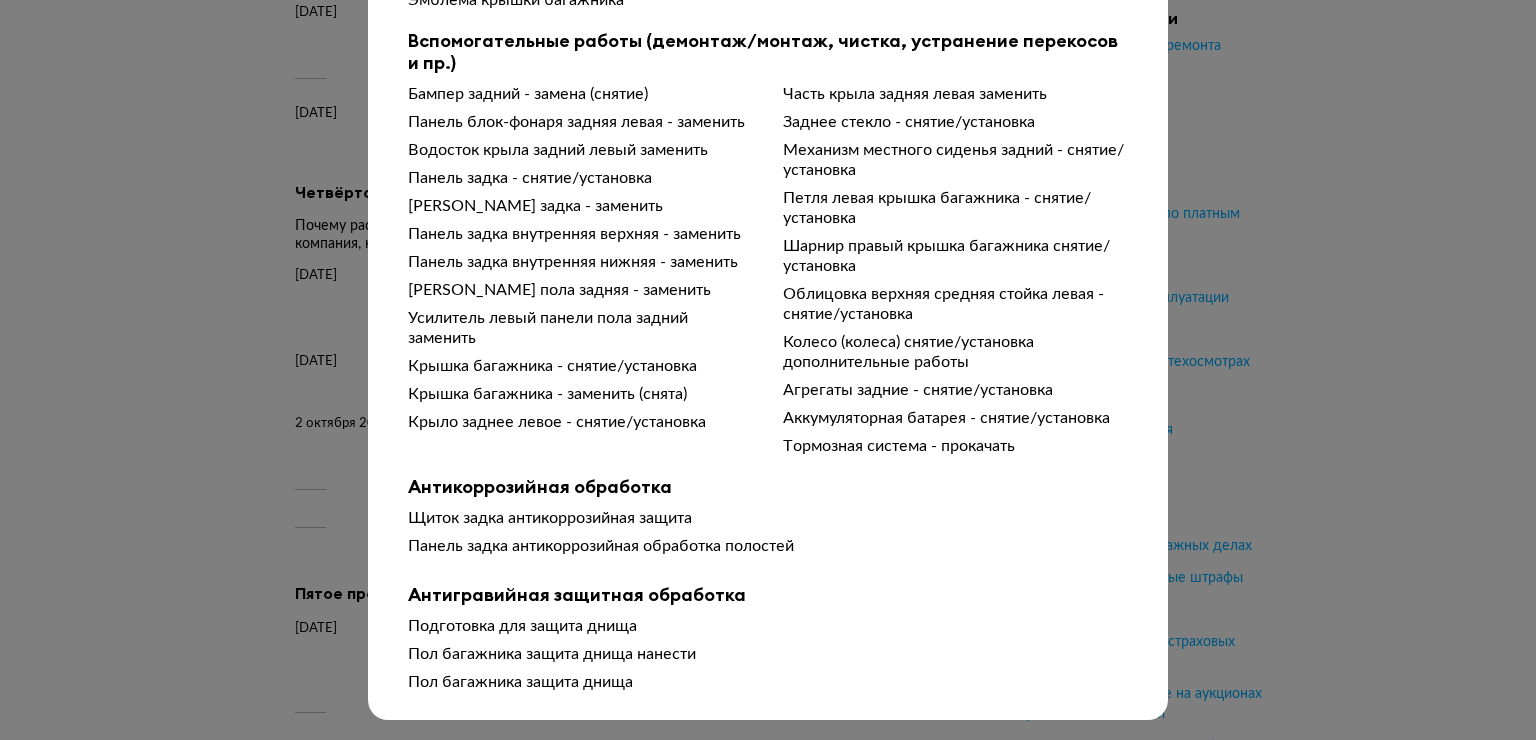 click on "Подробности расчёта Чтобы вам было проще разобраться в данных от СТО, мы обработали их через нейросеть. Посмотреть оригинал Детализация стоимости Стоимость окраски 40 000 – 50 000 ₽ Стоимость механических работ 40 000 – 50 000 ₽ Стоимость запасных частей 150 000 – 200 000 ₽ Общая стоимость 200 000 – 300 000 ₽ Ремонт Красным отмечены детали, повреждение которых влияет на безопасность авто. Панель приборная блок-фонарь задний отремонтировать Лонжерон задний левый отремонтировать Окраска новой детали K1R (ступень AZT окраски пластиковой детали) Замена" at bounding box center (768, 370) 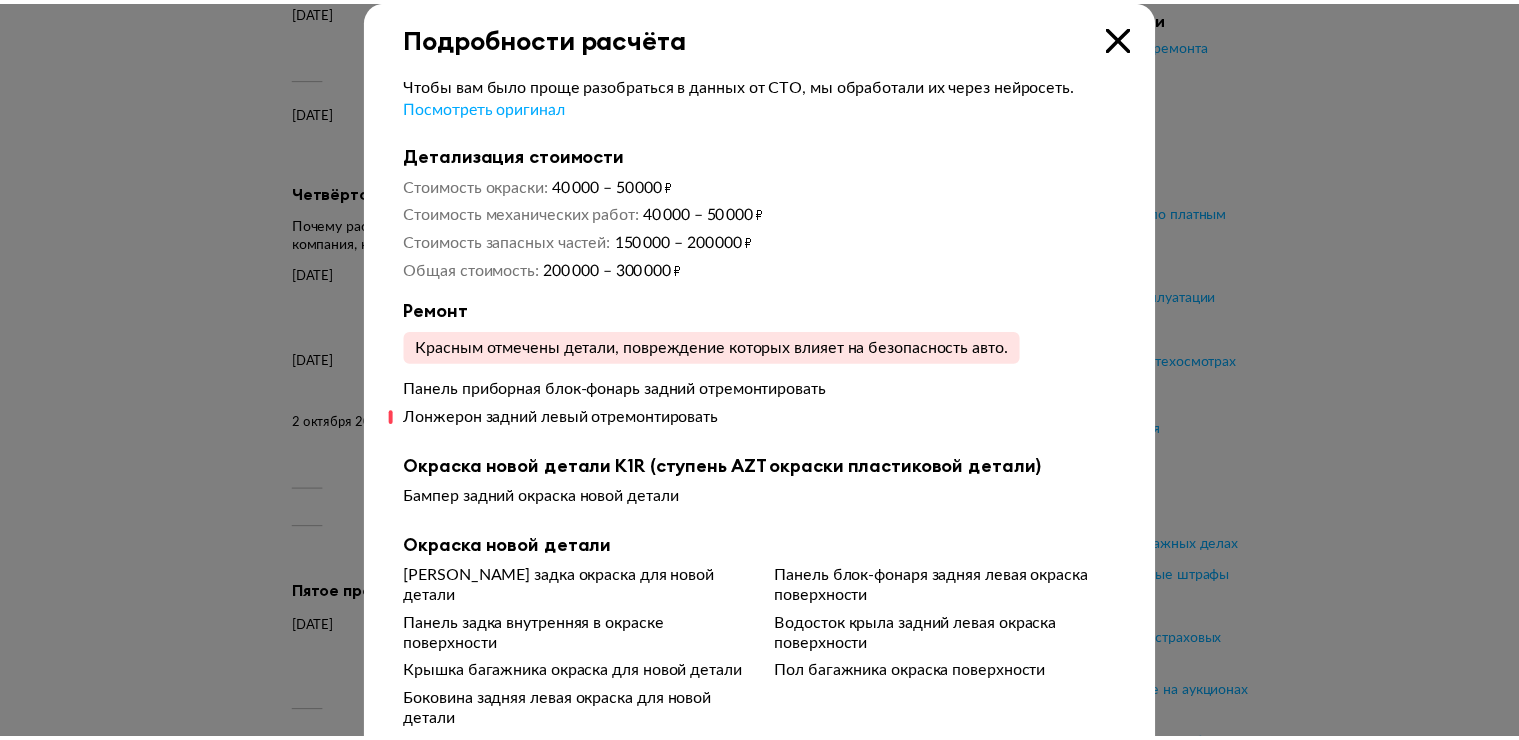 scroll, scrollTop: 0, scrollLeft: 0, axis: both 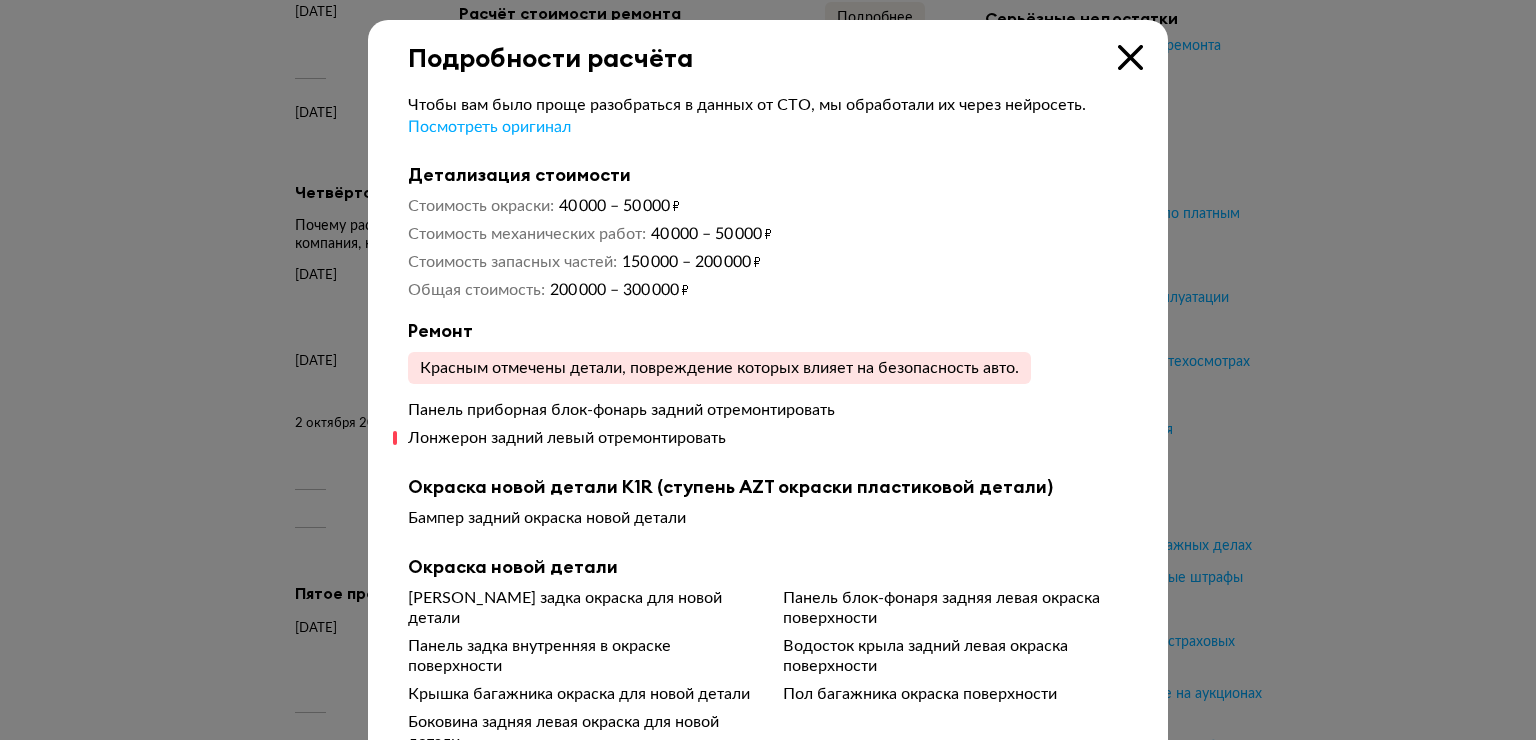 click at bounding box center [1130, 57] 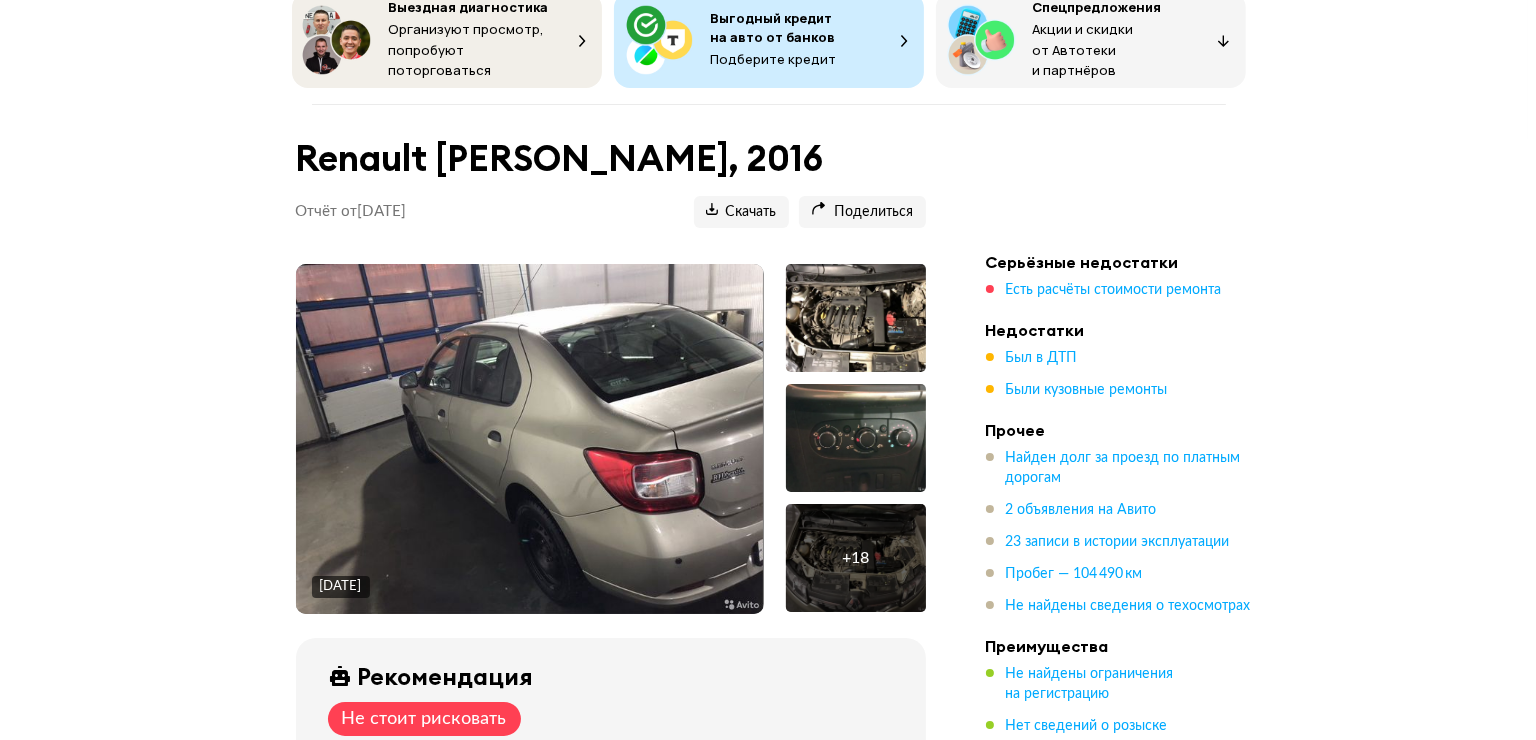 scroll, scrollTop: 100, scrollLeft: 0, axis: vertical 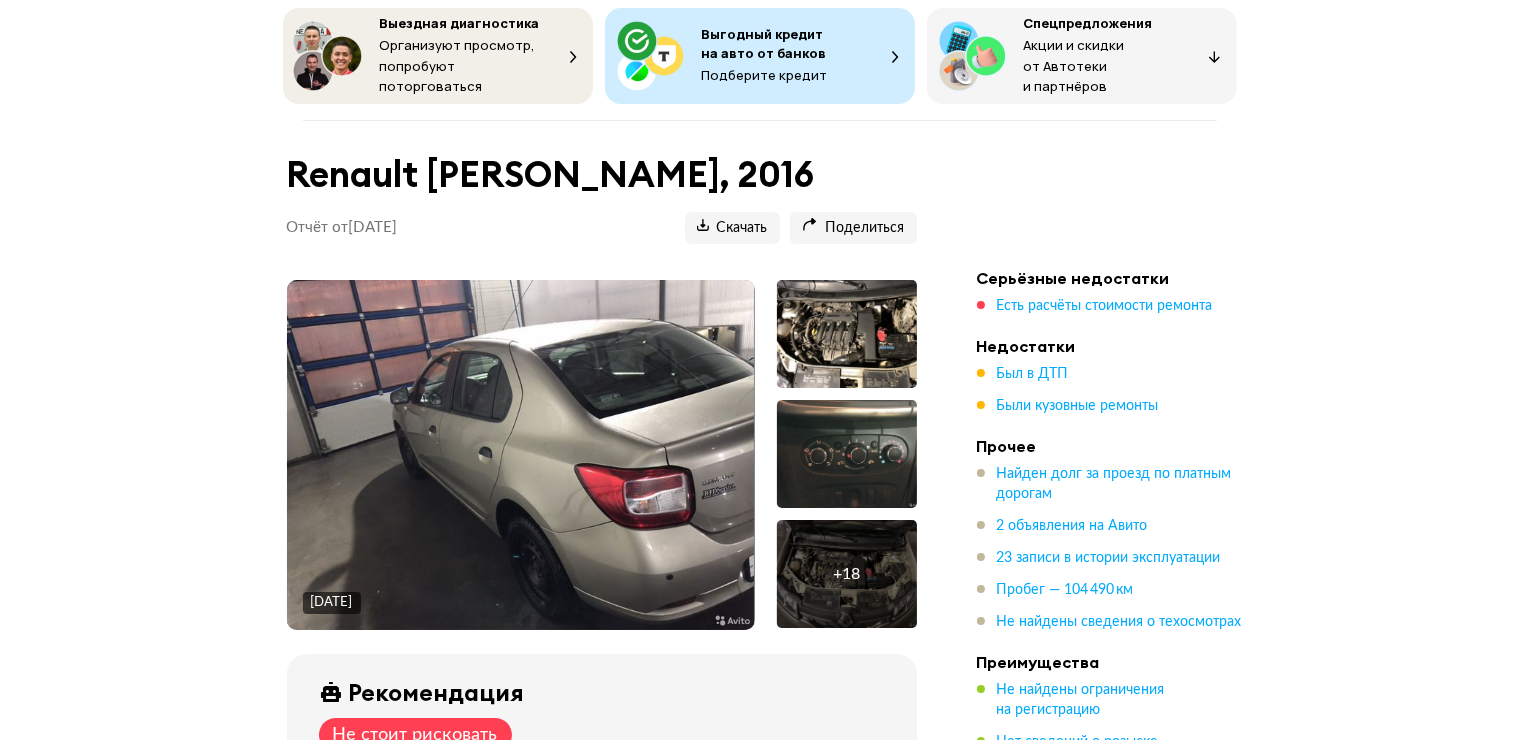 click at bounding box center [521, 455] 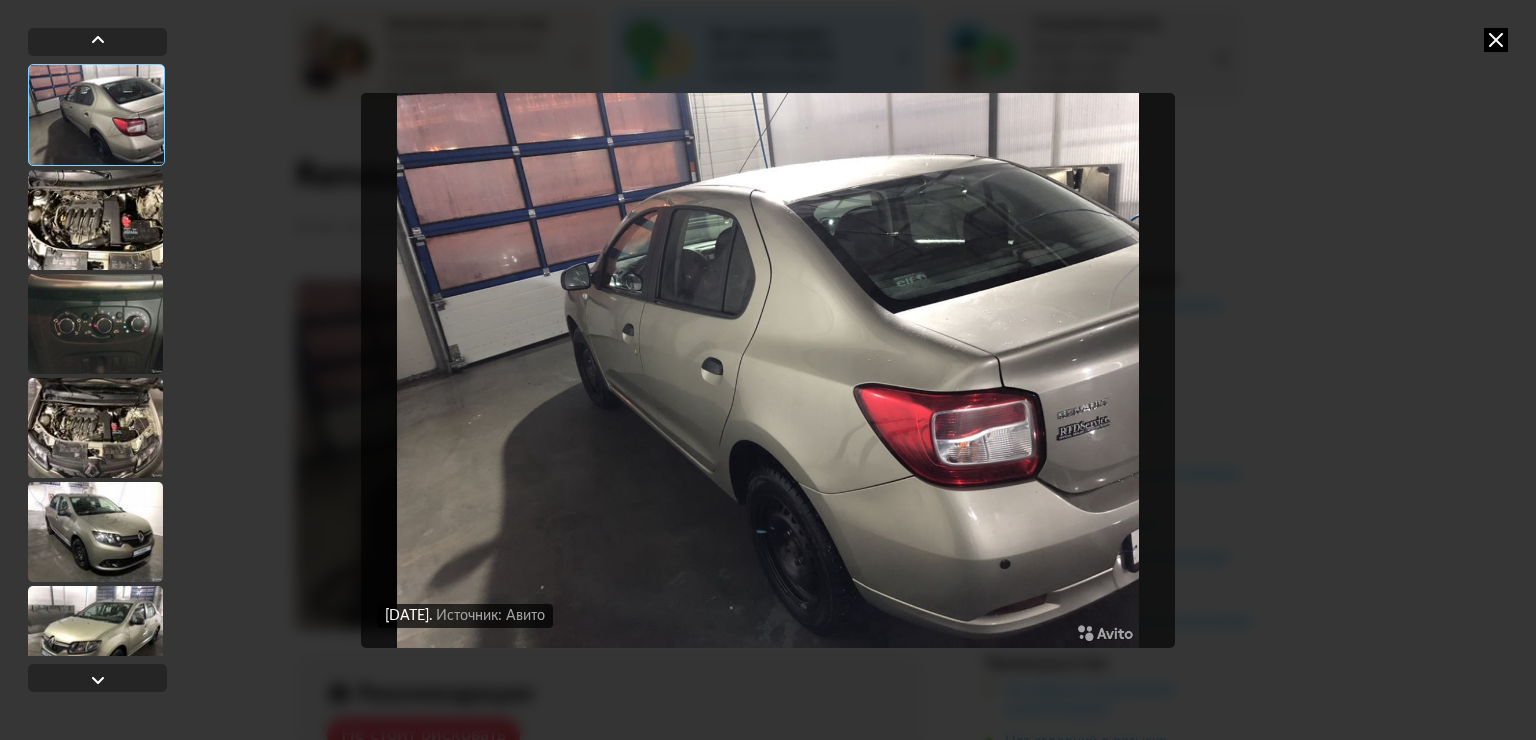 click at bounding box center [95, 220] 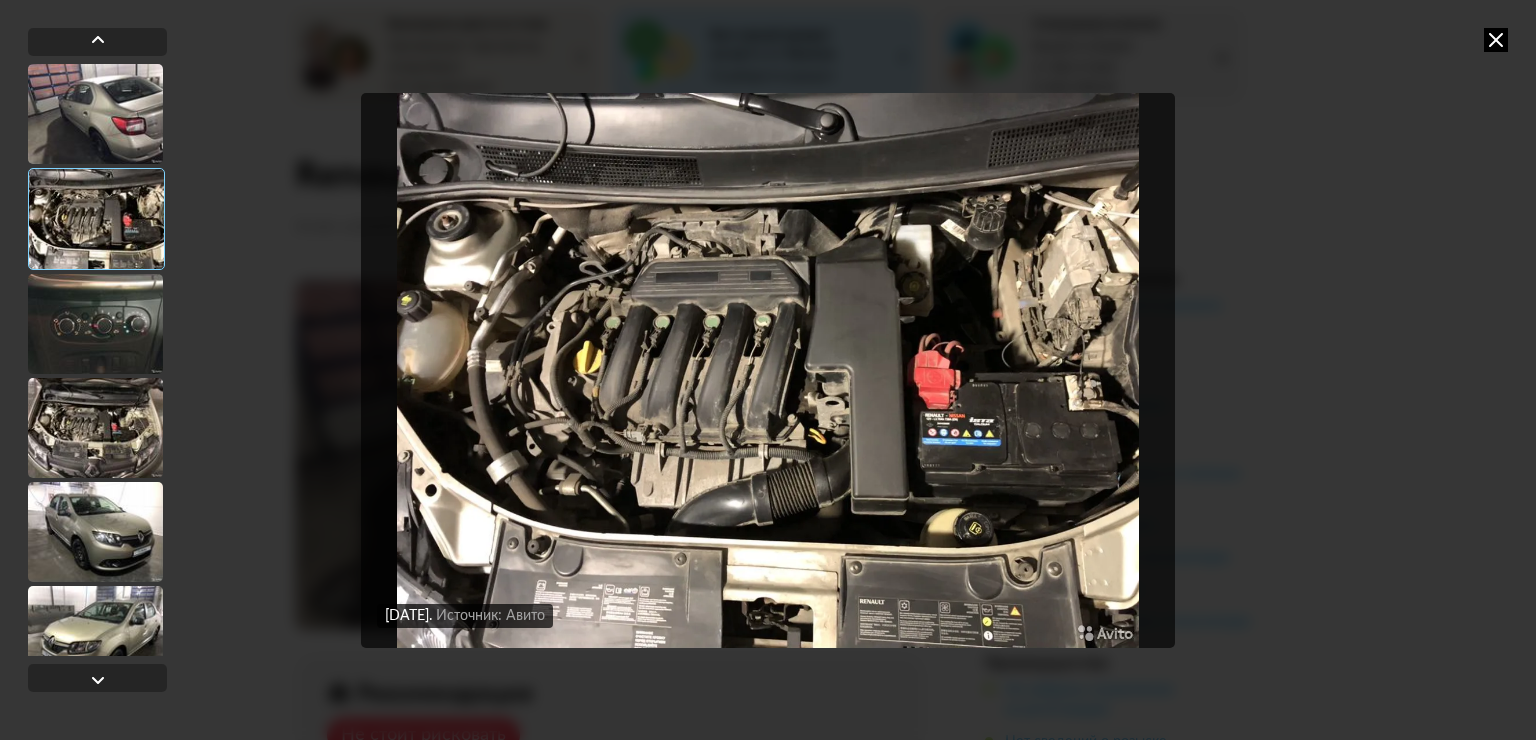 click at bounding box center (95, 324) 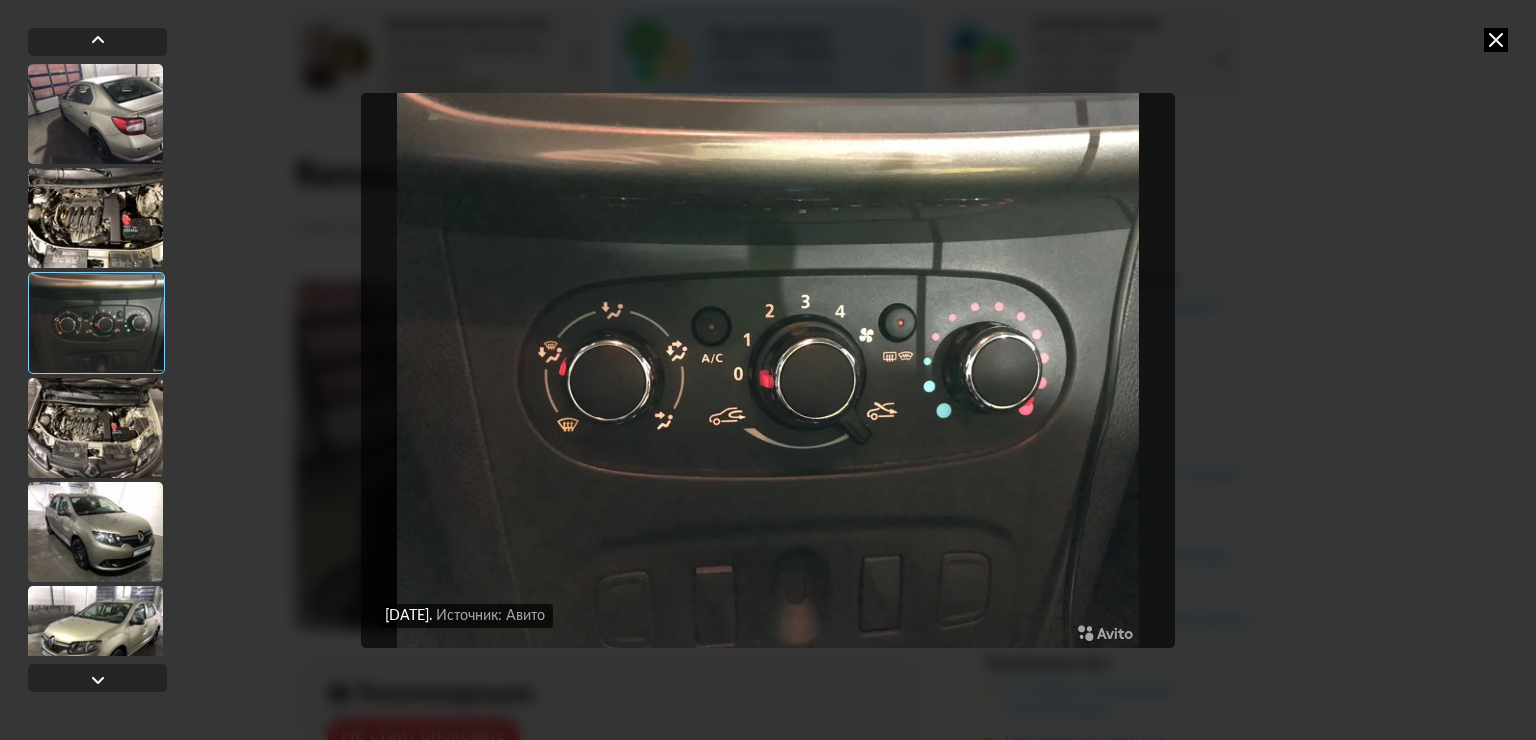 click at bounding box center (95, 428) 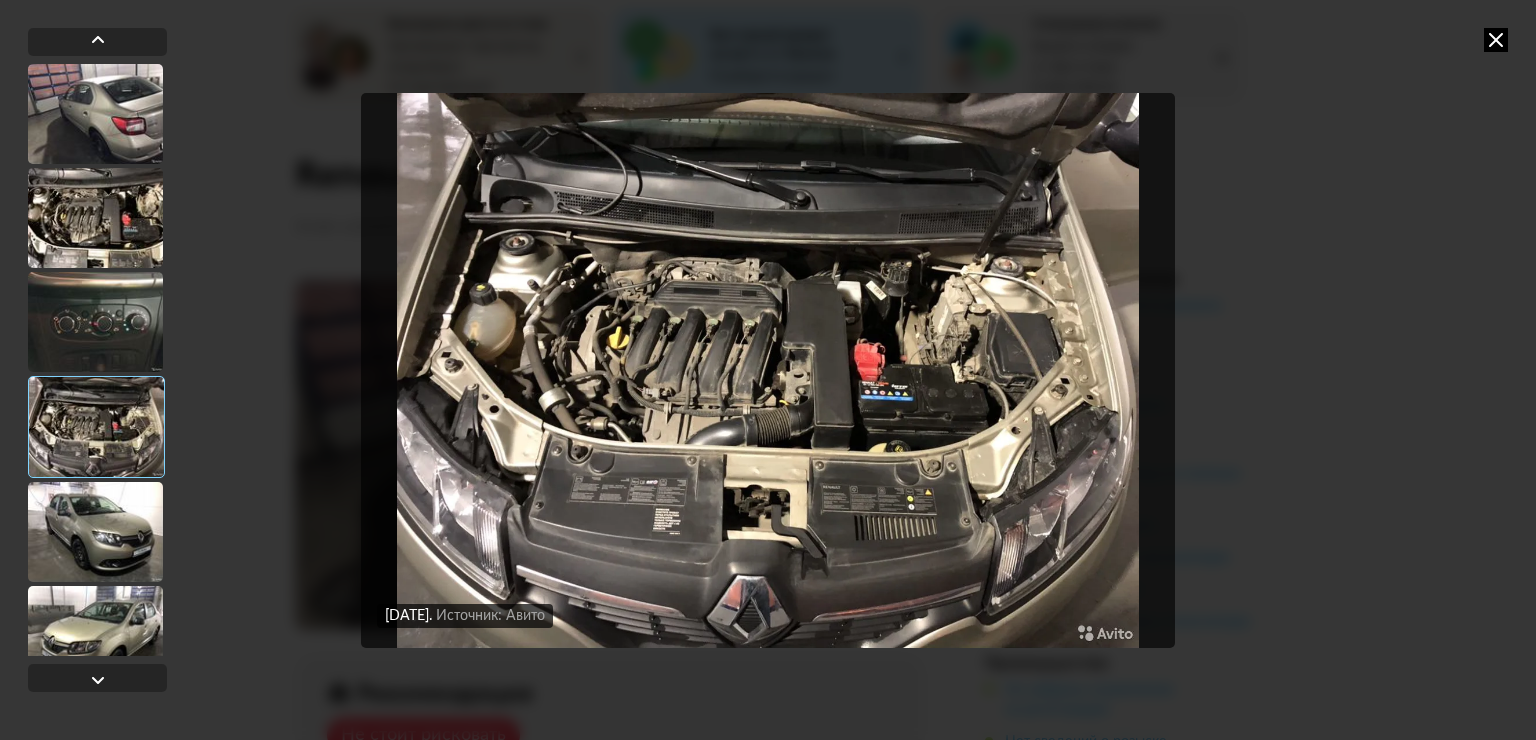 click at bounding box center (95, 532) 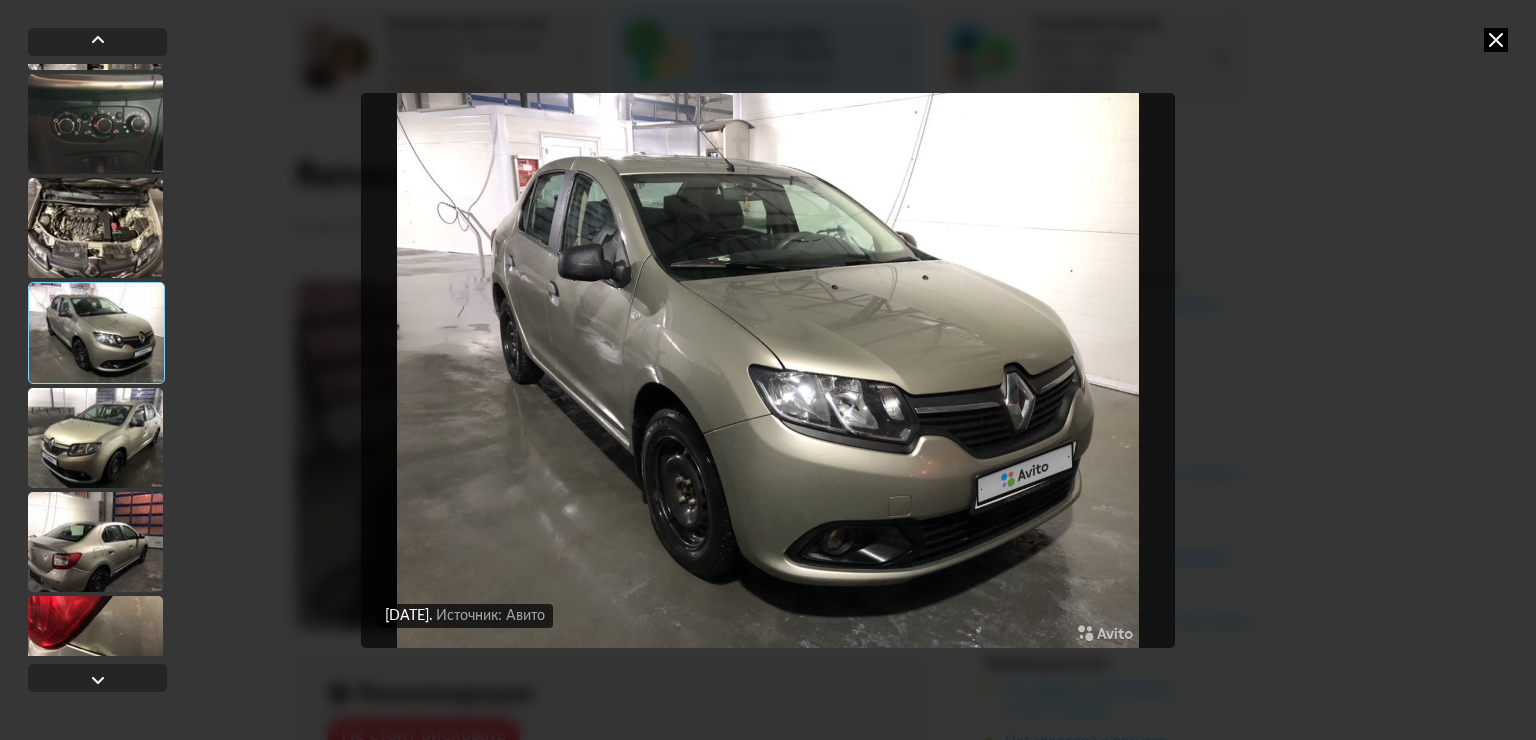 scroll, scrollTop: 200, scrollLeft: 0, axis: vertical 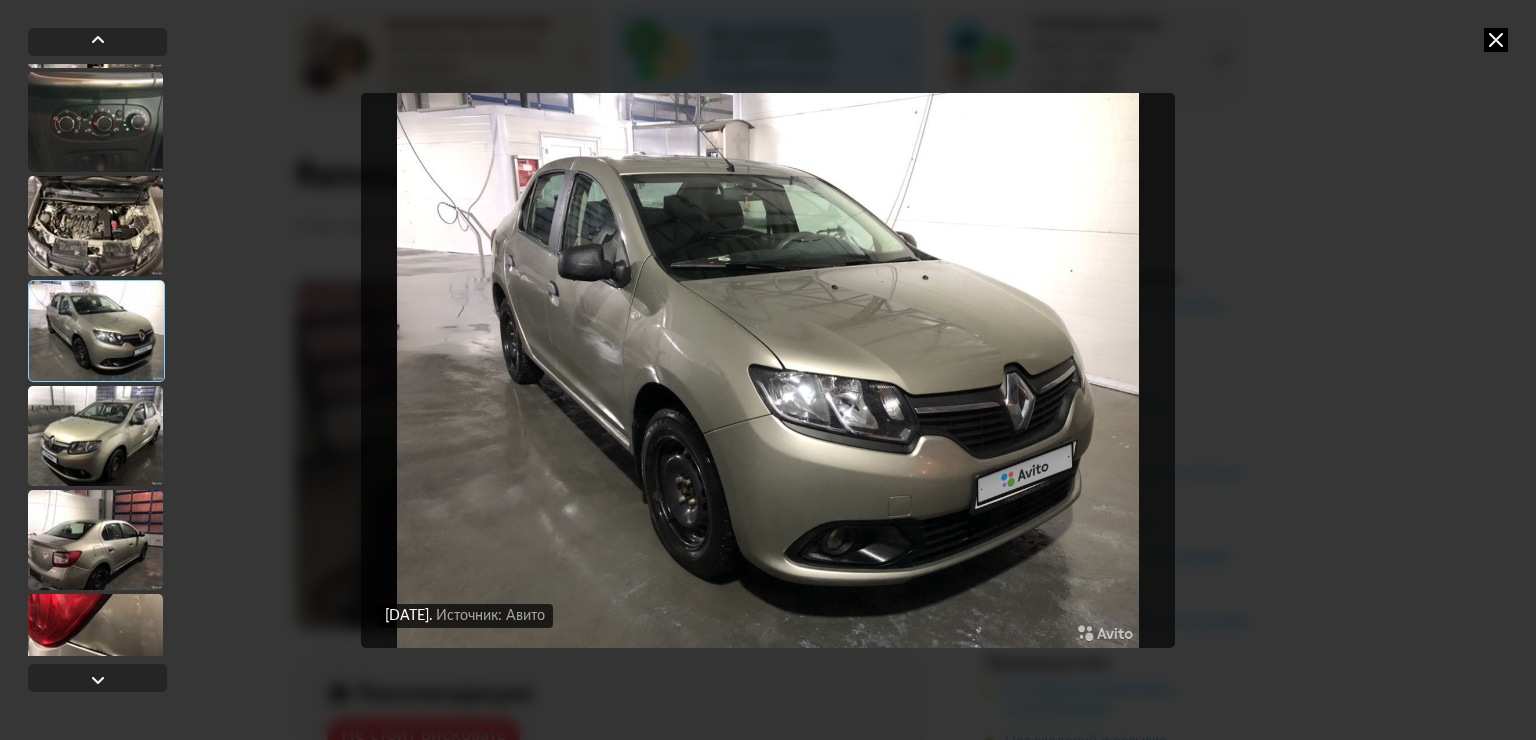 click at bounding box center (95, 436) 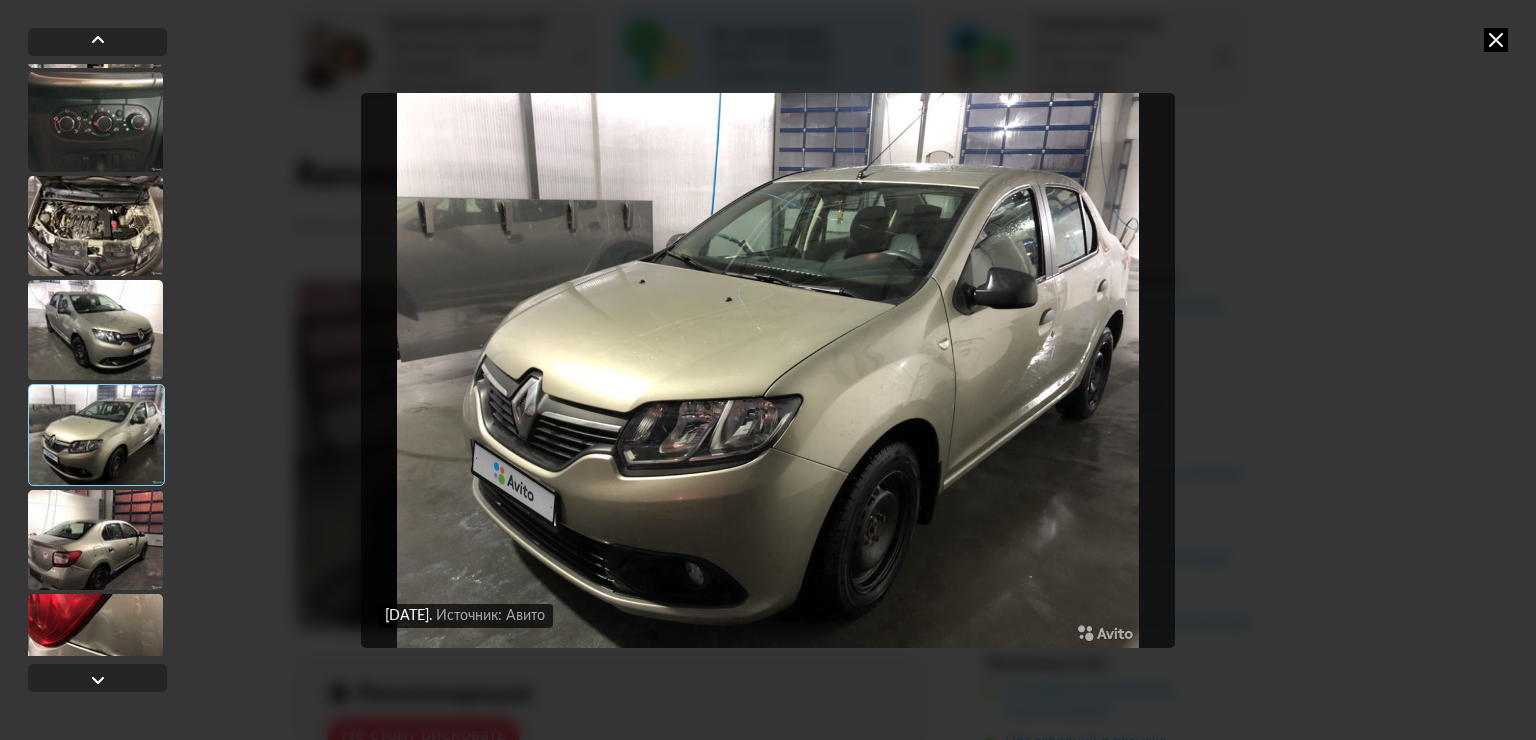 click at bounding box center (95, 540) 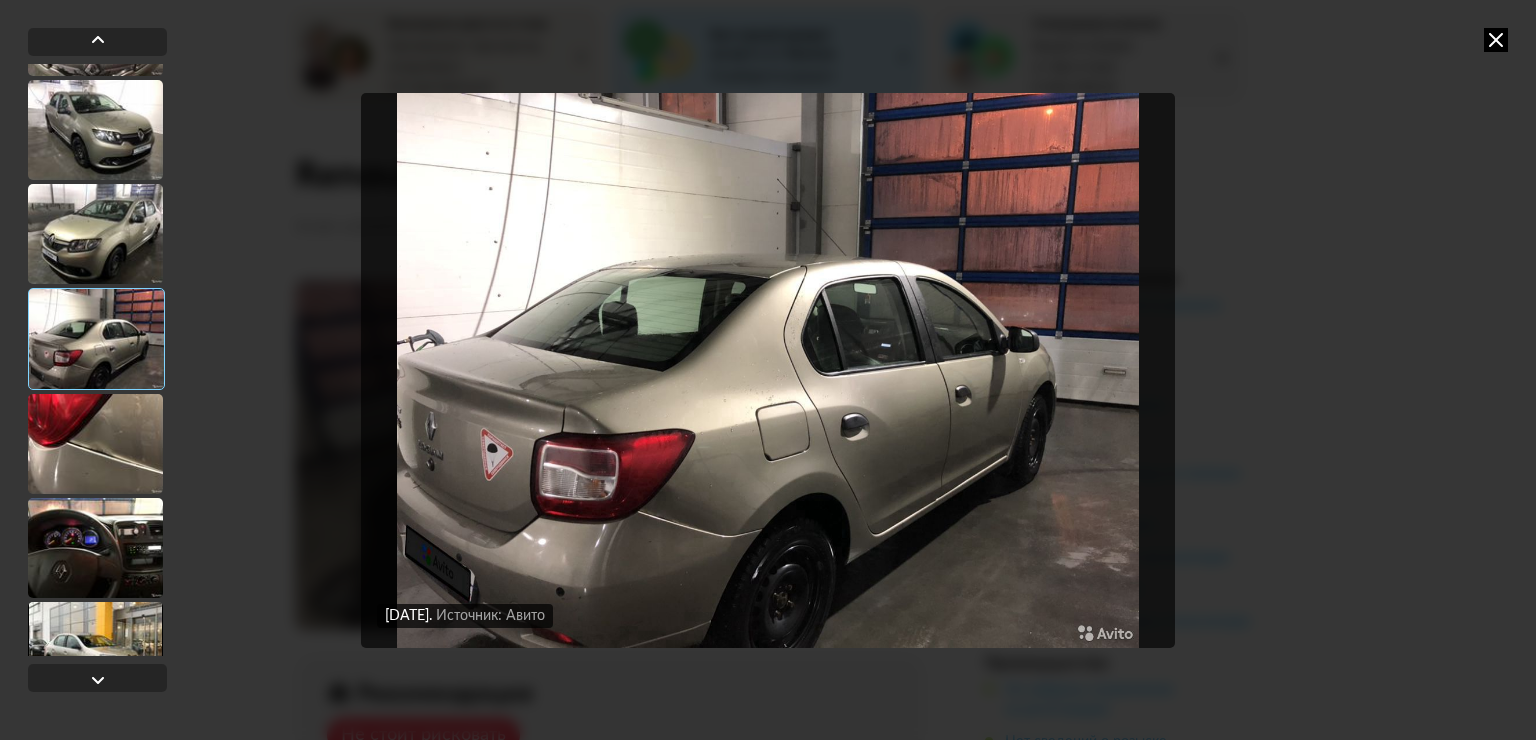 scroll, scrollTop: 500, scrollLeft: 0, axis: vertical 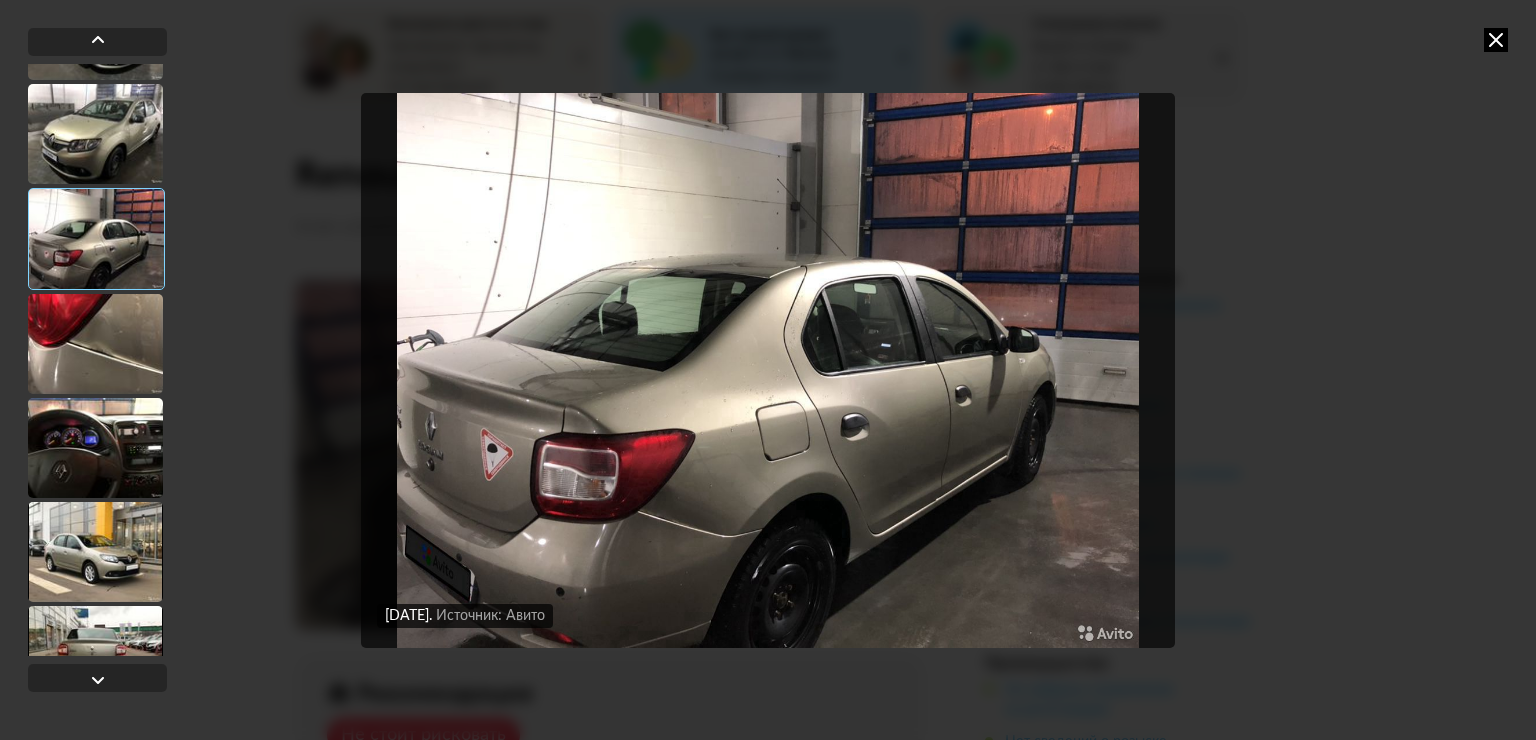 click at bounding box center (95, 344) 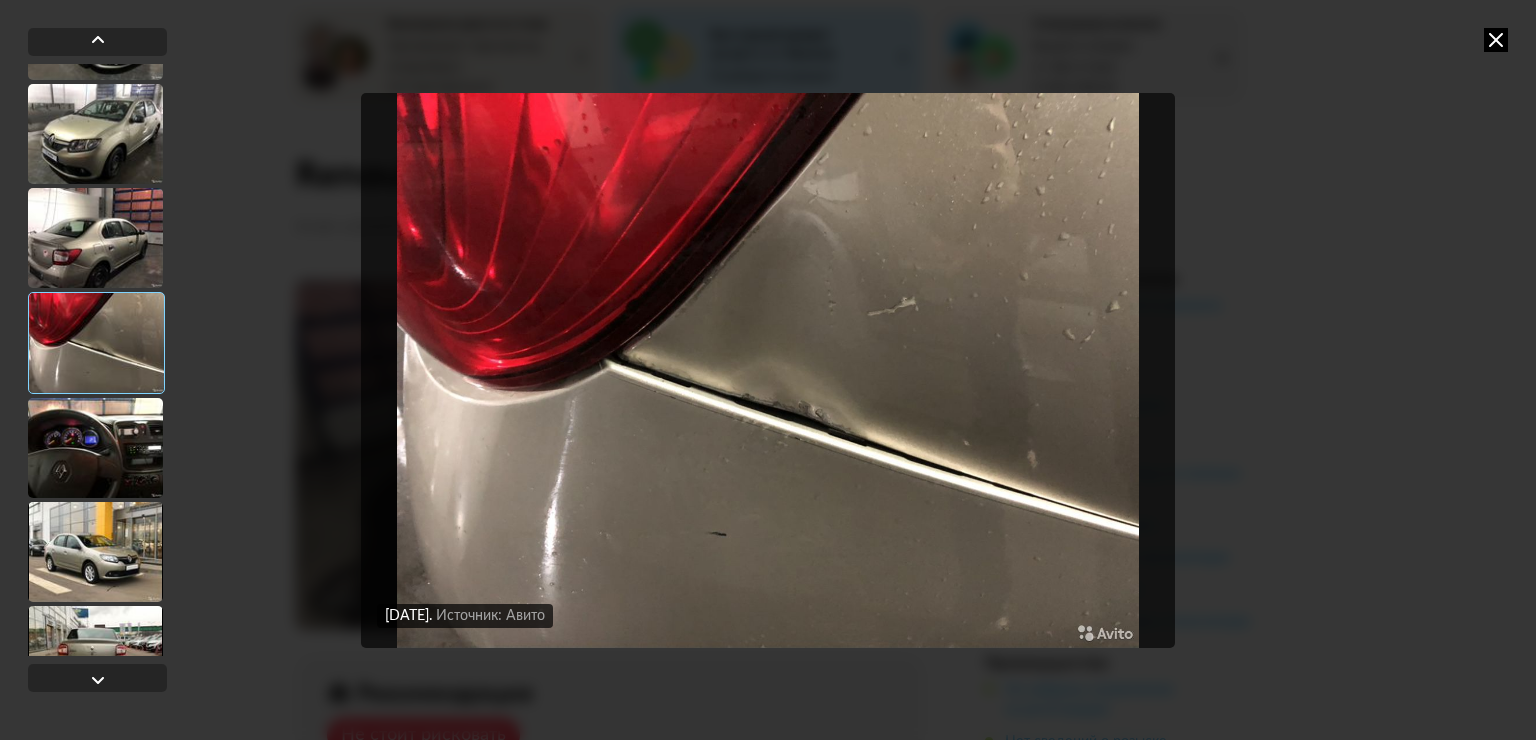click at bounding box center (95, 448) 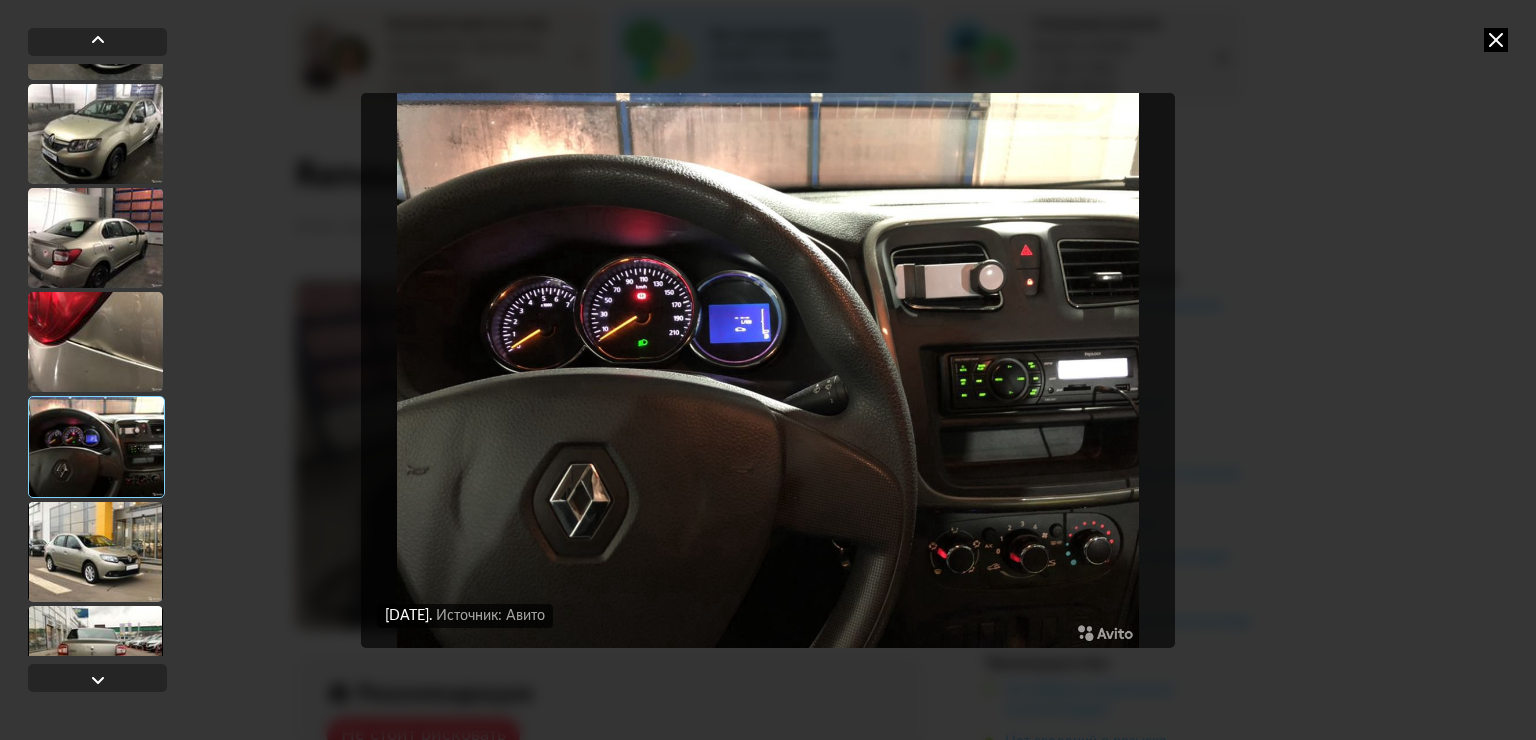 click at bounding box center (95, 552) 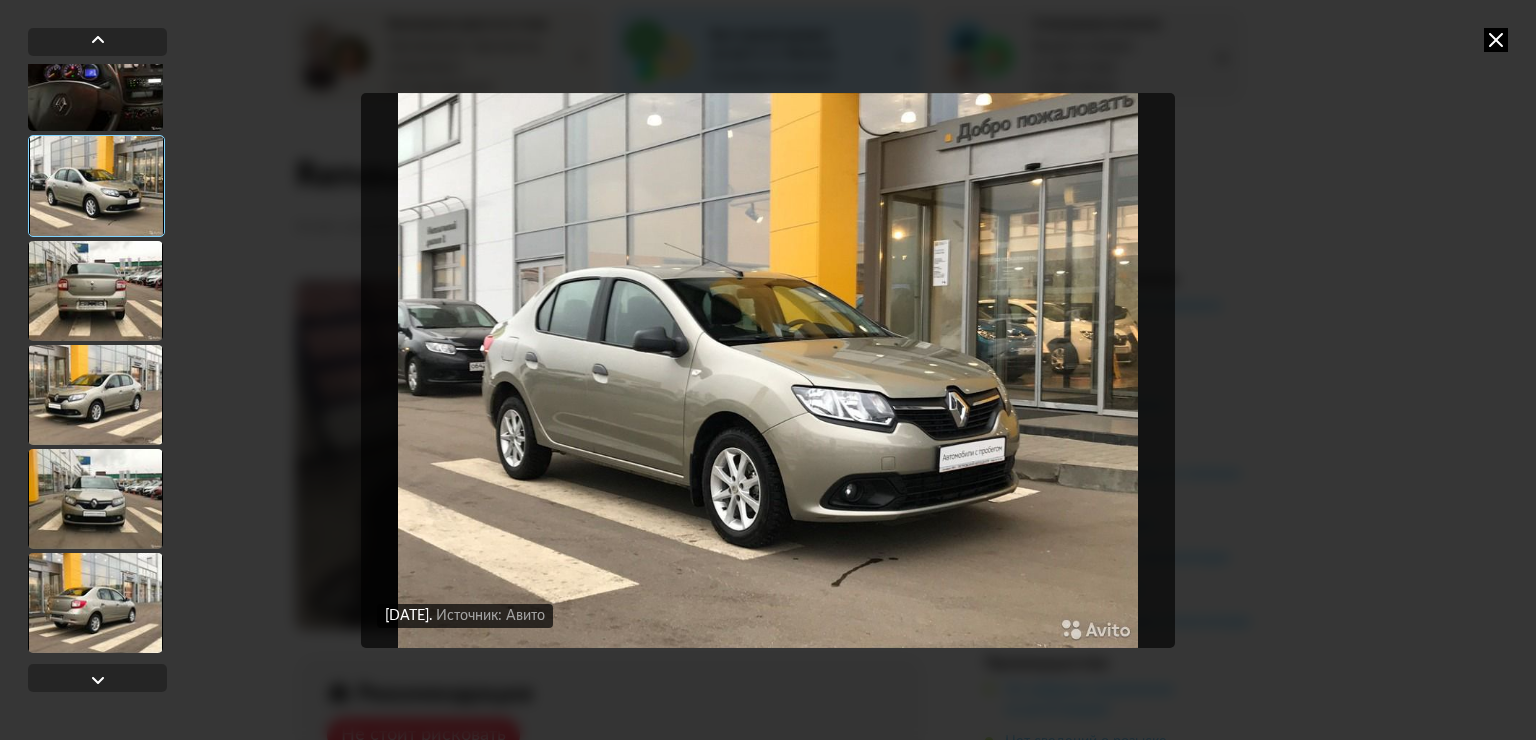 scroll, scrollTop: 900, scrollLeft: 0, axis: vertical 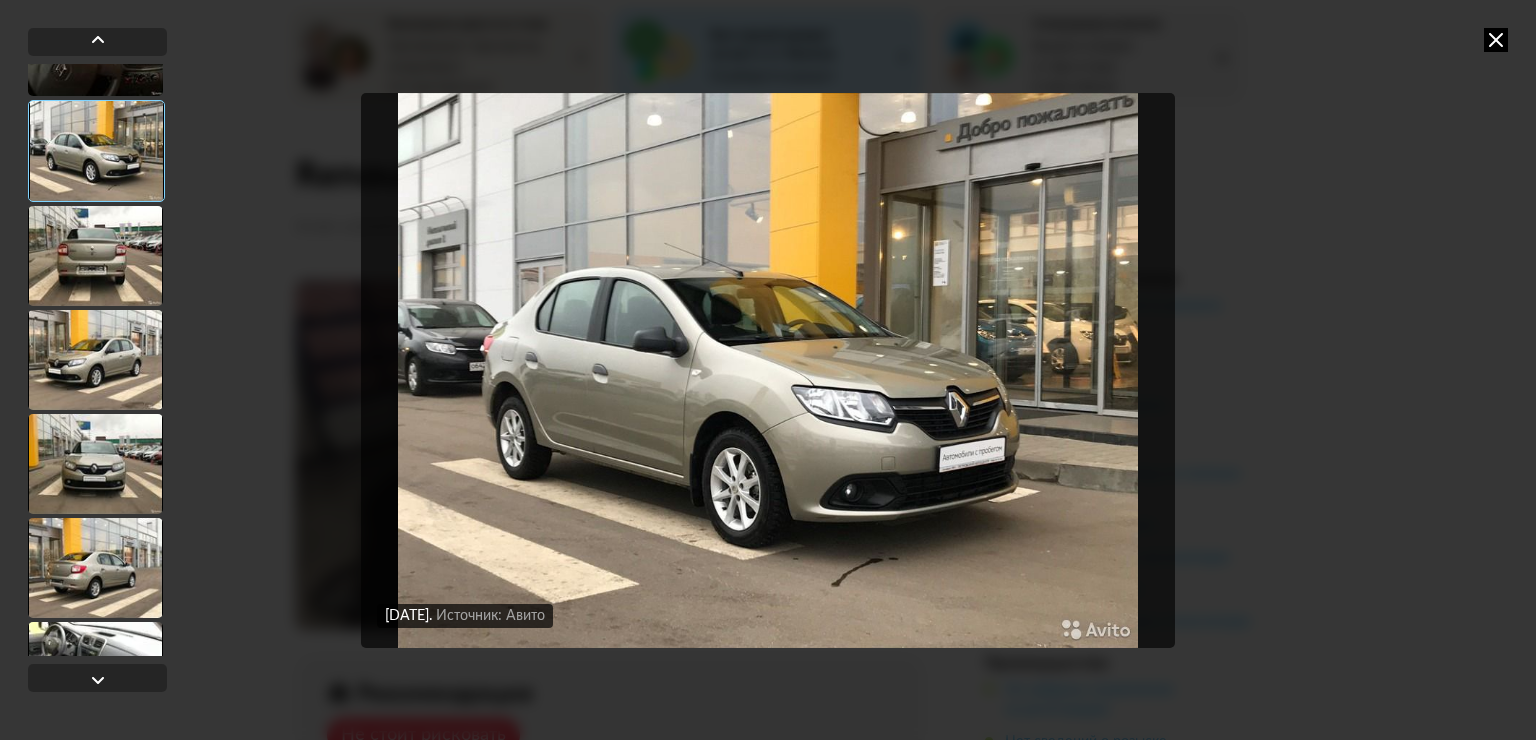 click at bounding box center [96, 151] 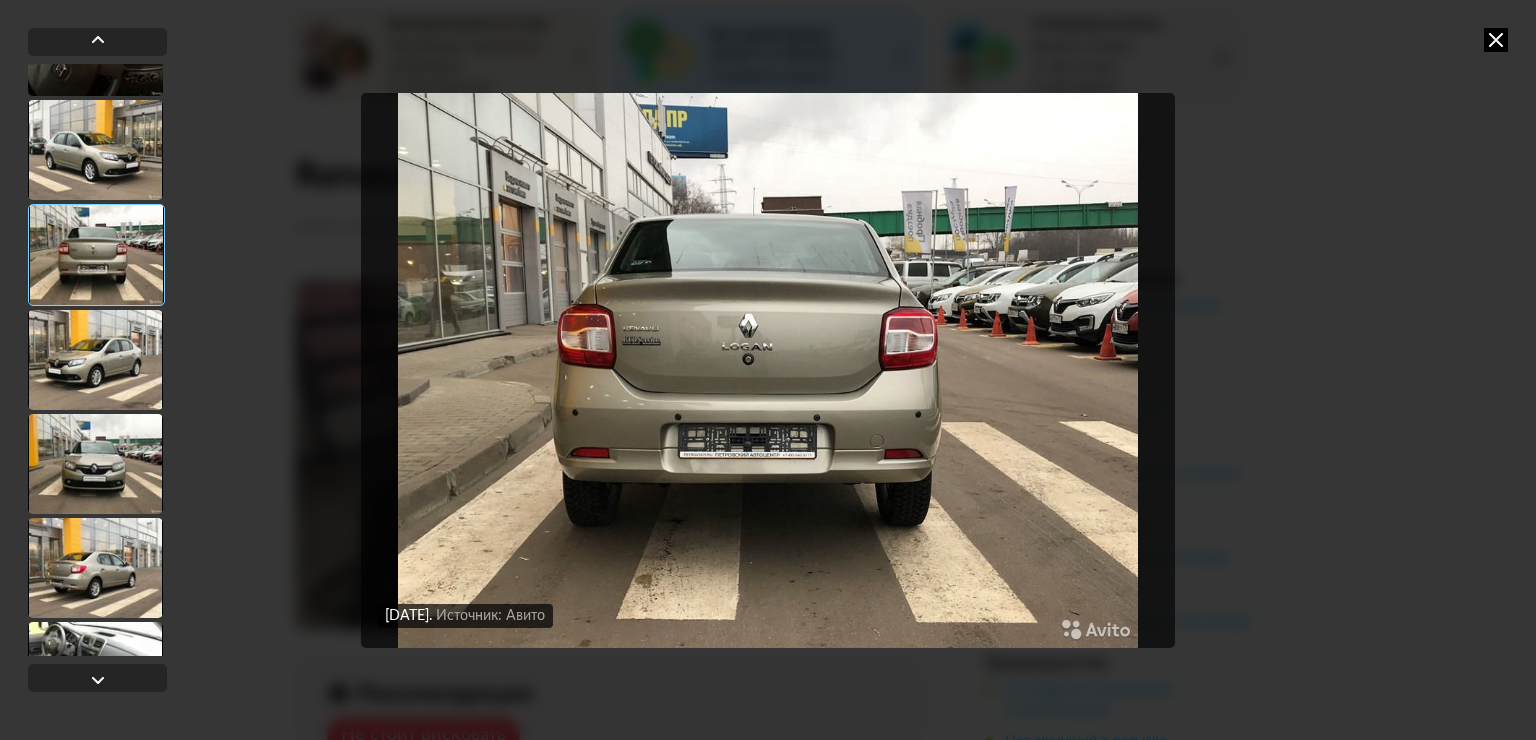 click at bounding box center (95, 464) 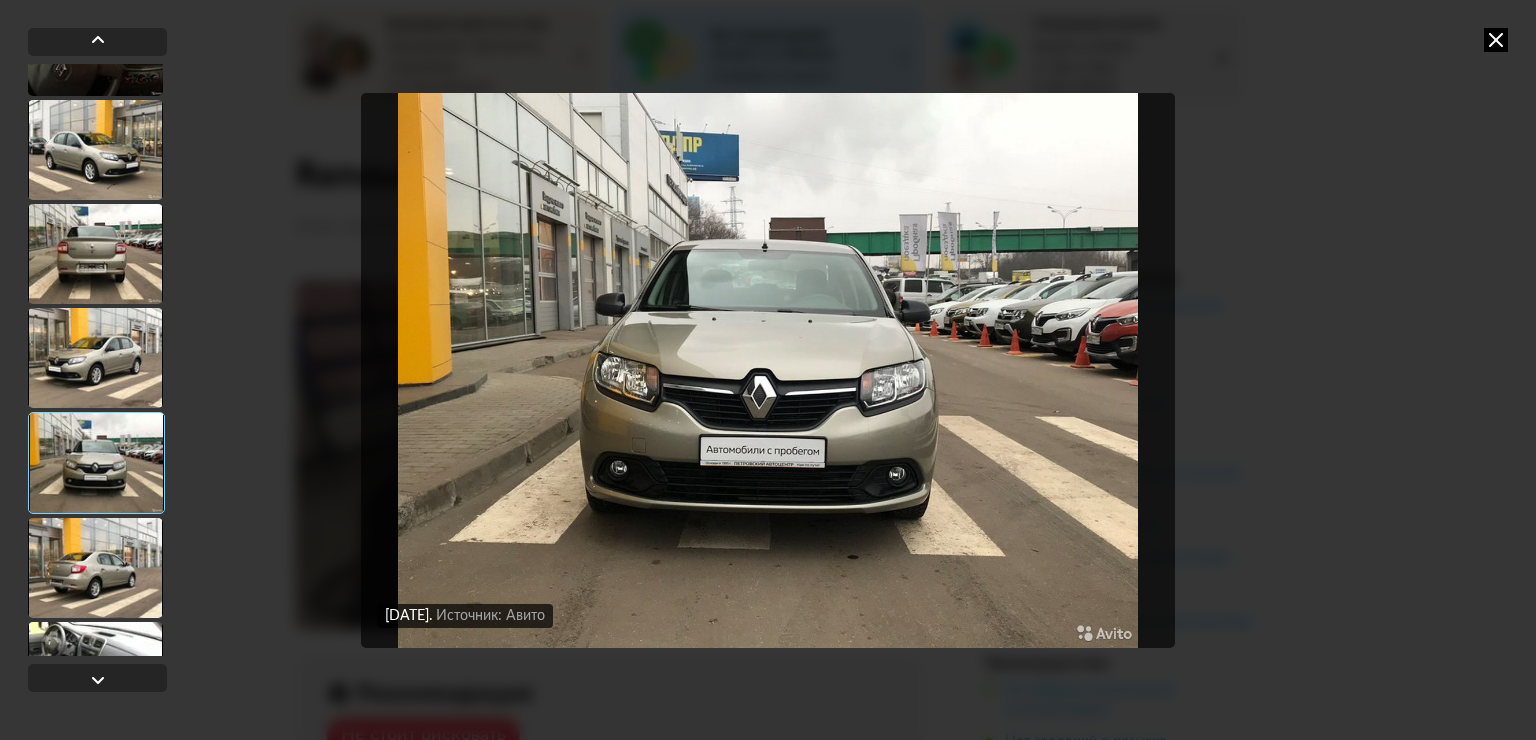 click at bounding box center [95, 358] 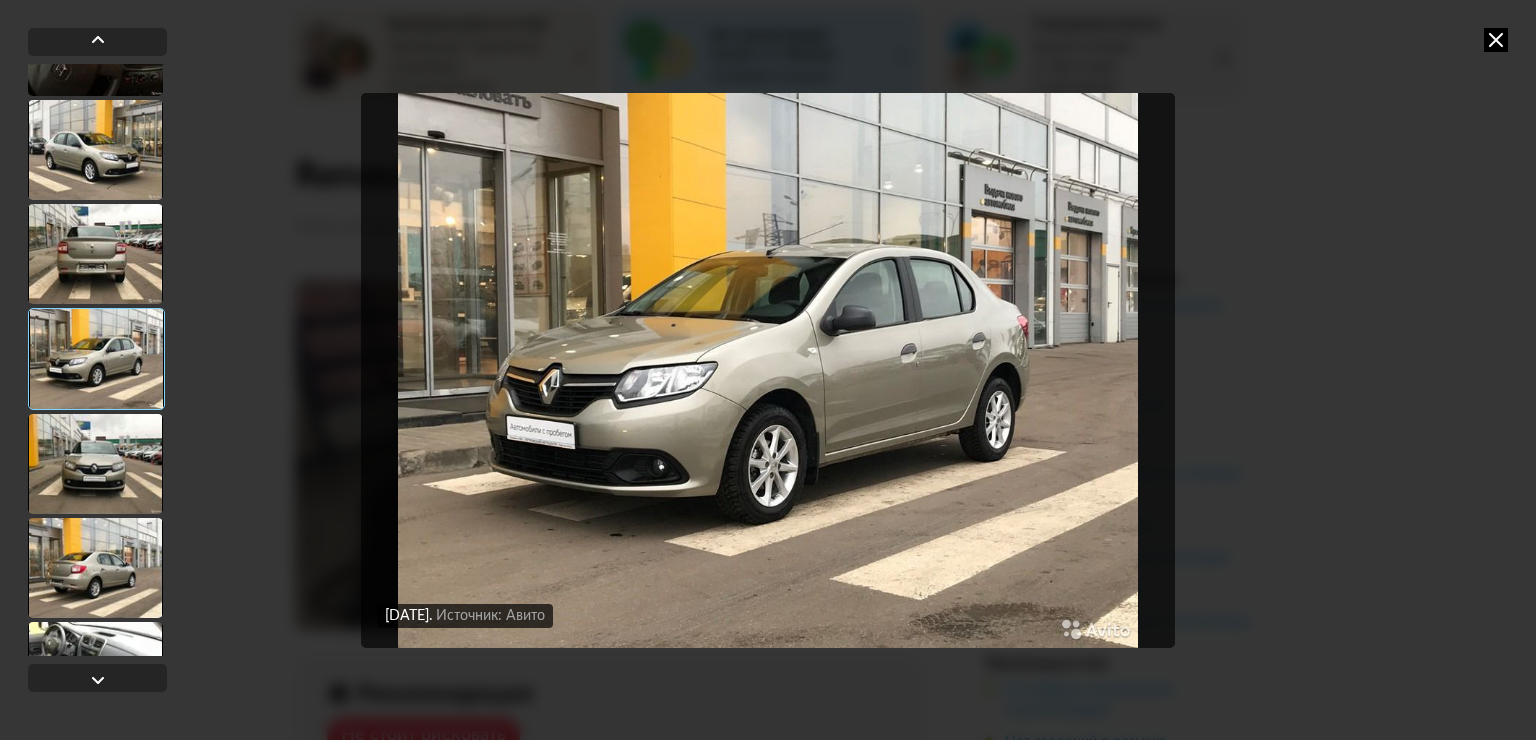 scroll, scrollTop: 1100, scrollLeft: 0, axis: vertical 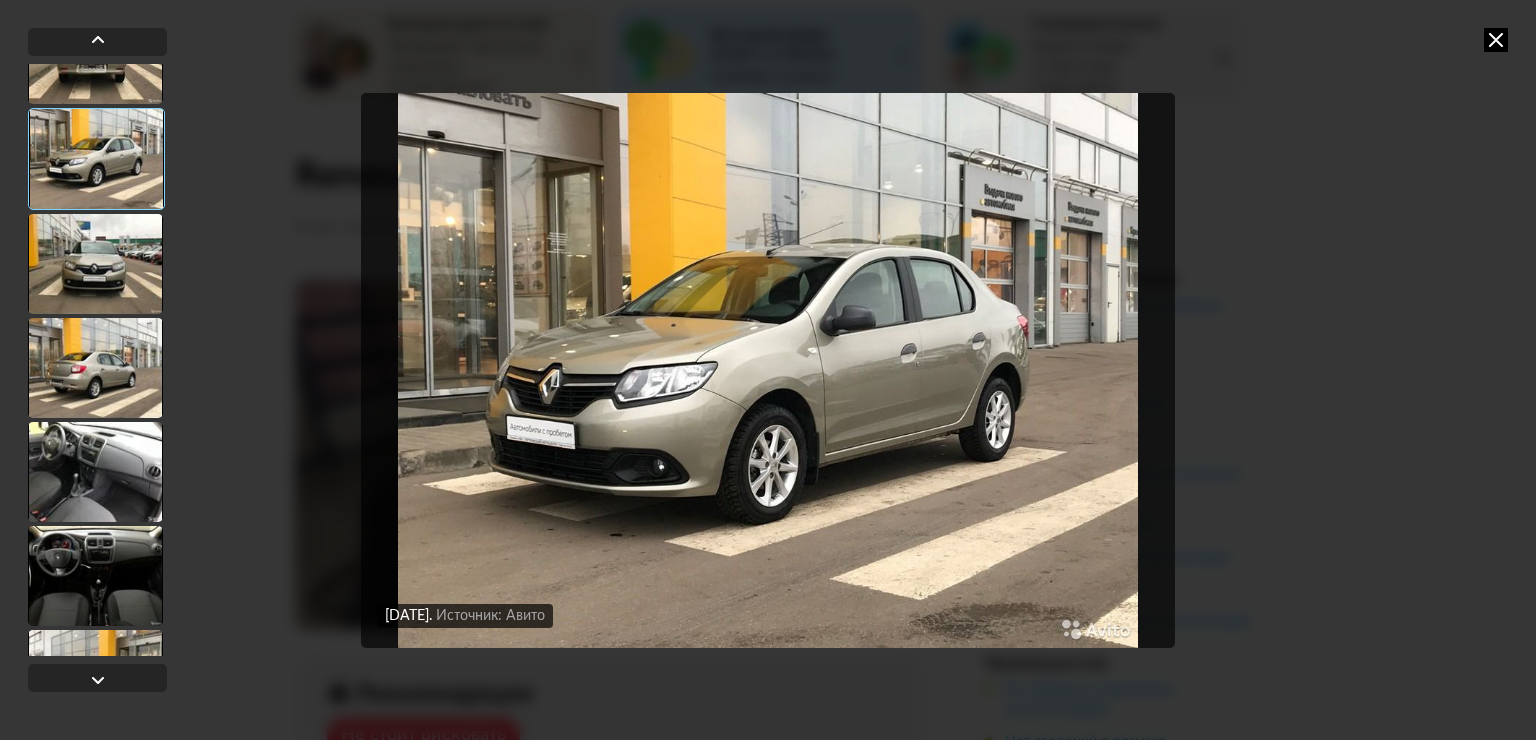 click at bounding box center (95, 368) 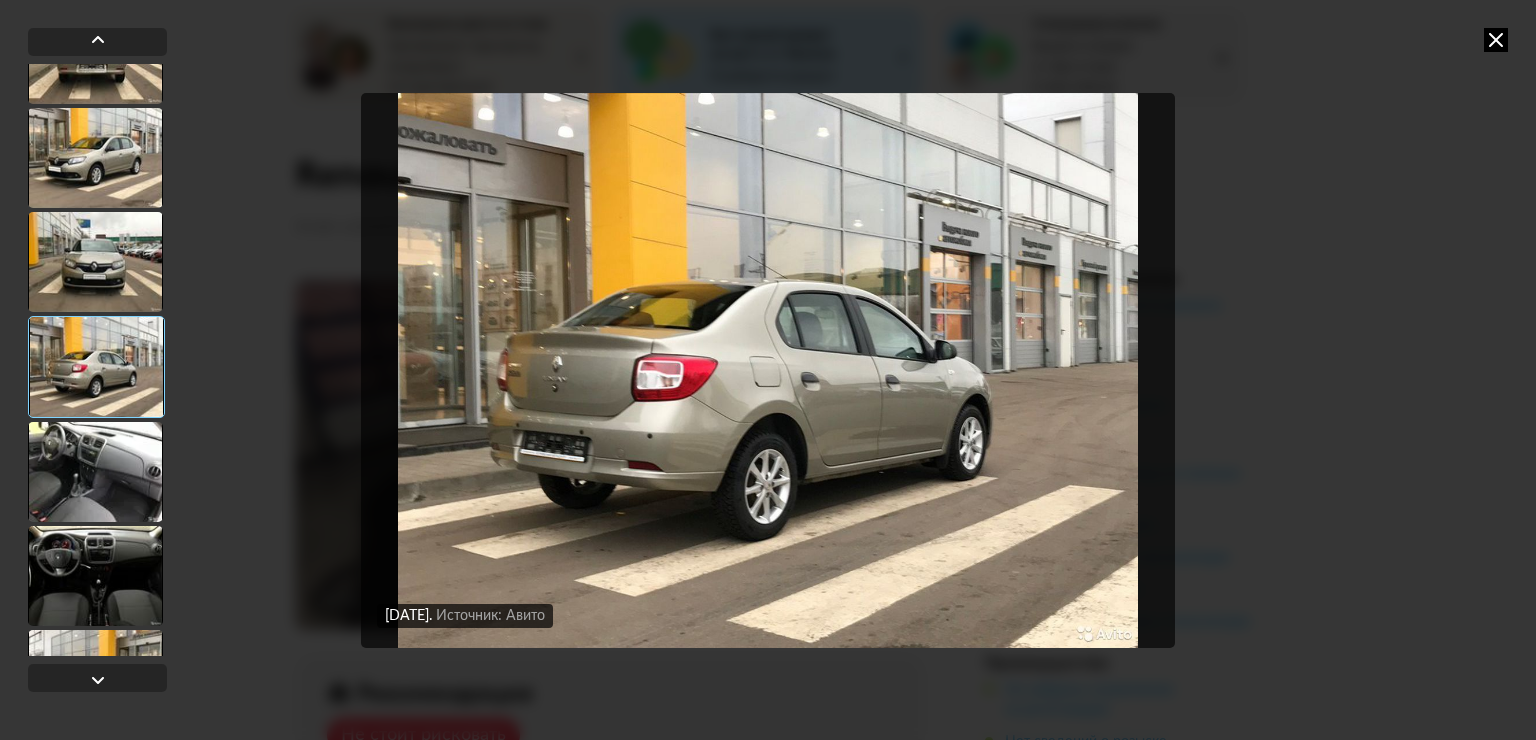 click at bounding box center (95, 472) 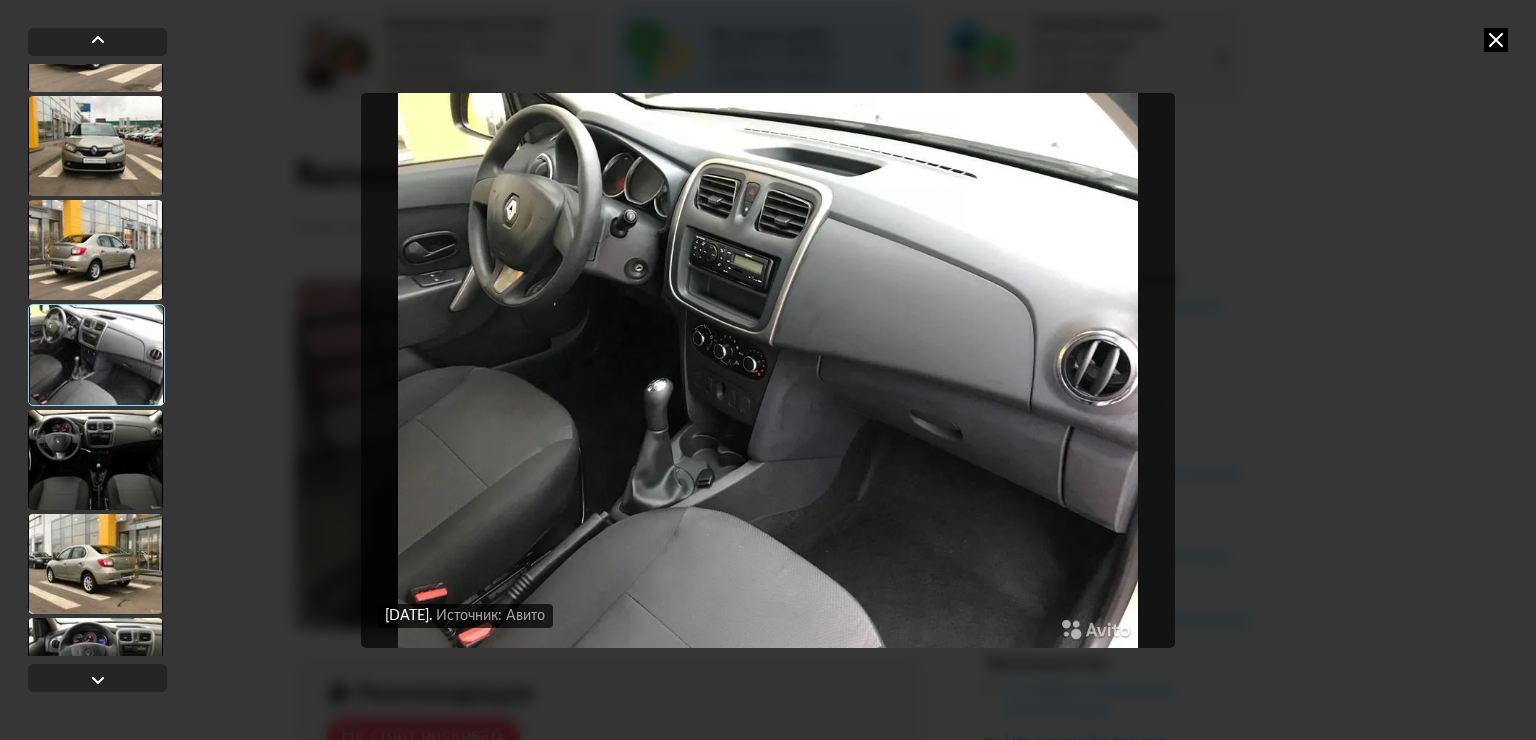 scroll, scrollTop: 1300, scrollLeft: 0, axis: vertical 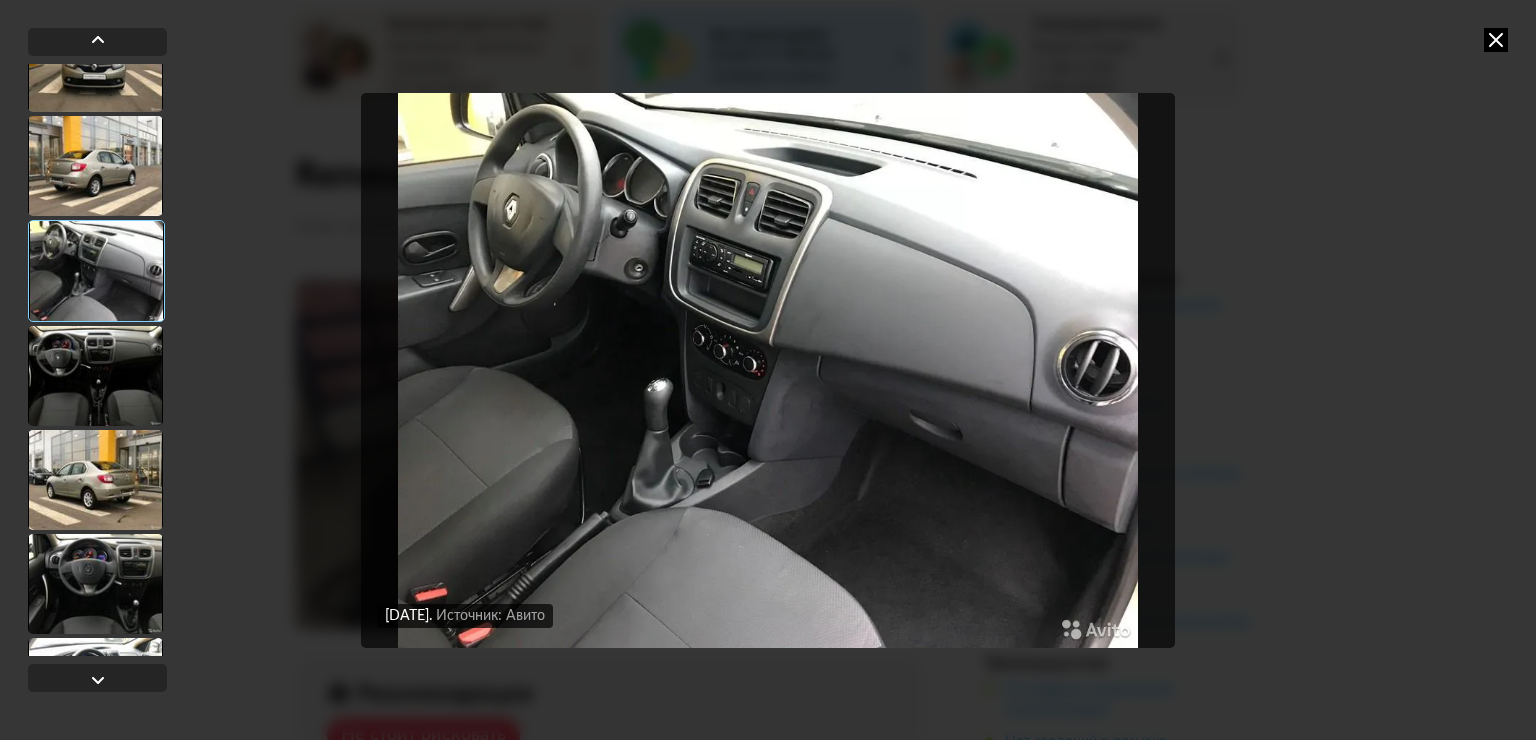 click at bounding box center [95, 376] 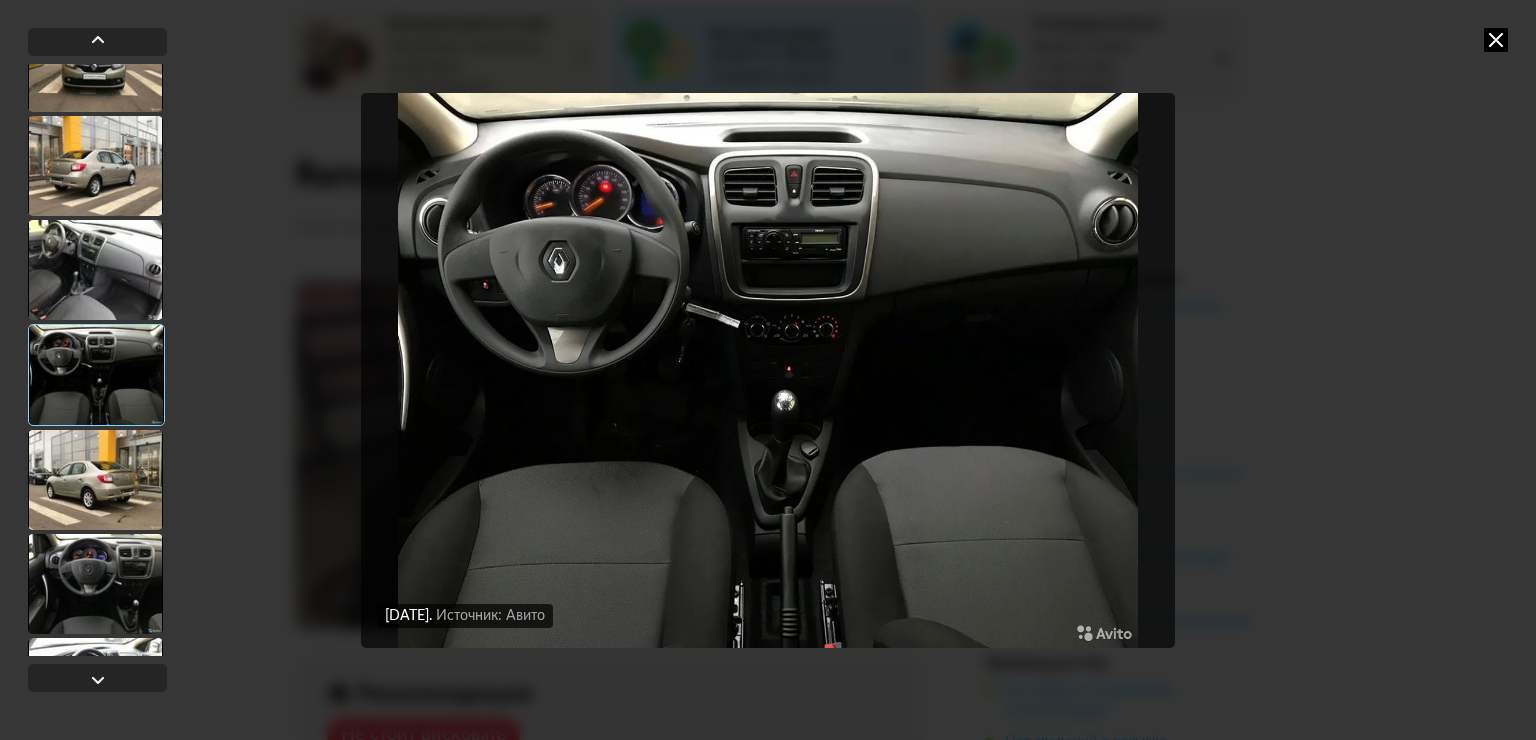 click at bounding box center (95, 480) 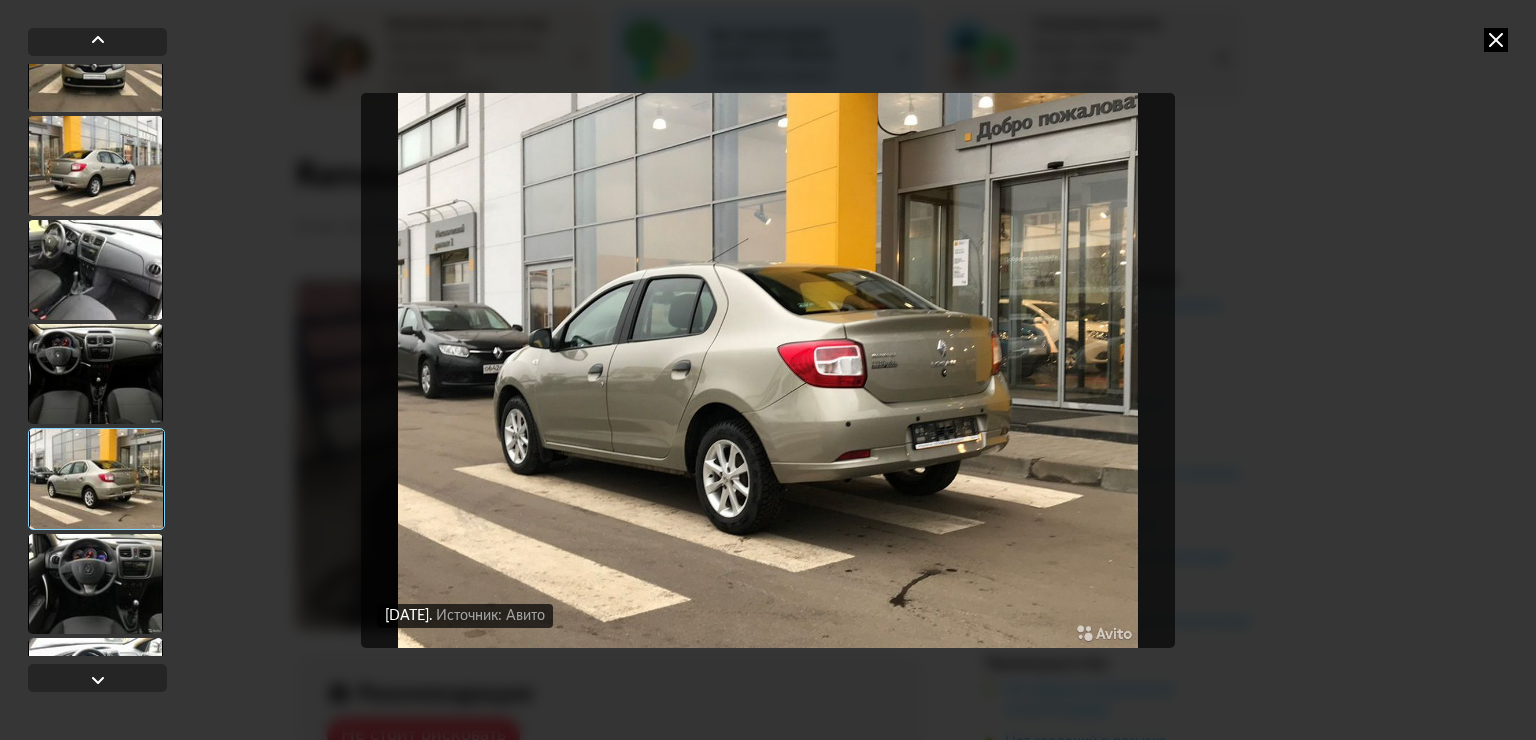 click at bounding box center (95, 374) 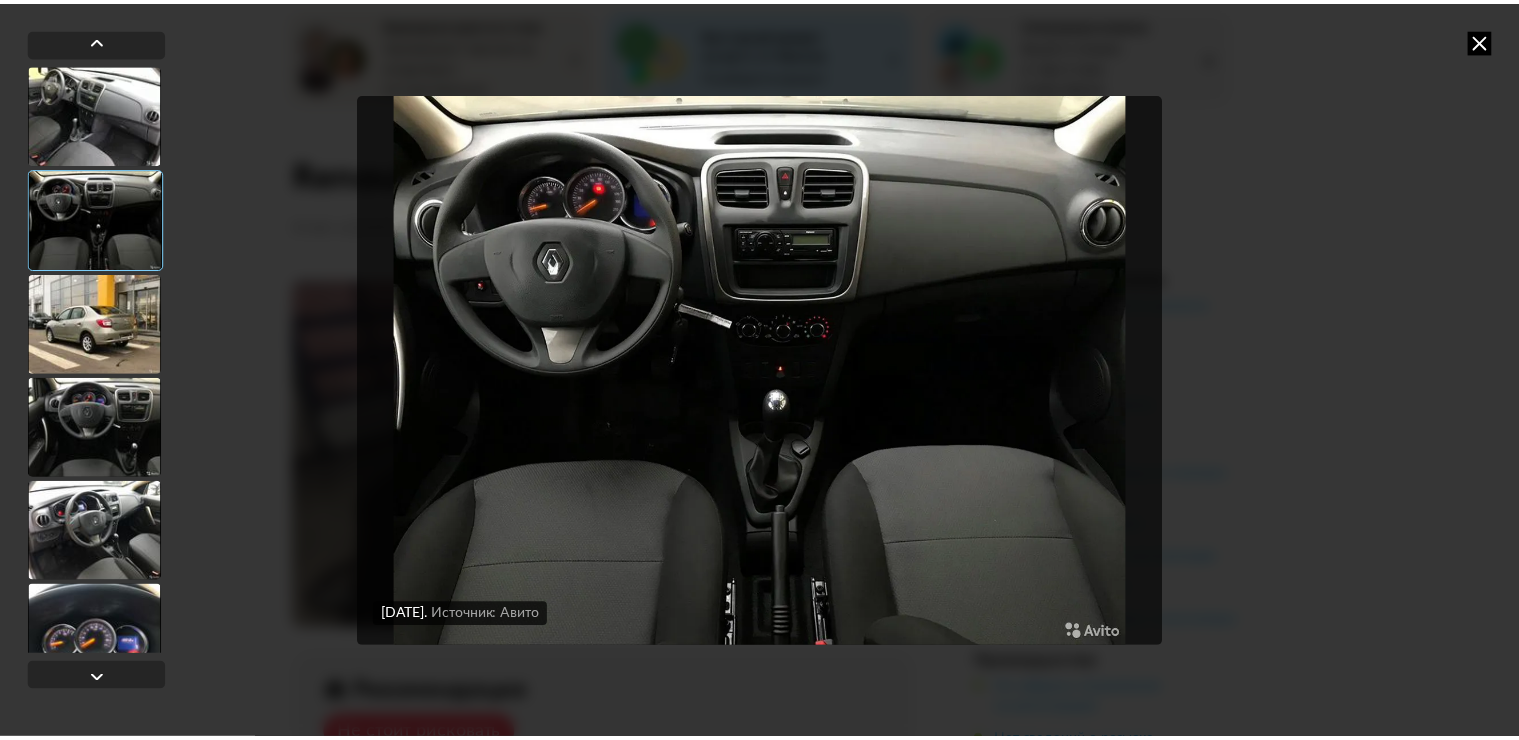 scroll, scrollTop: 1593, scrollLeft: 0, axis: vertical 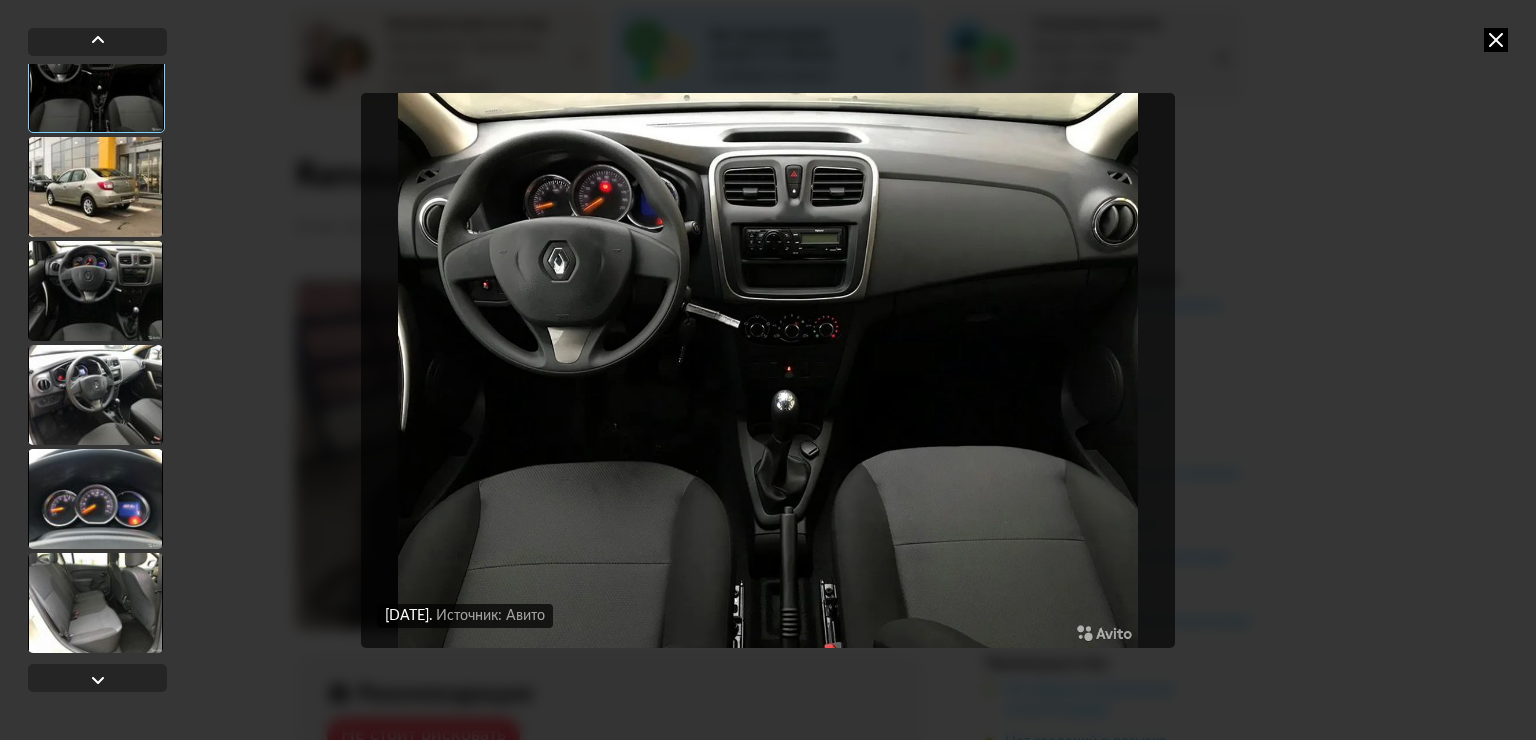click at bounding box center [95, 499] 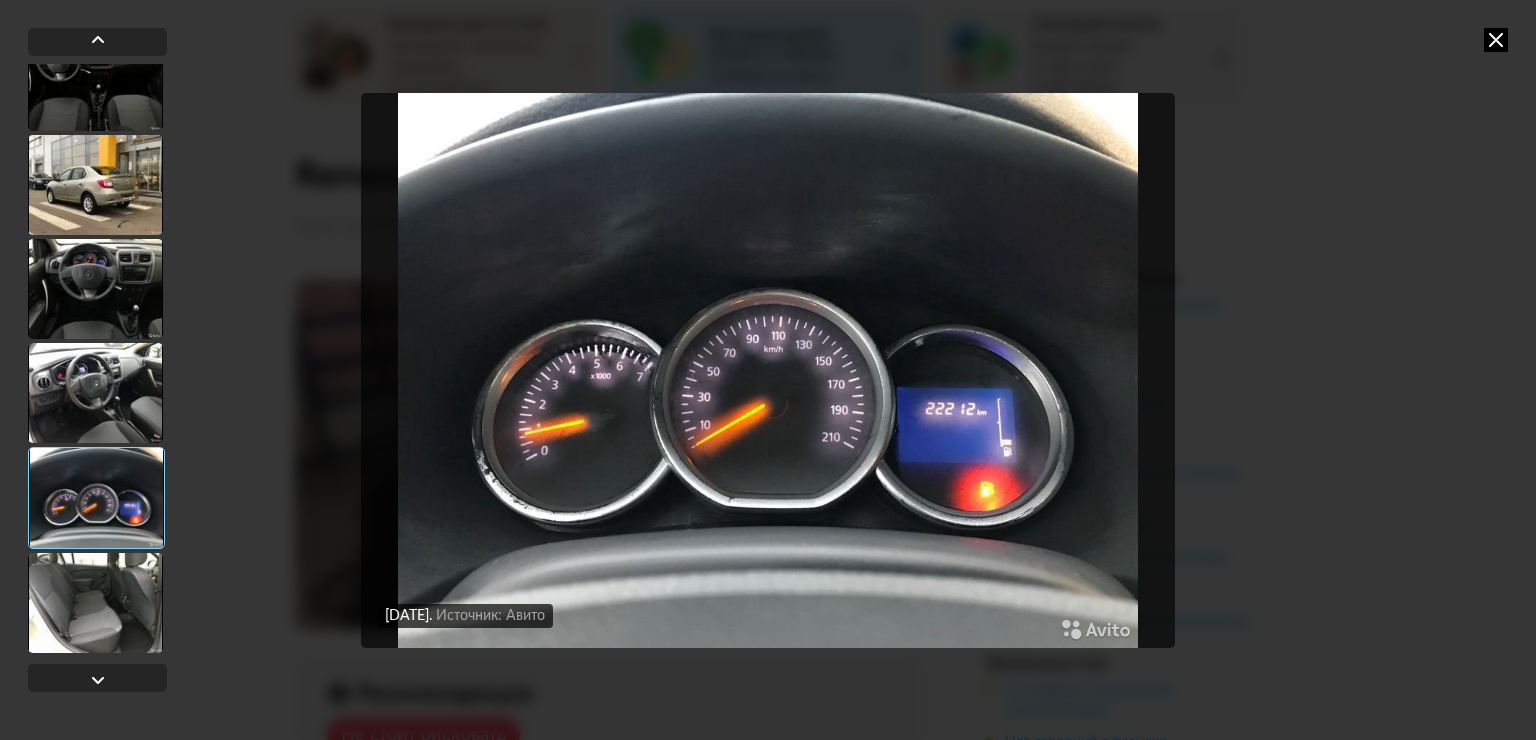 click at bounding box center [95, 603] 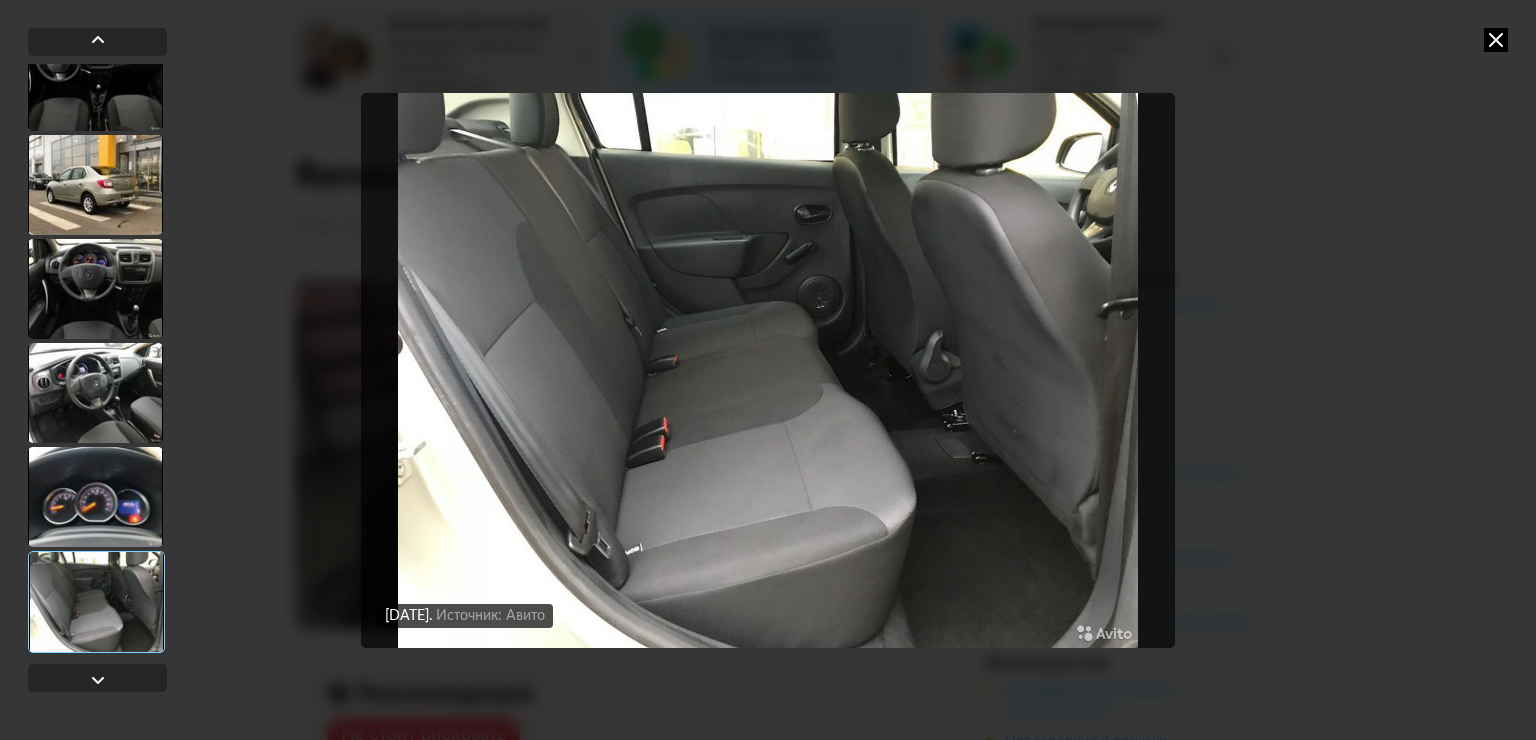 click at bounding box center [1496, 40] 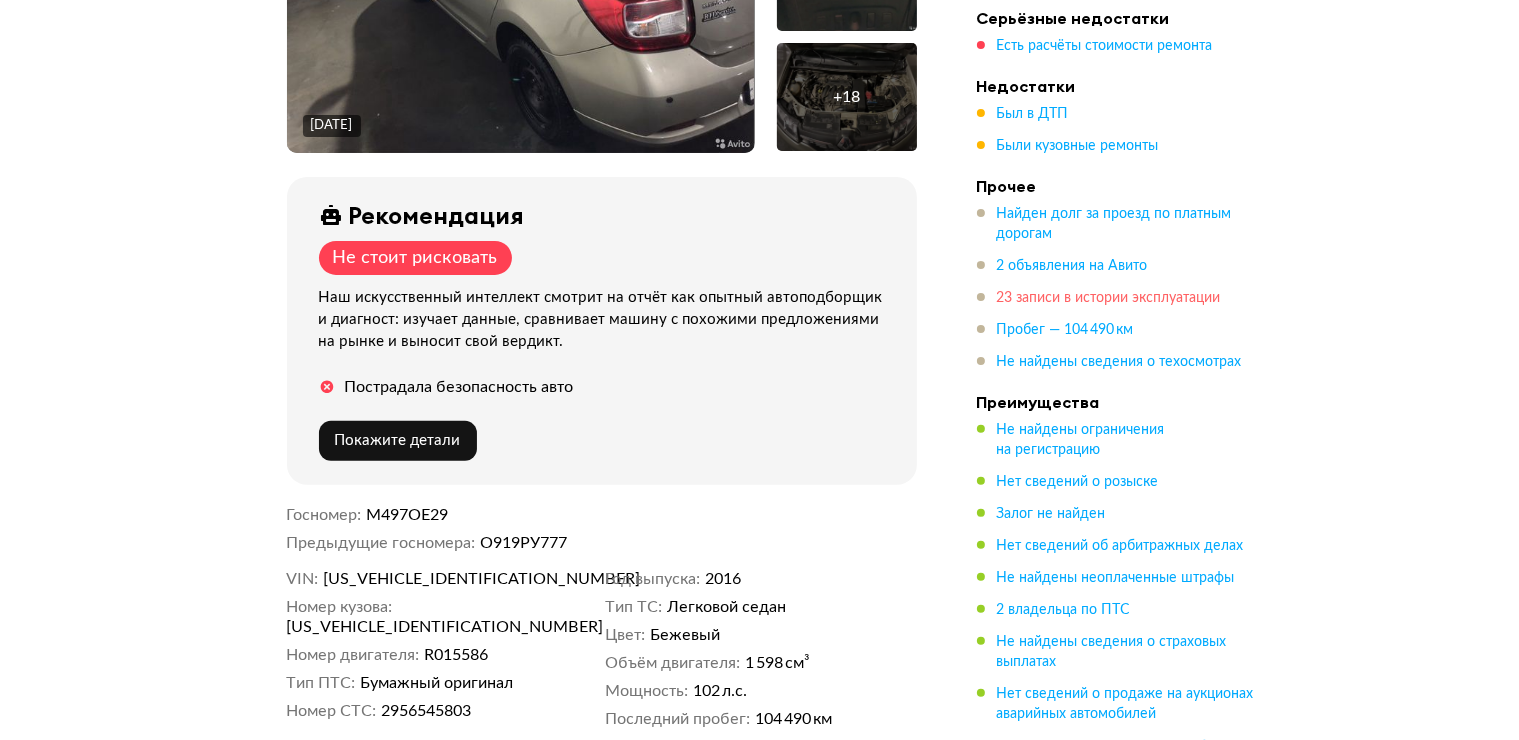 scroll, scrollTop: 900, scrollLeft: 0, axis: vertical 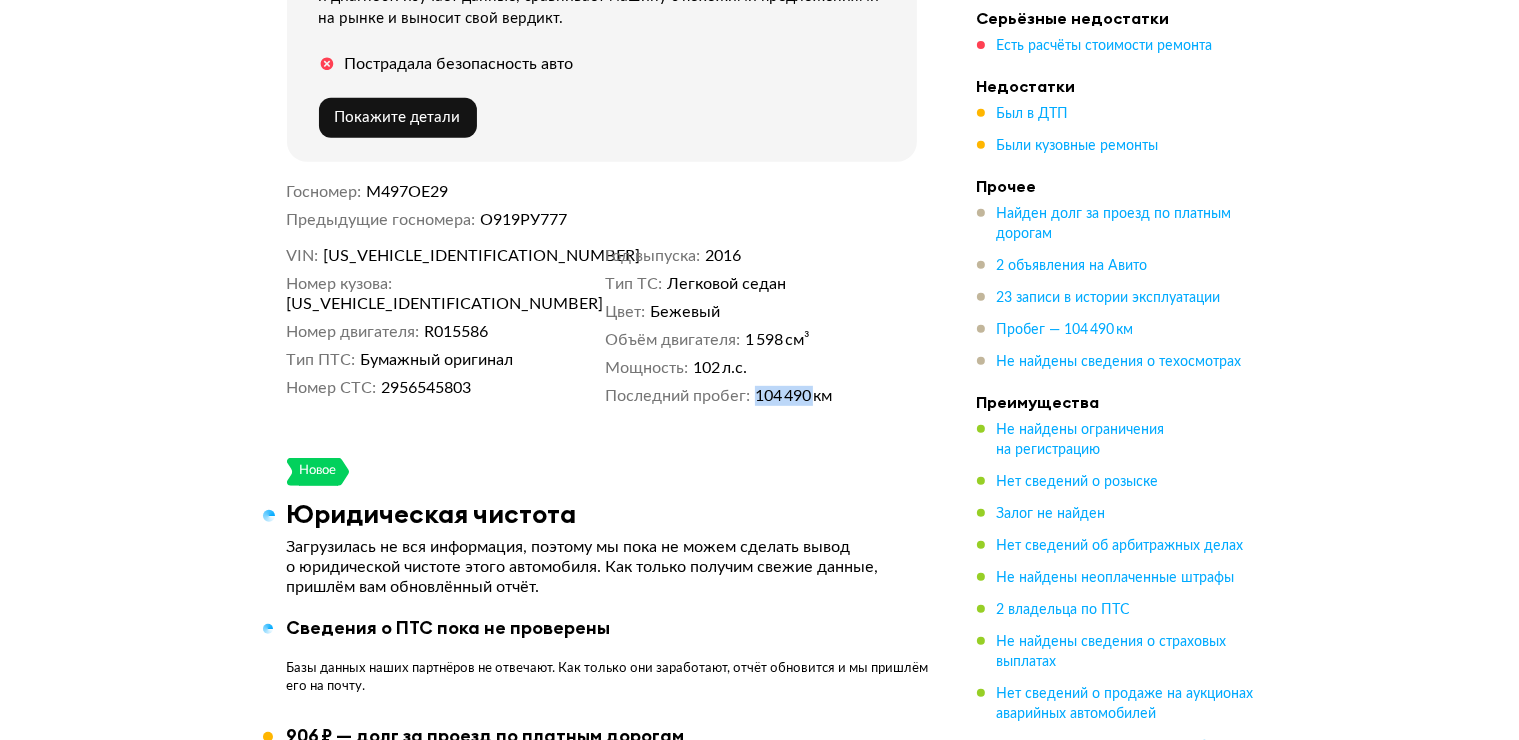 drag, startPoint x: 816, startPoint y: 360, endPoint x: 753, endPoint y: 362, distance: 63.03174 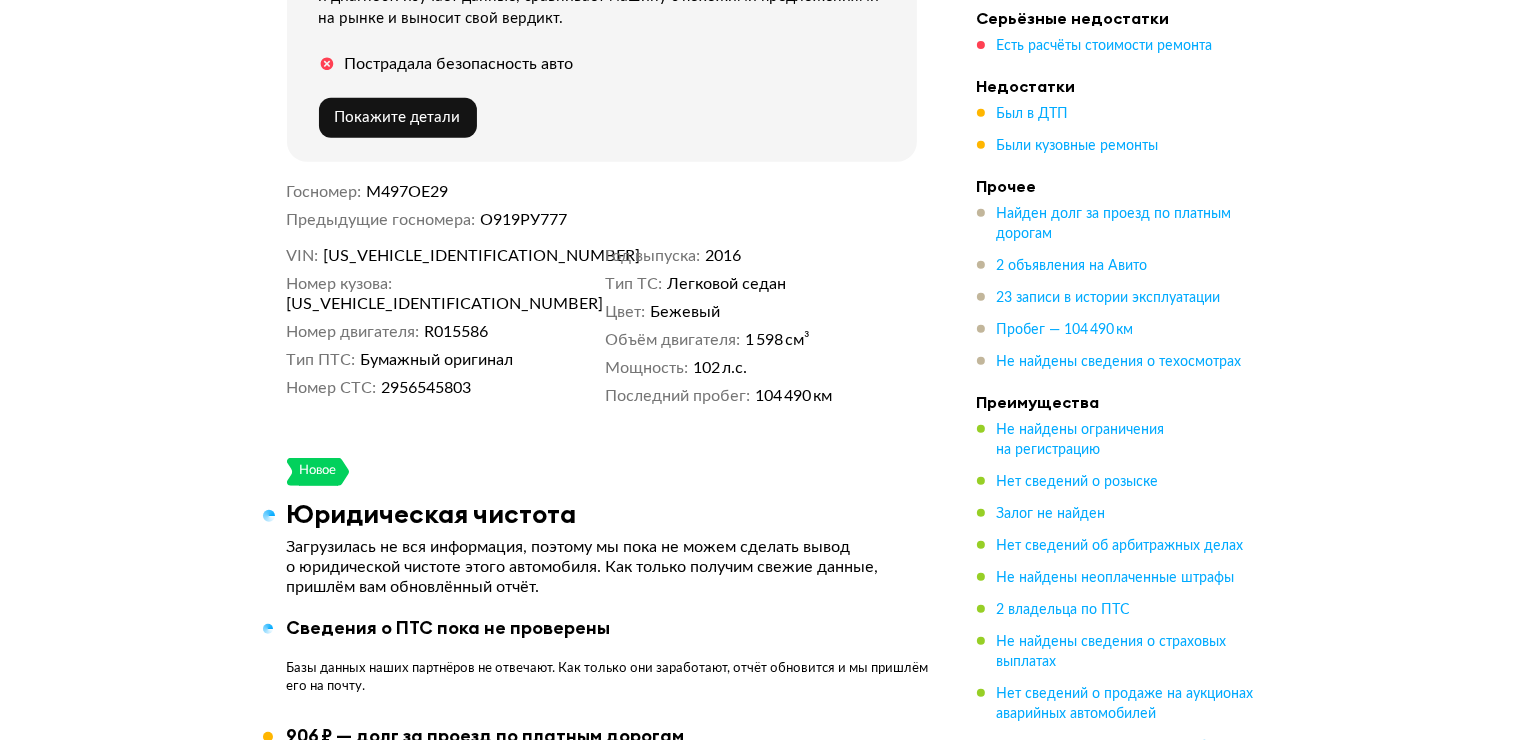click on "VIN X7L4SRAT454771773 Номер кузова X7L4SRAT454771773 Номер двигателя R015586 Тип ПТС Бумажный оригинал Номер СТС 2956545803 Год выпуска 2016 Тип ТС Легковой седан Цвет Бежевый Объём двигателя 1 598 см³ Мощность 102 л.с. Последний пробег 104 490 км" at bounding box center (602, 326) 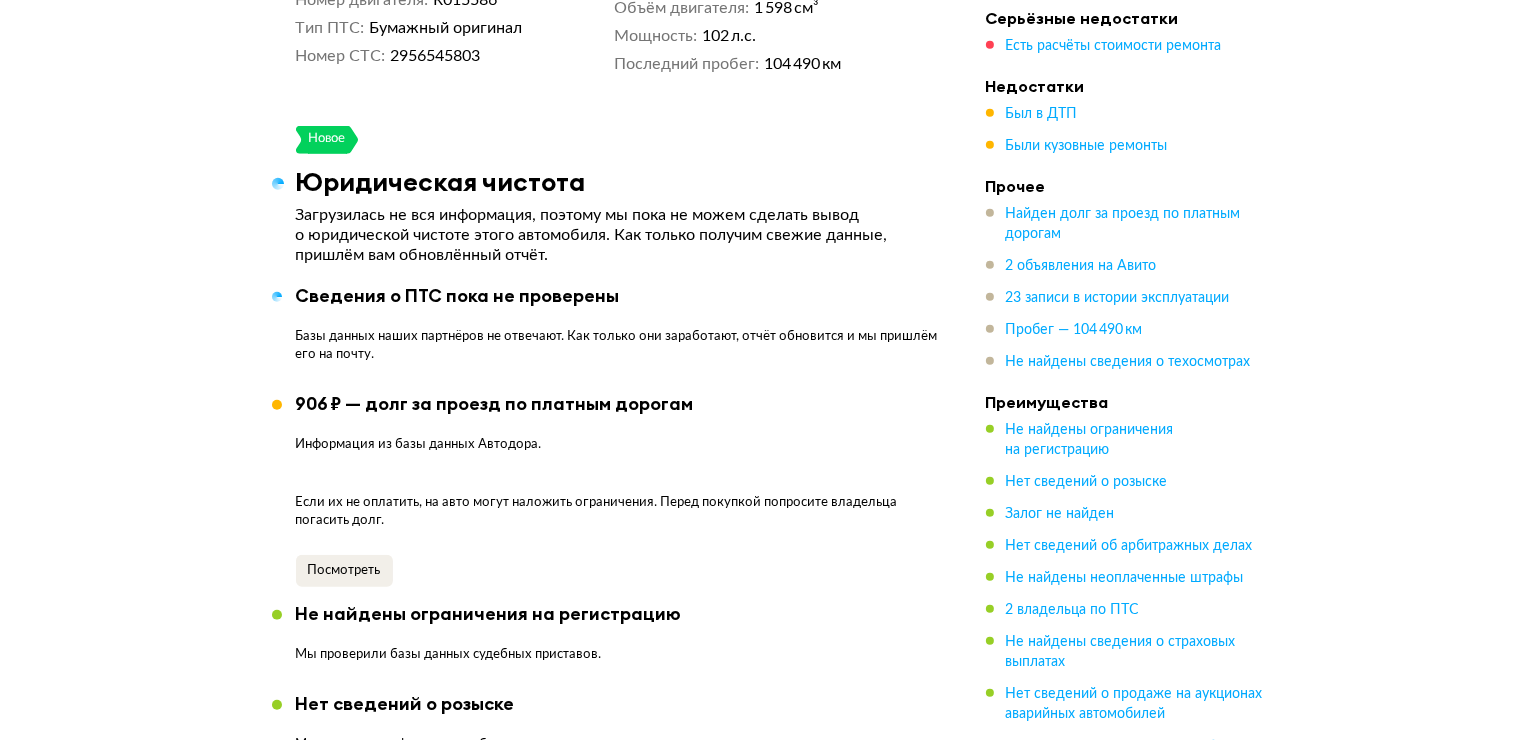 scroll, scrollTop: 1500, scrollLeft: 0, axis: vertical 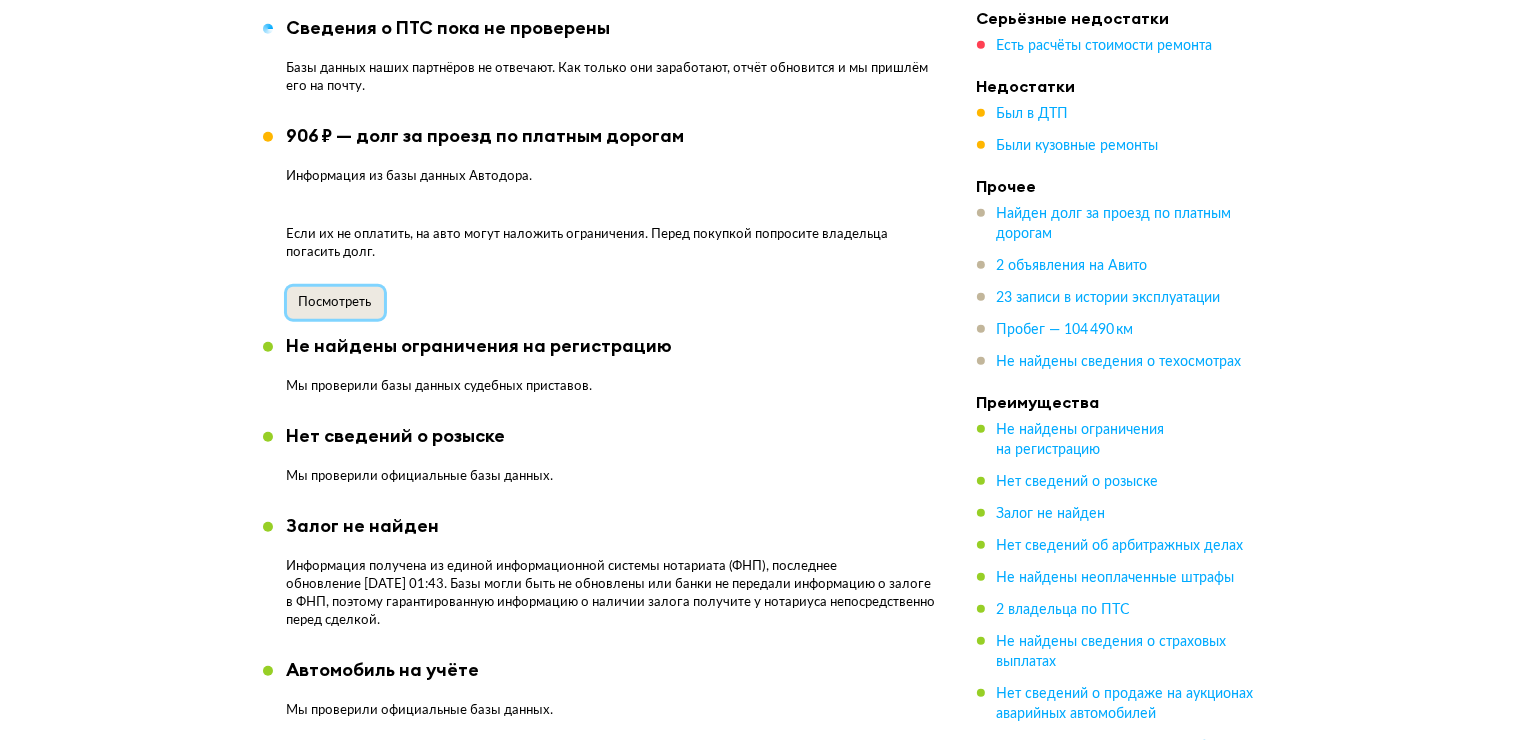 click on "Посмотреть" at bounding box center [335, 302] 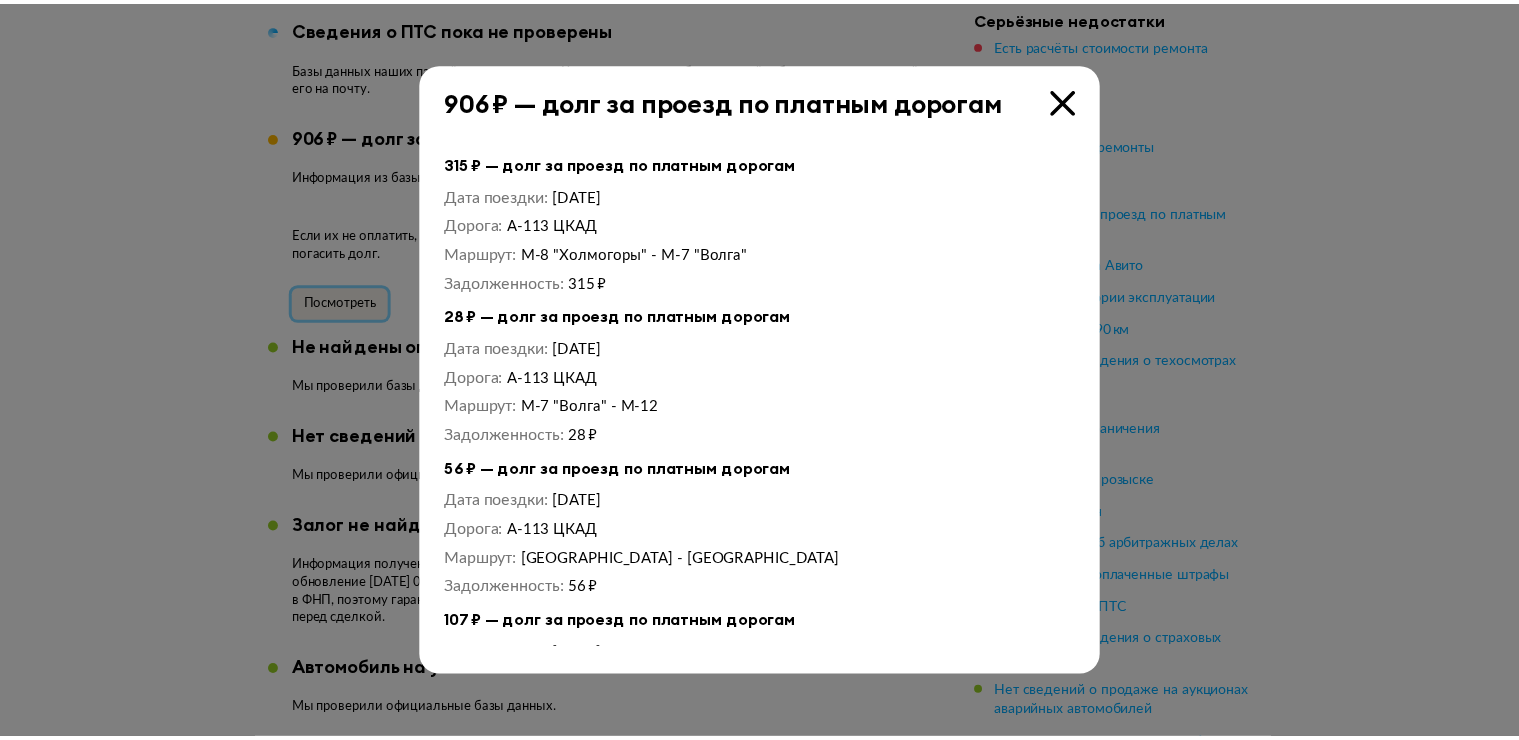 scroll, scrollTop: 571, scrollLeft: 0, axis: vertical 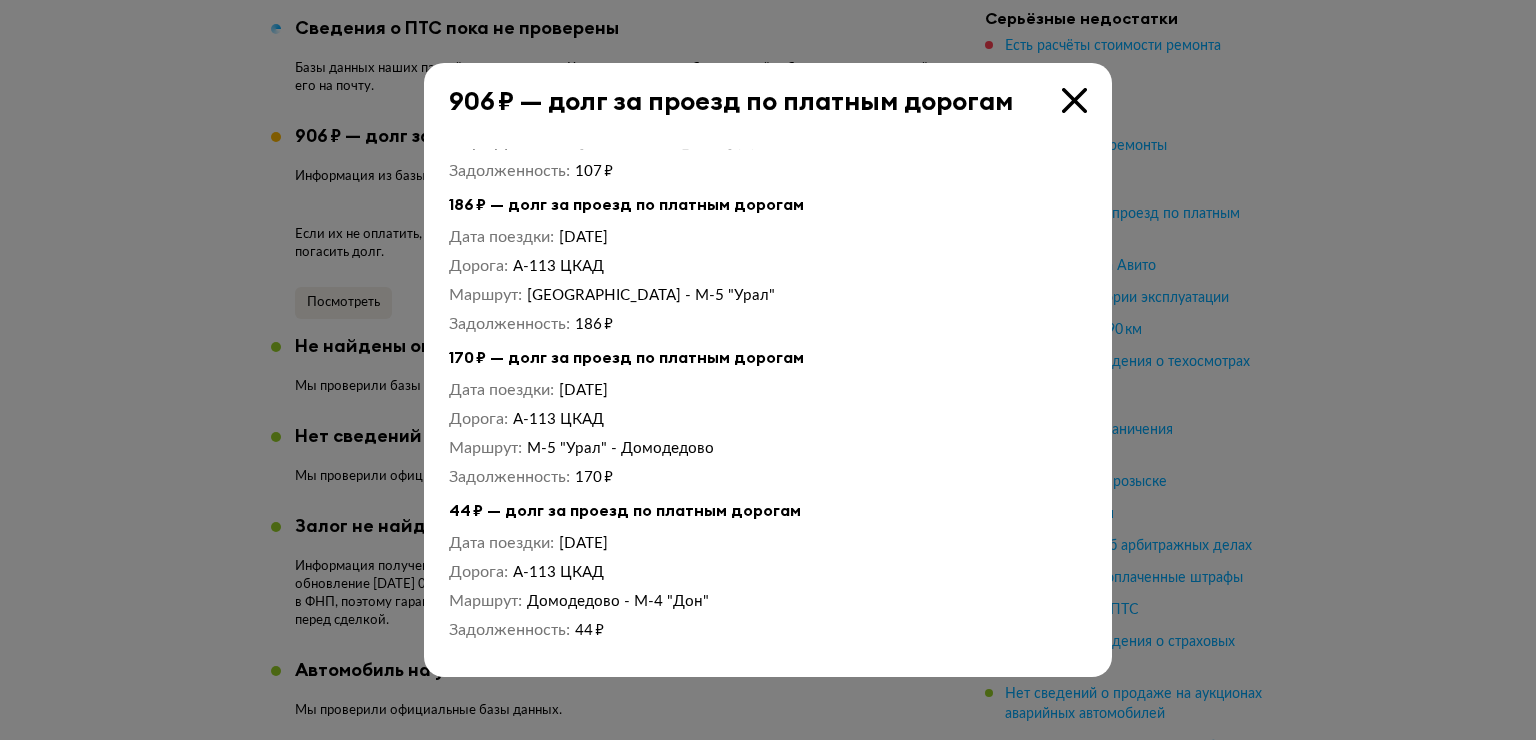 click at bounding box center (1074, 100) 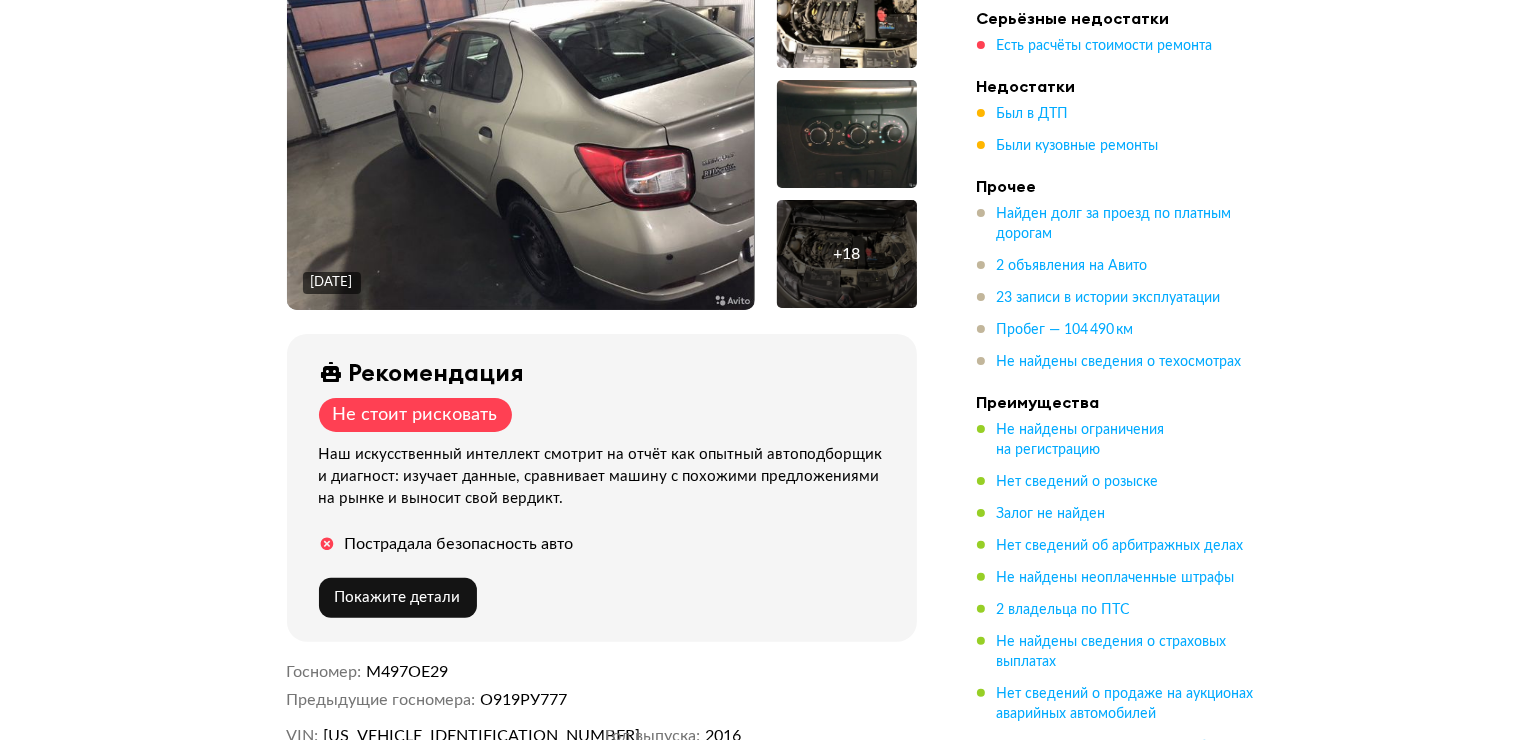 scroll, scrollTop: 600, scrollLeft: 0, axis: vertical 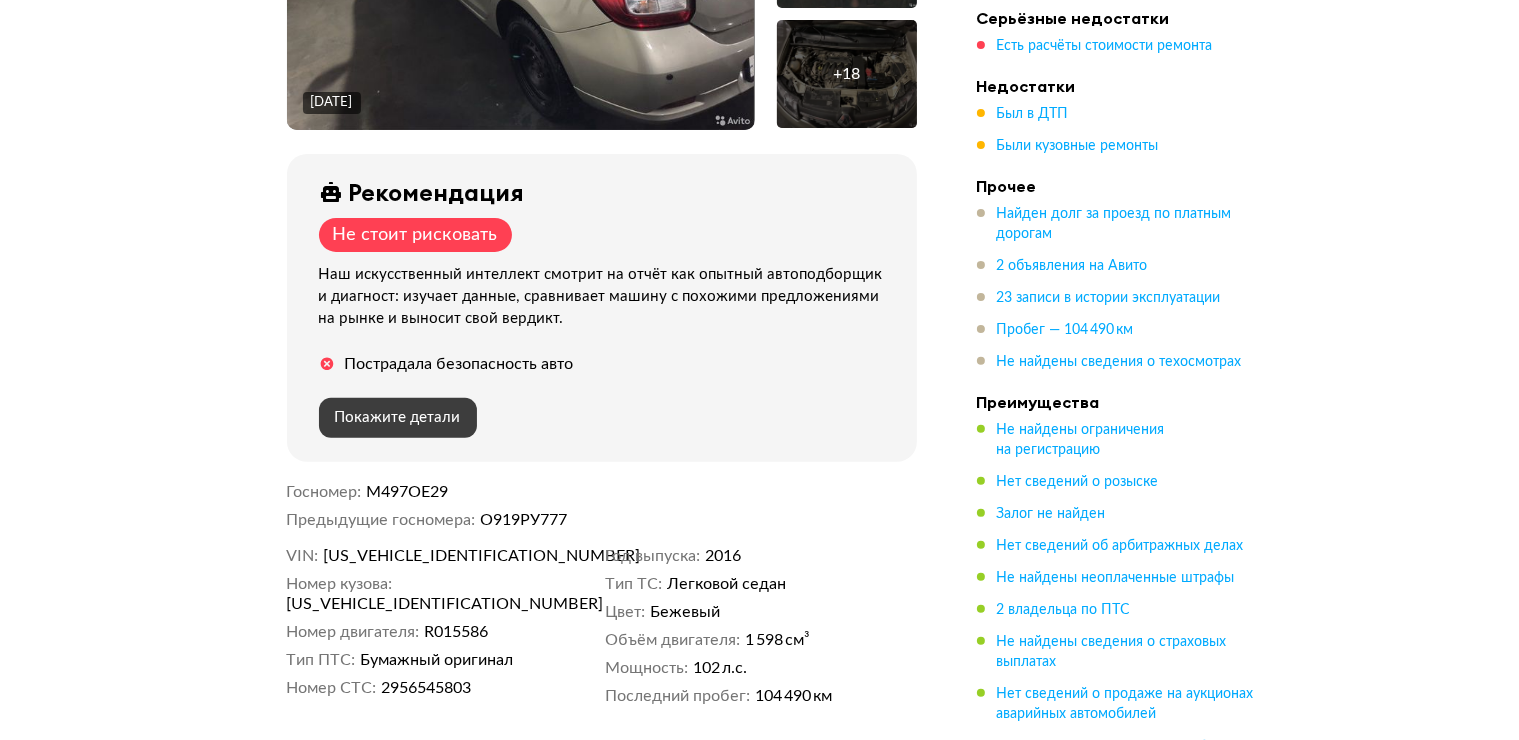 click on "Покажите детали" at bounding box center [398, 417] 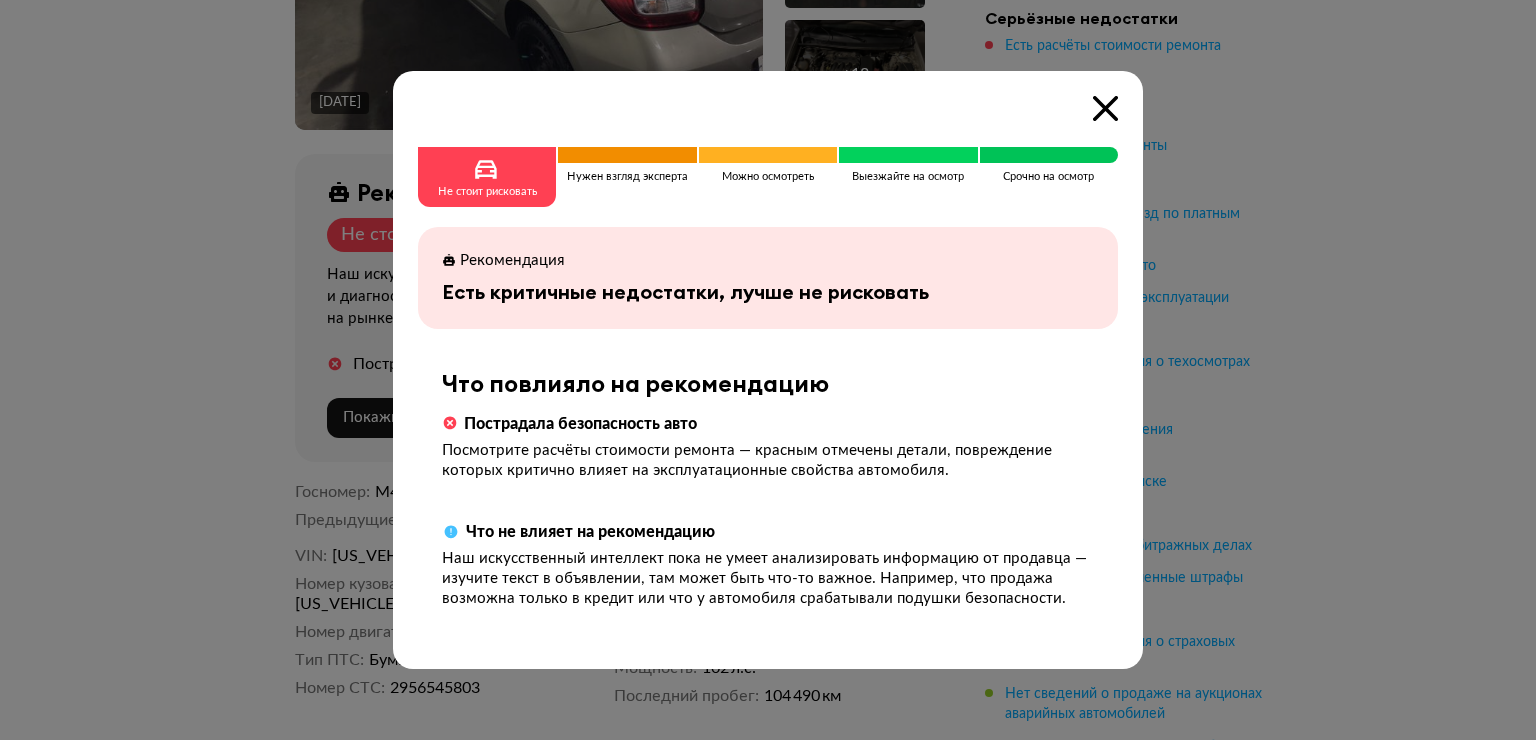 click at bounding box center (768, 370) 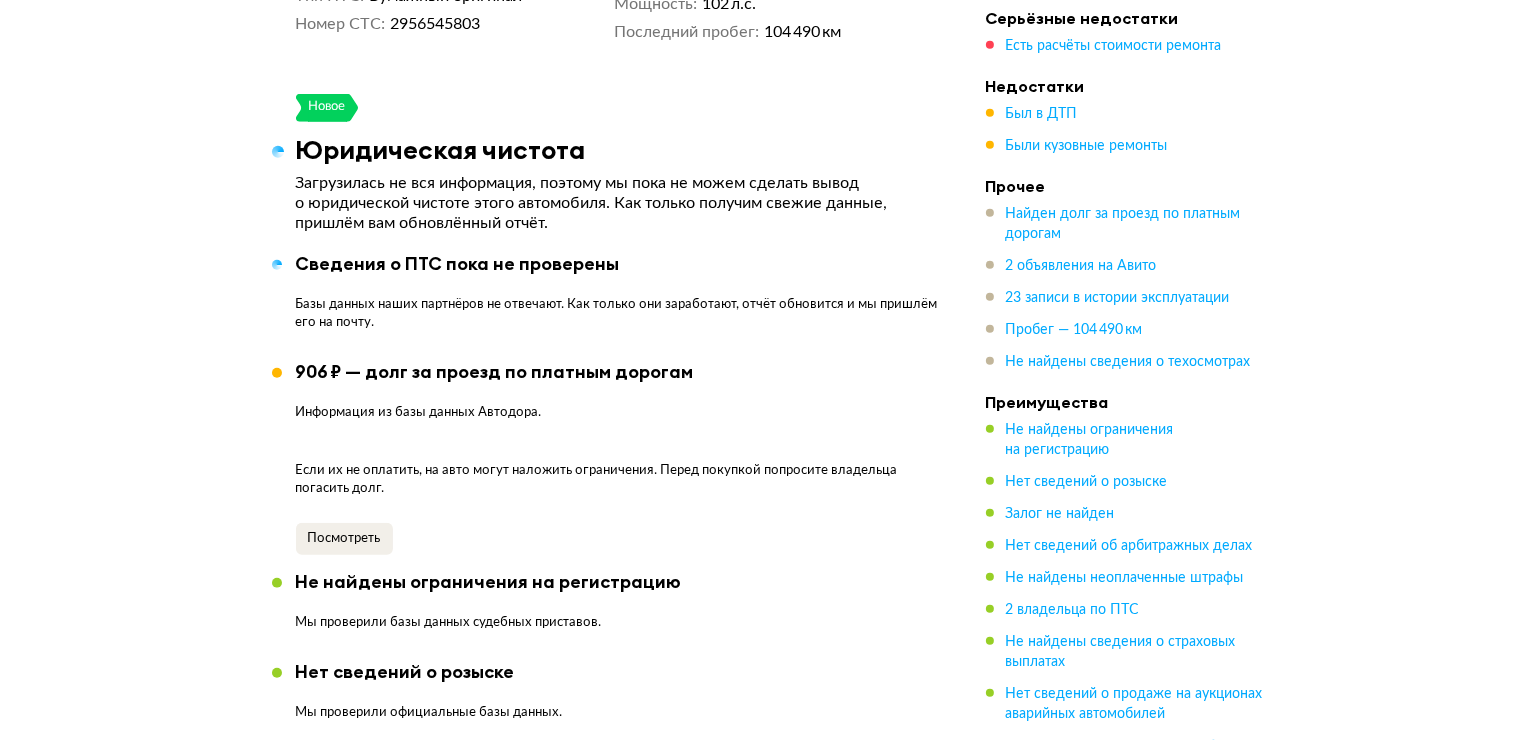 scroll, scrollTop: 1300, scrollLeft: 0, axis: vertical 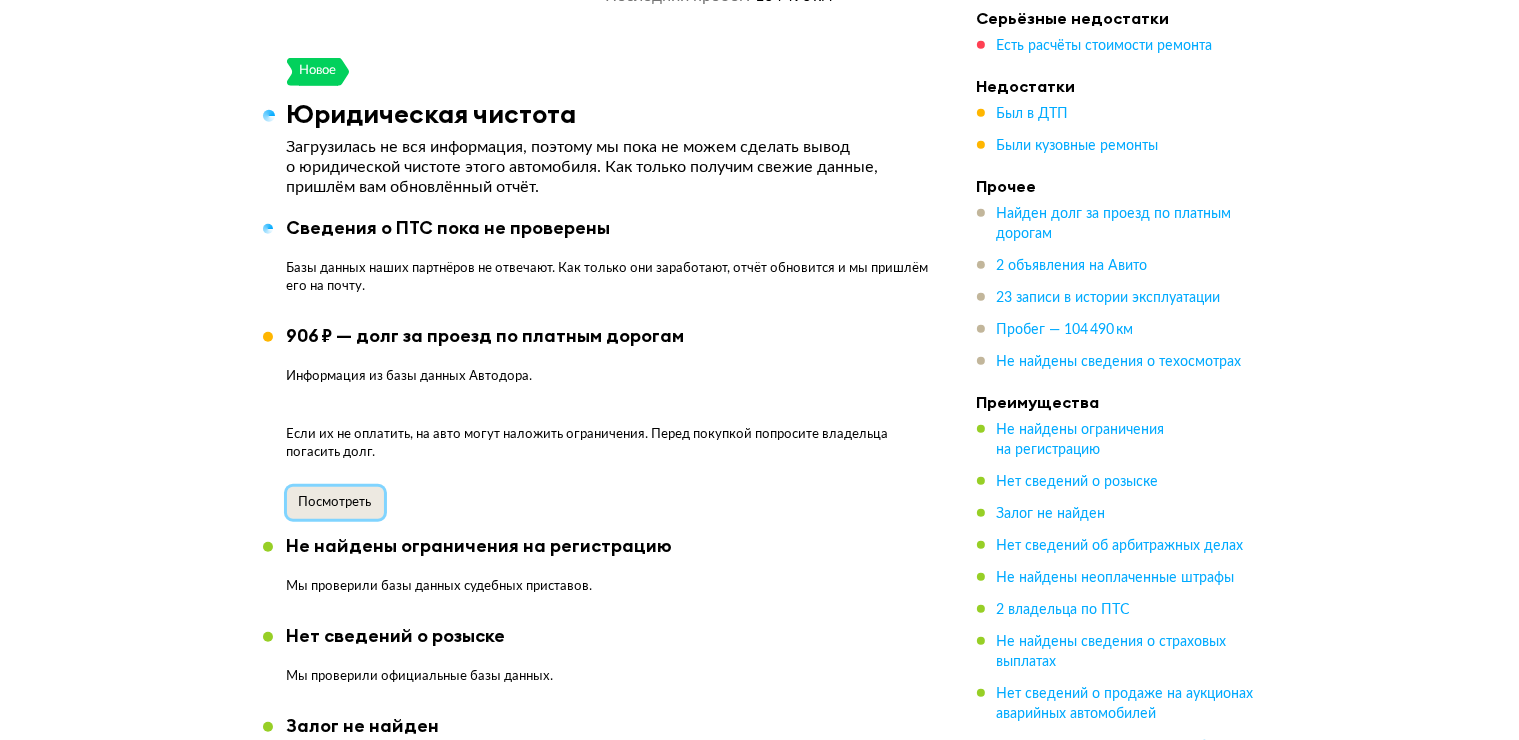 click on "Посмотреть" at bounding box center (335, 503) 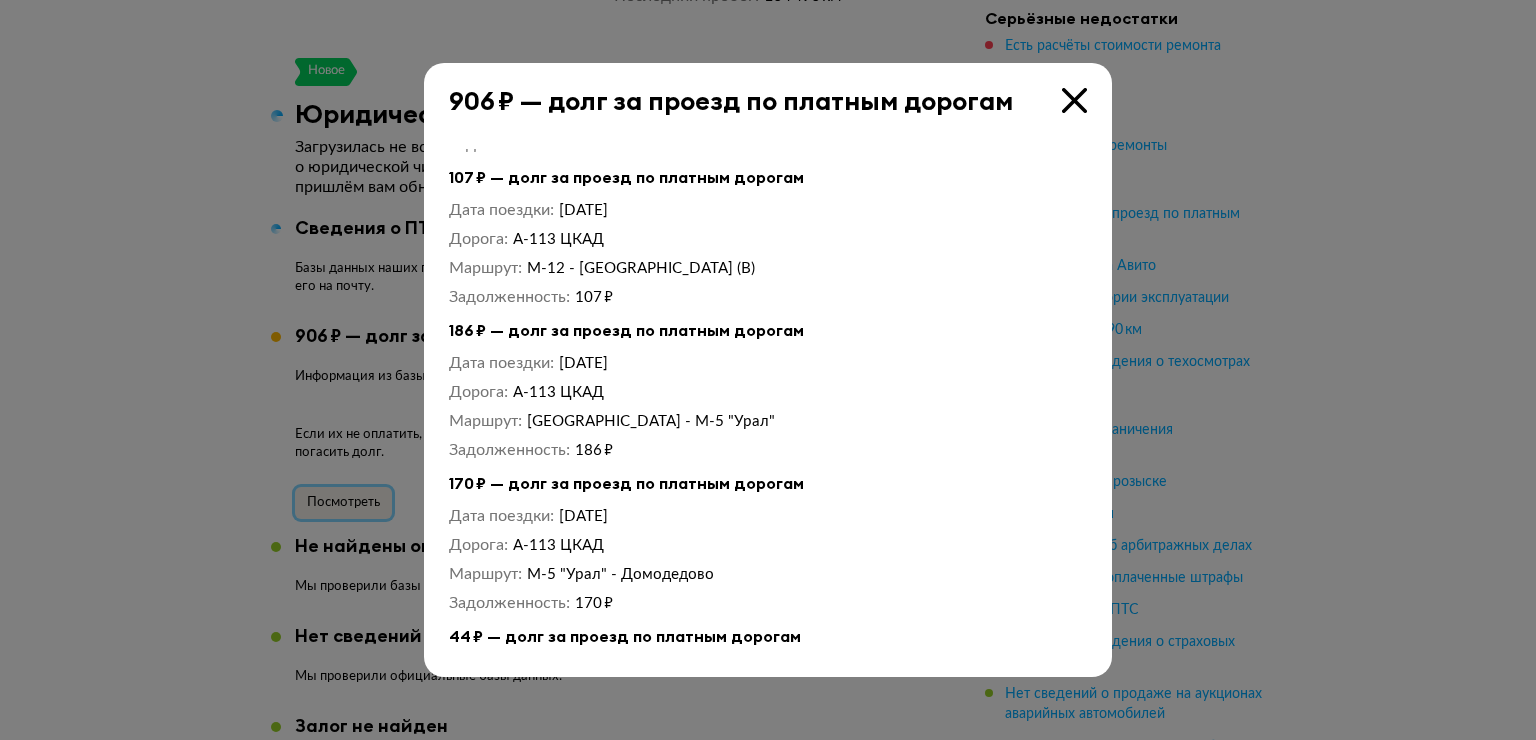 scroll, scrollTop: 571, scrollLeft: 0, axis: vertical 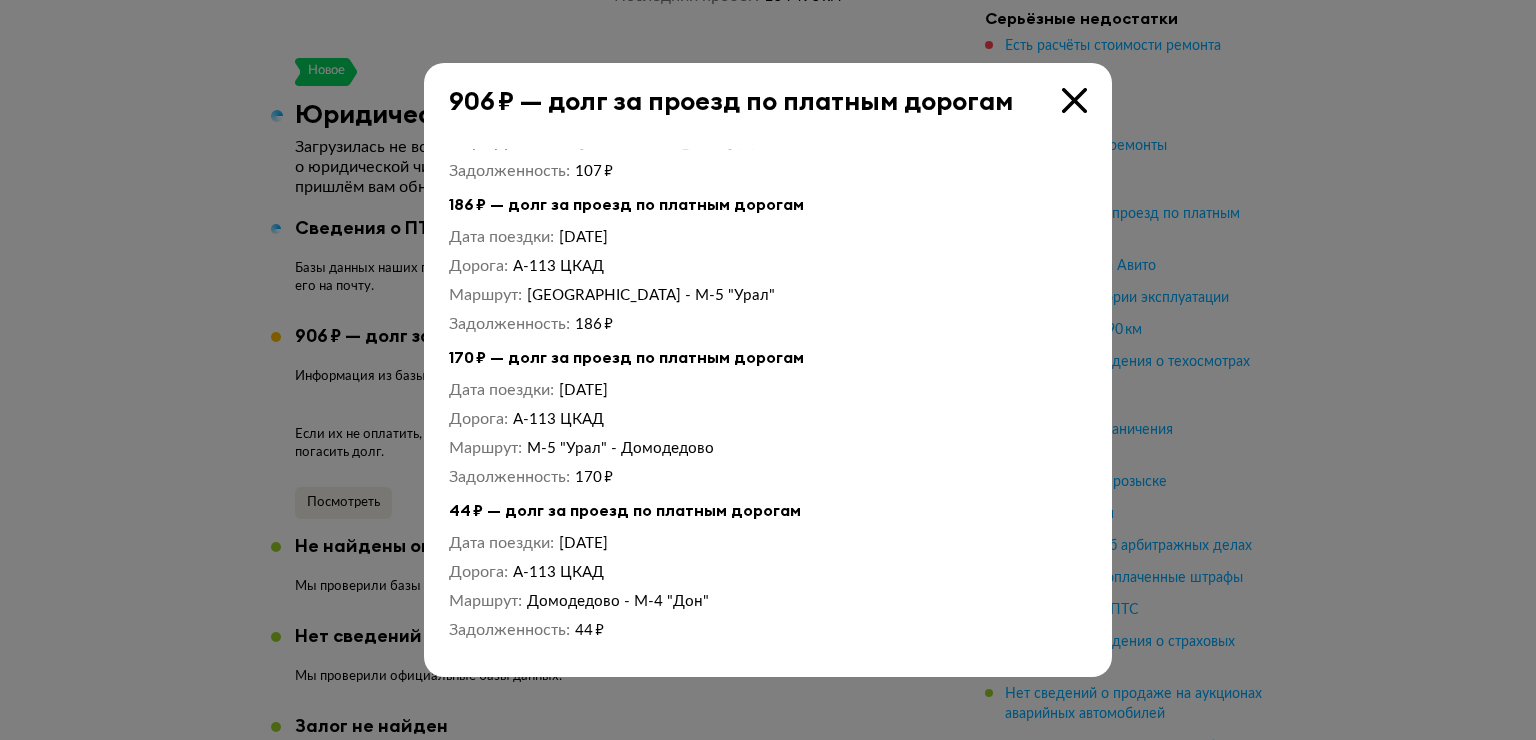 click at bounding box center (1074, 100) 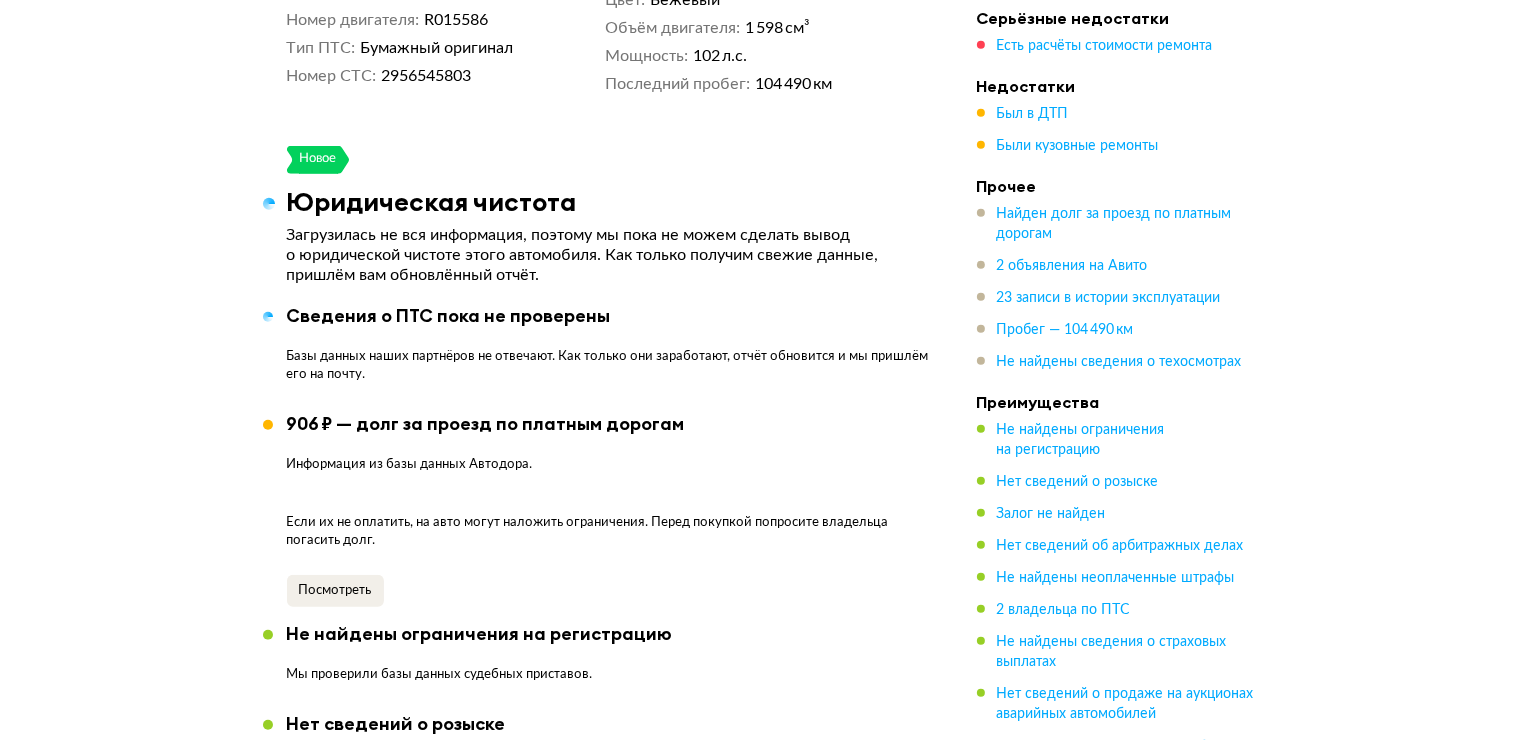 scroll, scrollTop: 900, scrollLeft: 0, axis: vertical 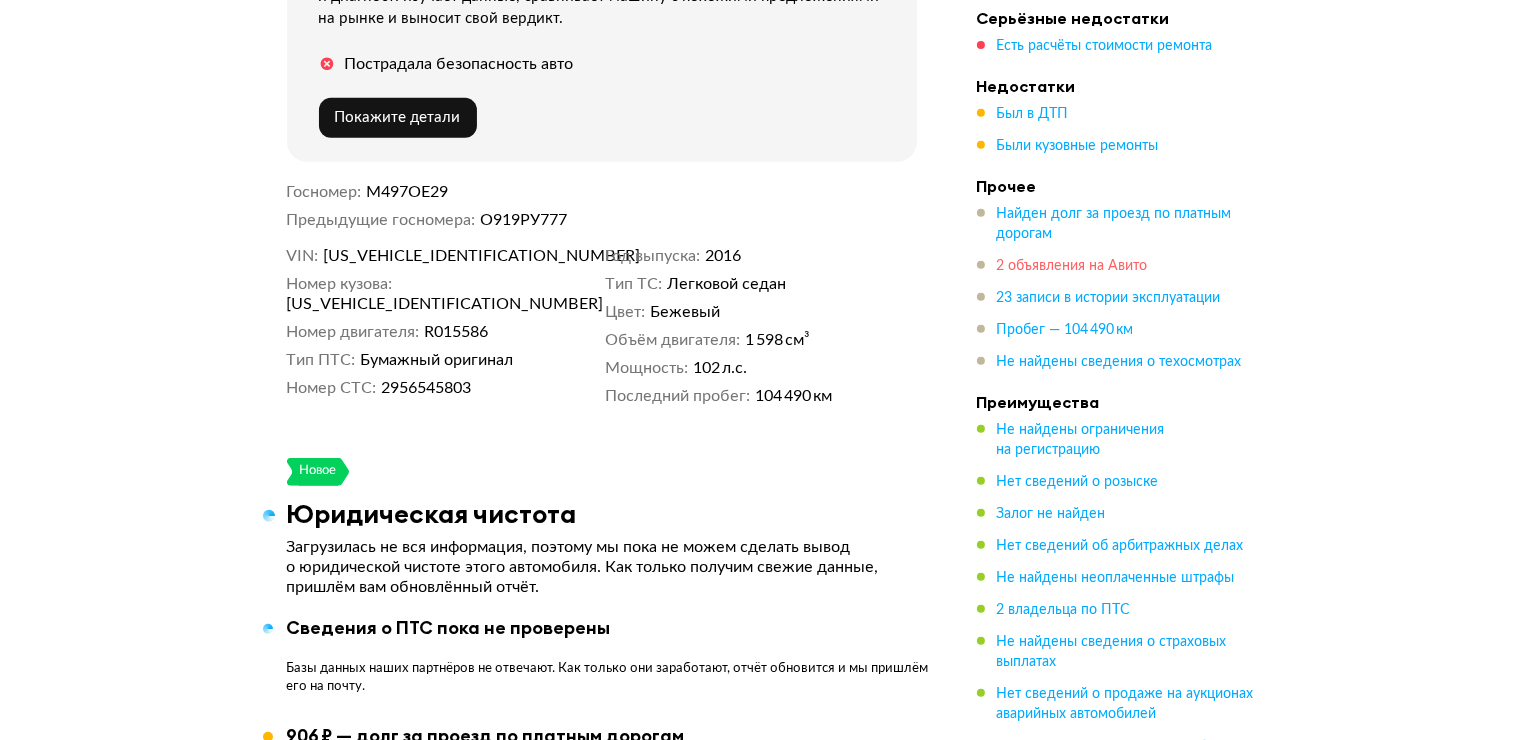 click on "2 объявления на Авито" at bounding box center (1072, 266) 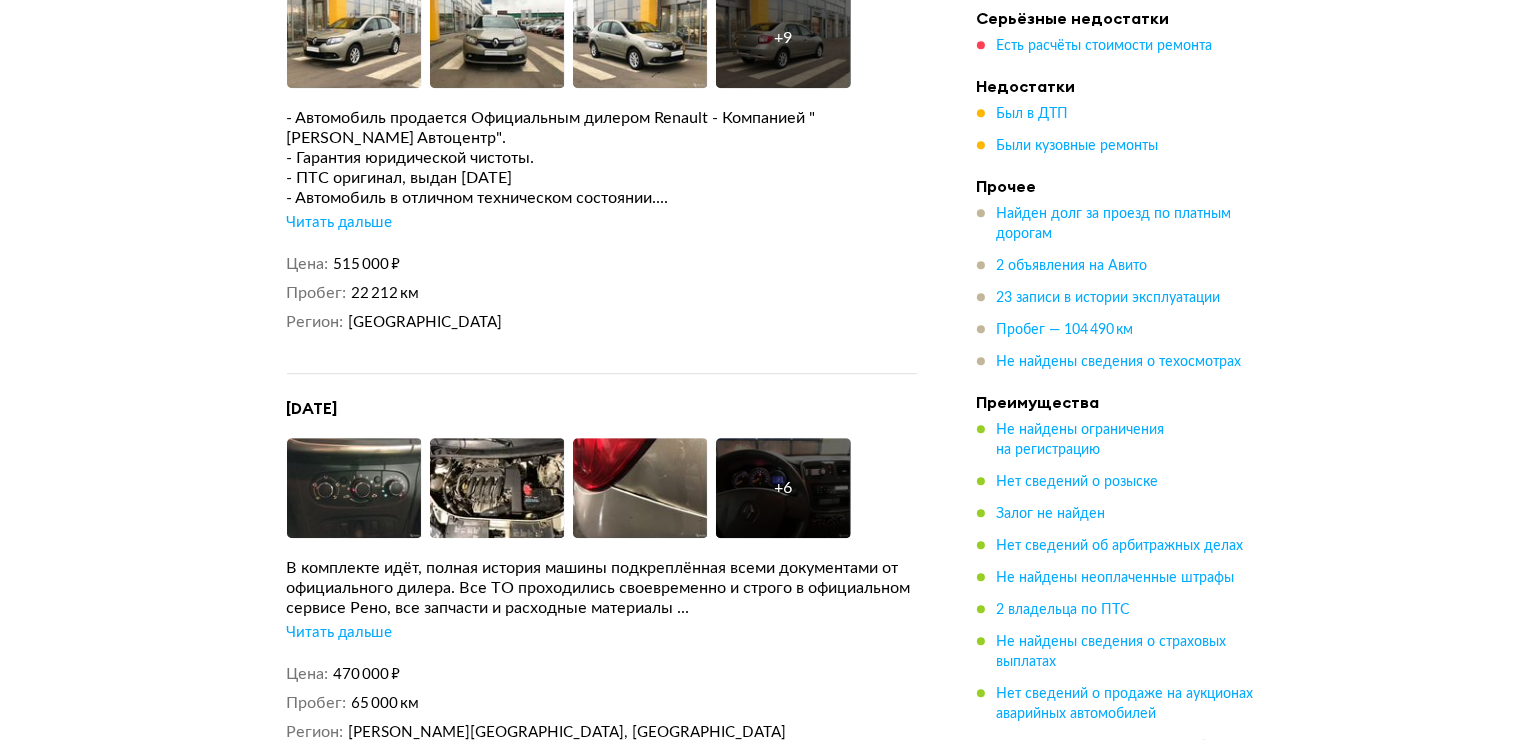 scroll, scrollTop: 5842, scrollLeft: 0, axis: vertical 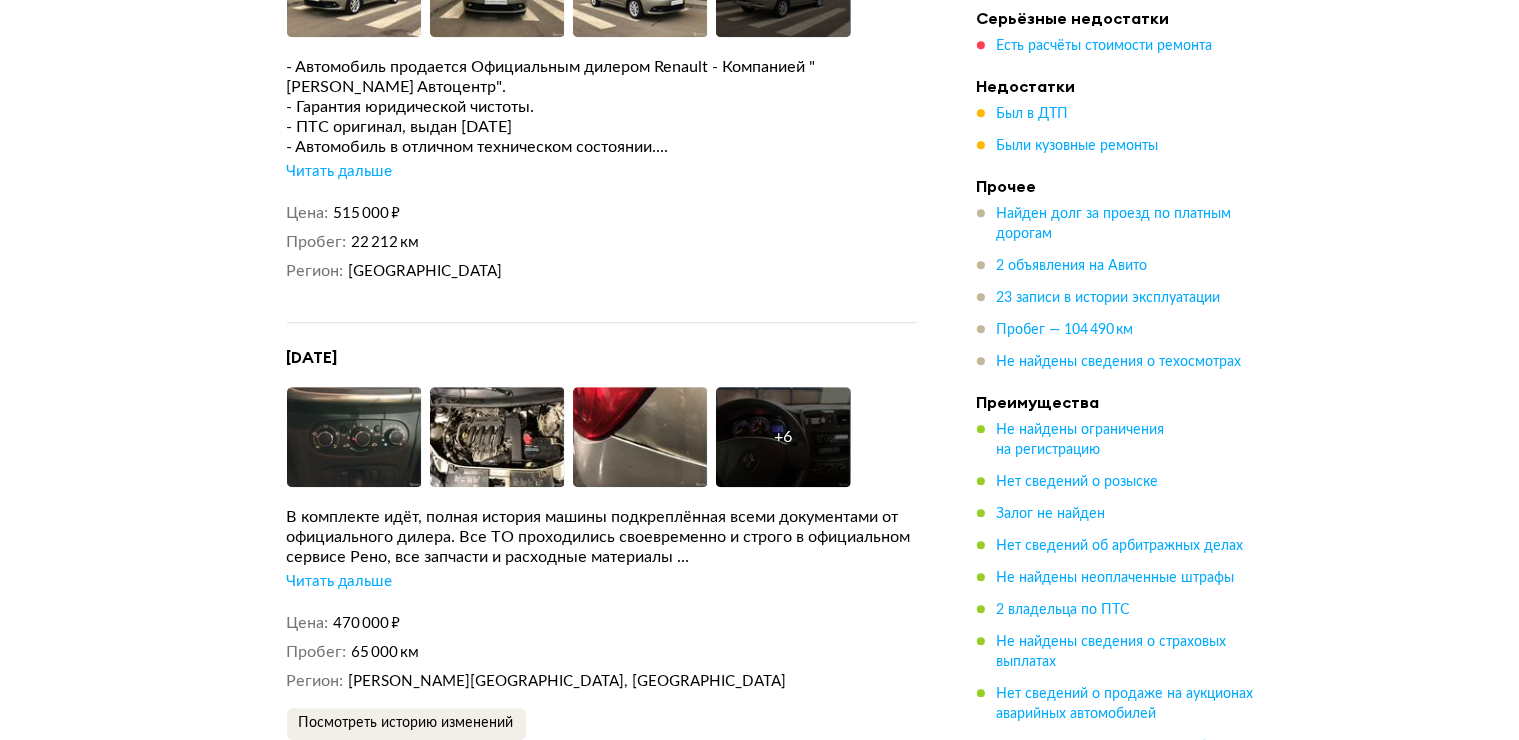 click on "Читать дальше" at bounding box center [340, 582] 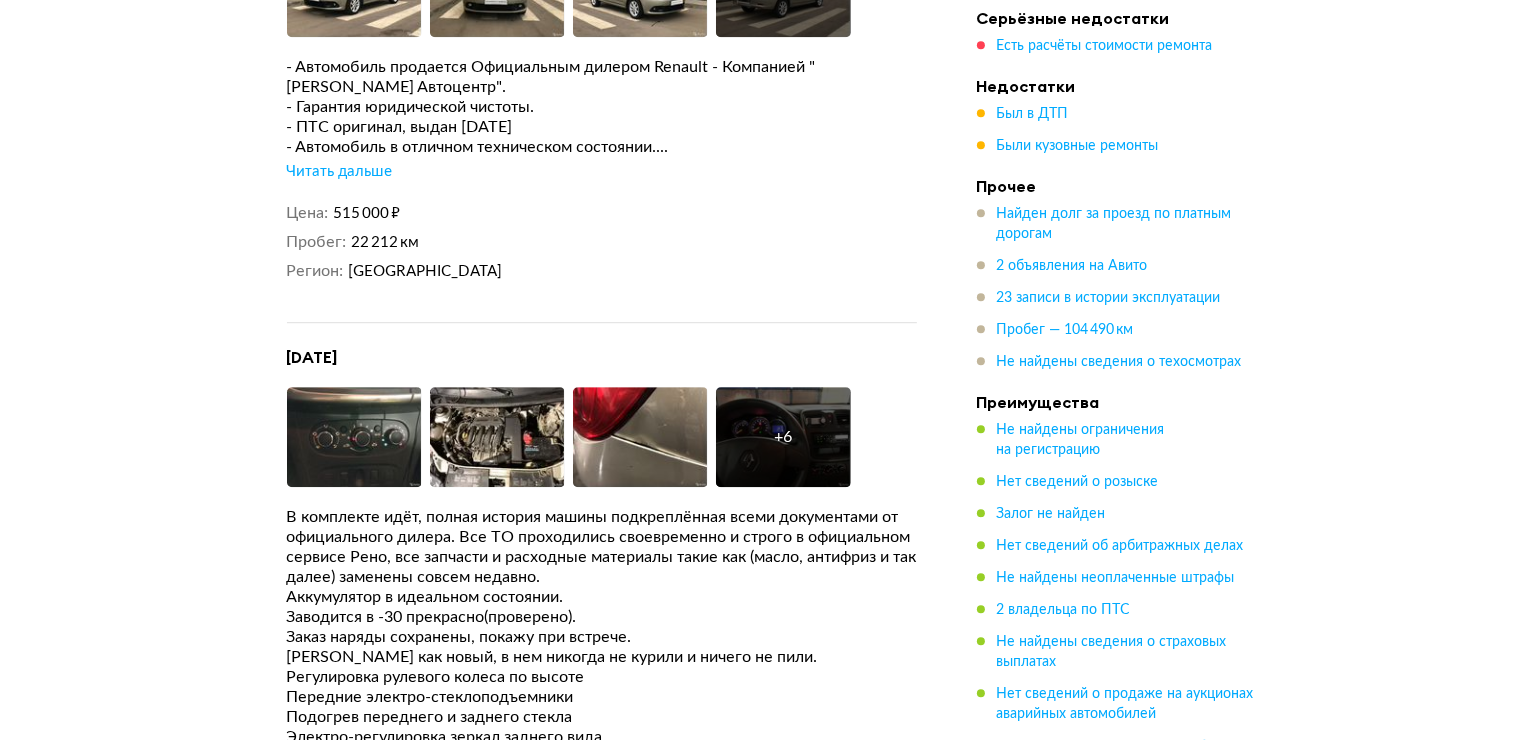 scroll, scrollTop: 5642, scrollLeft: 0, axis: vertical 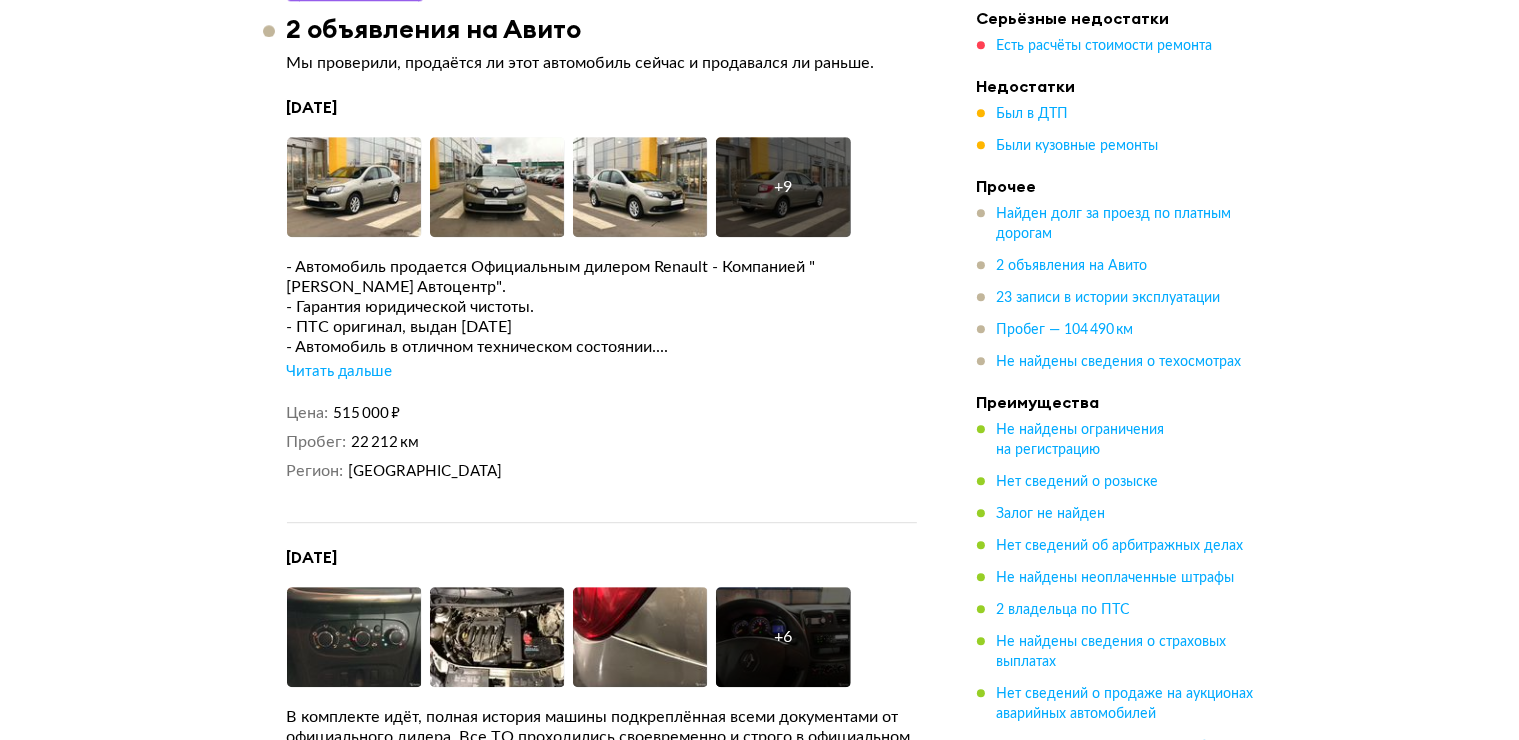click on "Читать дальше" at bounding box center (340, 372) 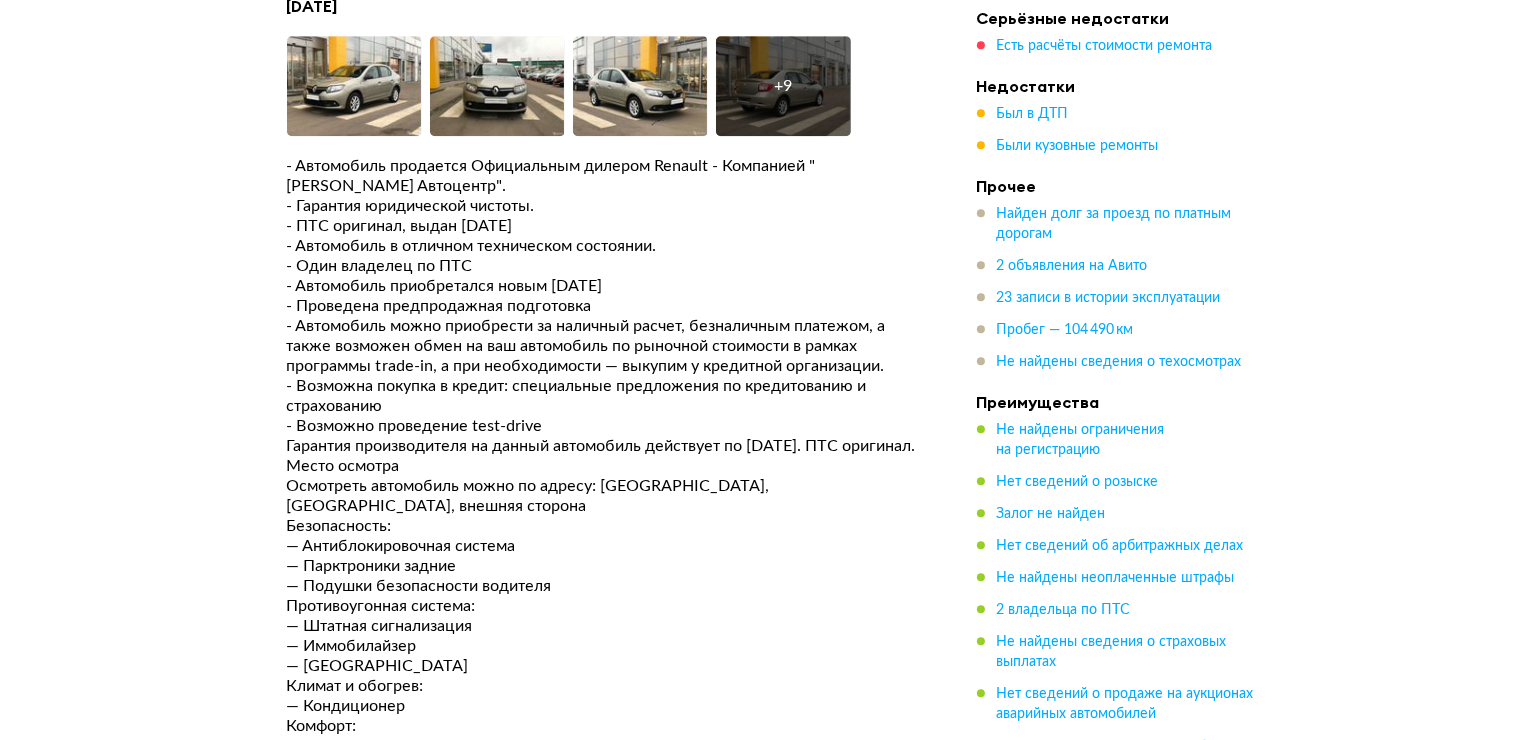 scroll, scrollTop: 5742, scrollLeft: 0, axis: vertical 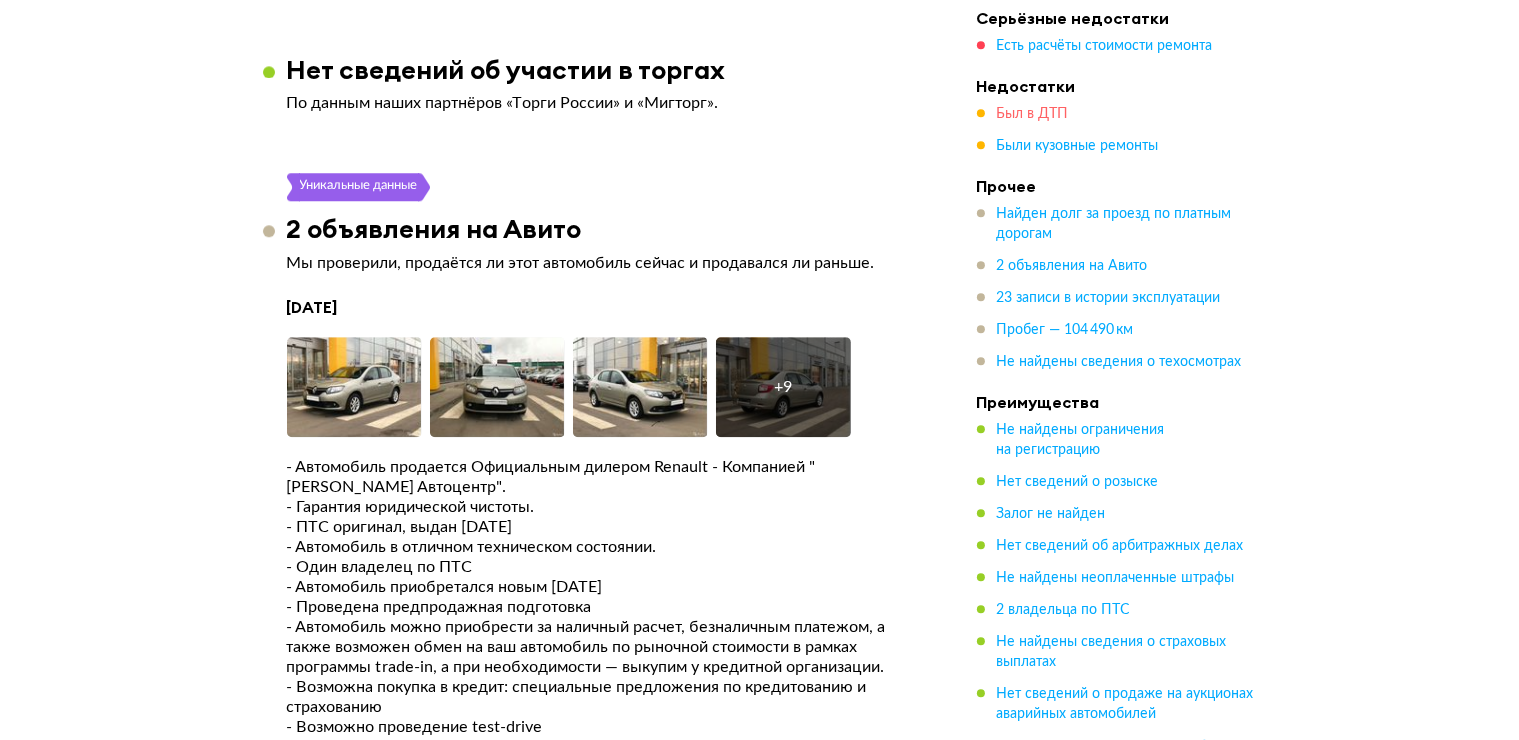 click on "Был в ДТП" at bounding box center (1033, 114) 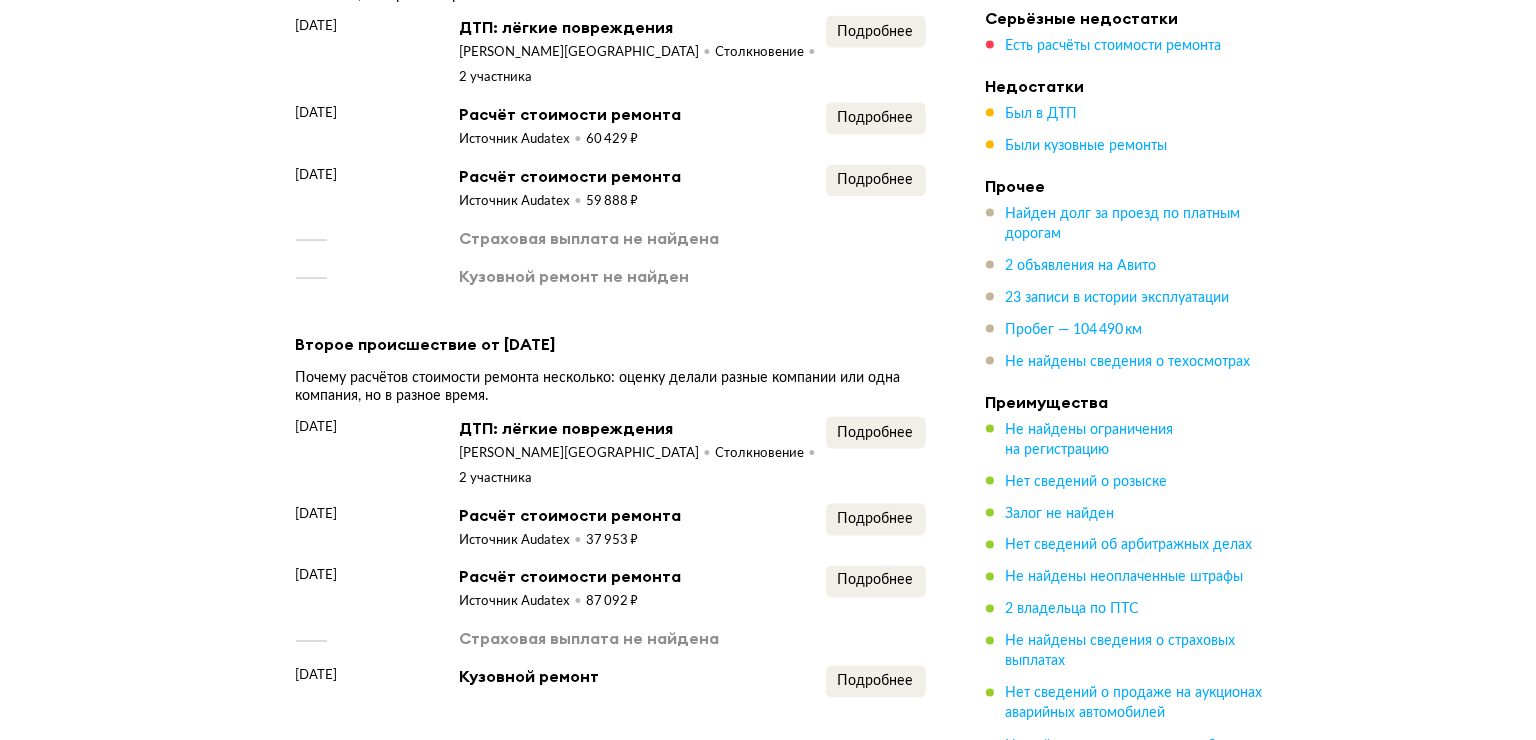 scroll, scrollTop: 3154, scrollLeft: 0, axis: vertical 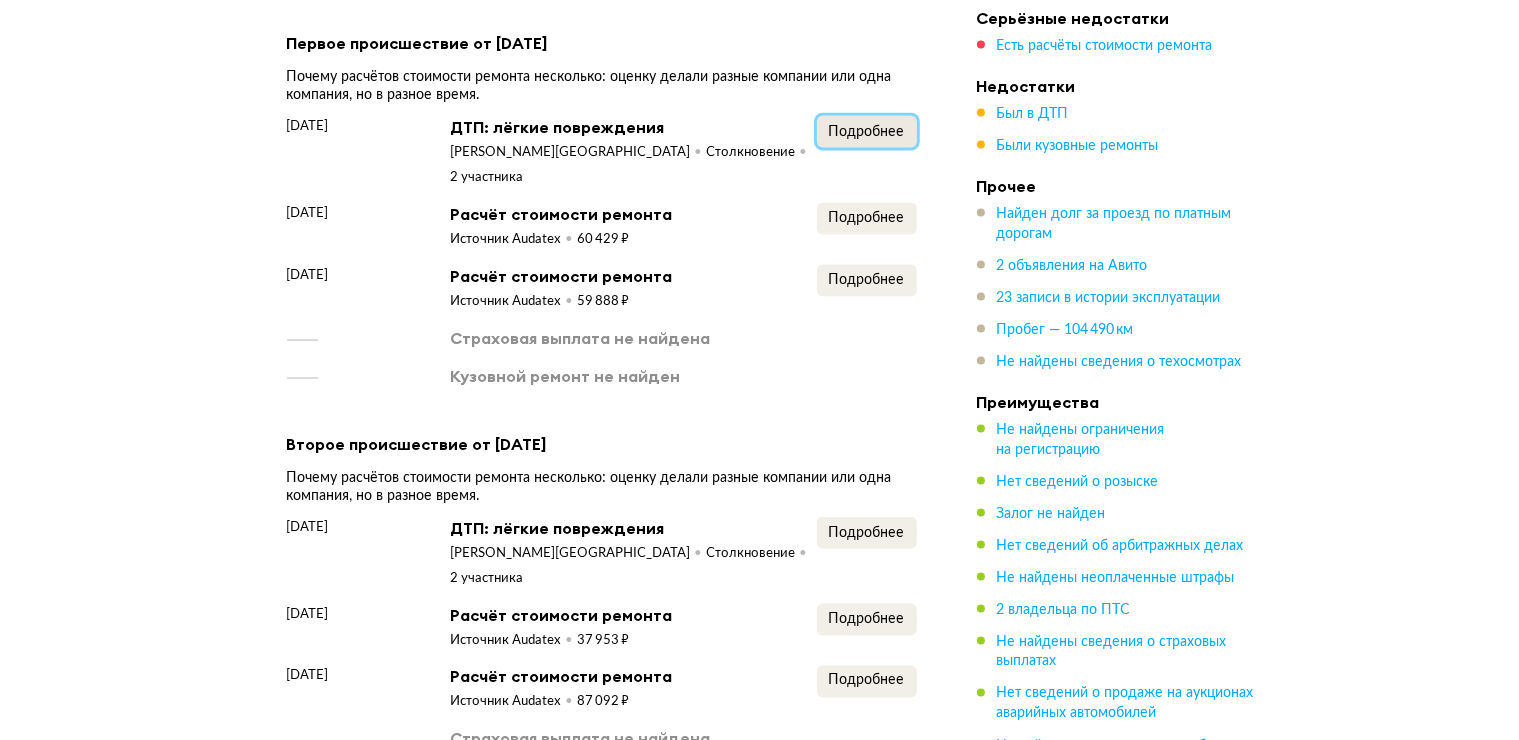 click on "Подробнее" at bounding box center [867, 132] 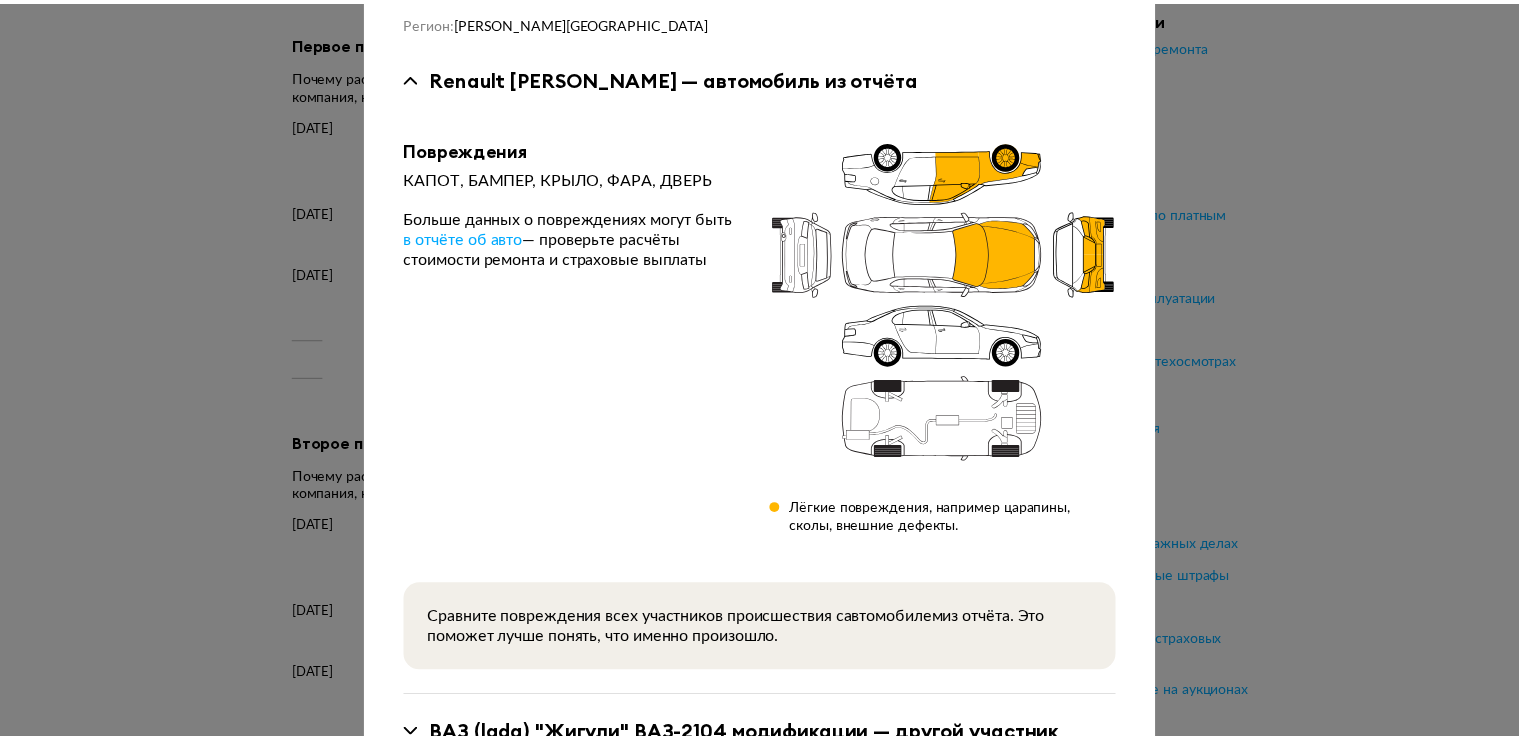 scroll, scrollTop: 198, scrollLeft: 0, axis: vertical 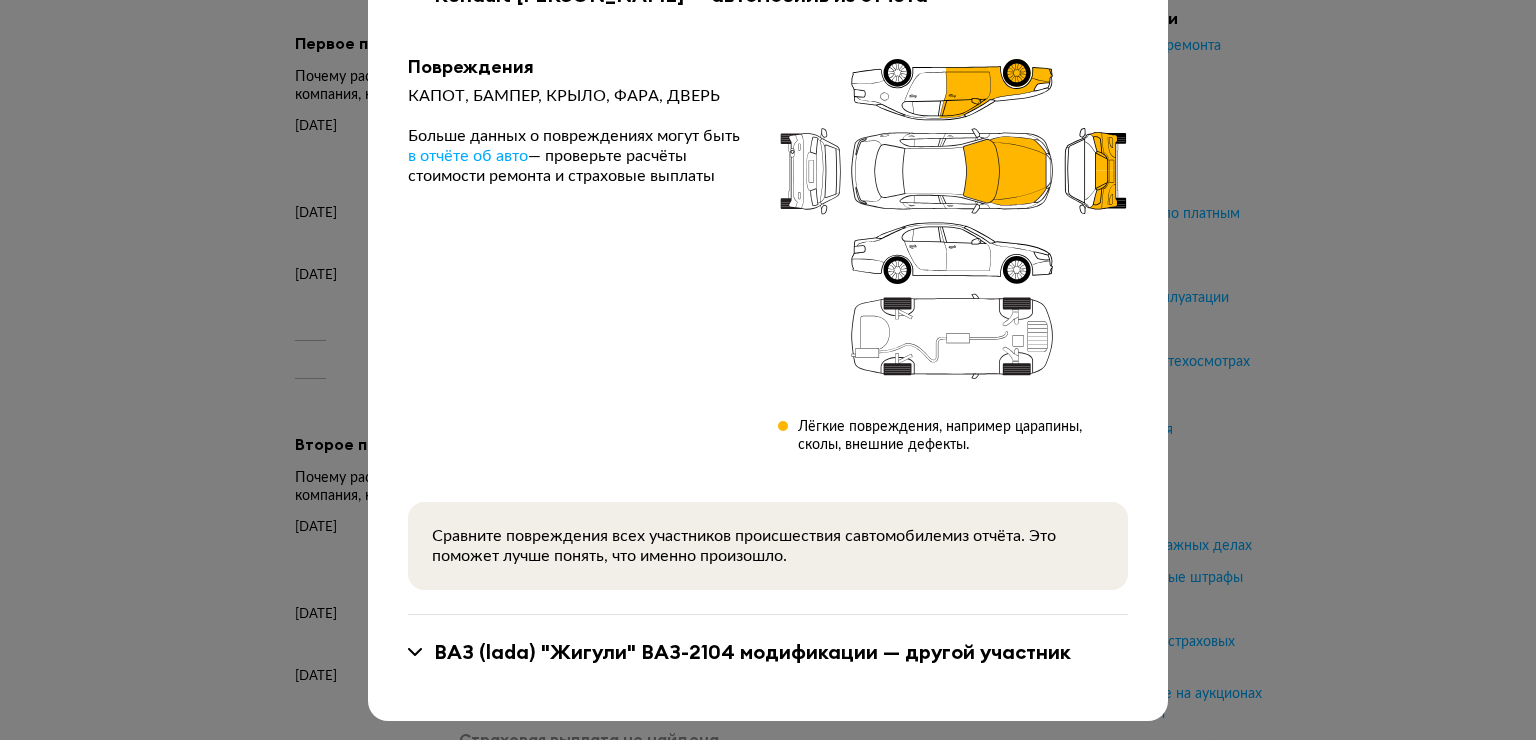 click at bounding box center [768, 172] 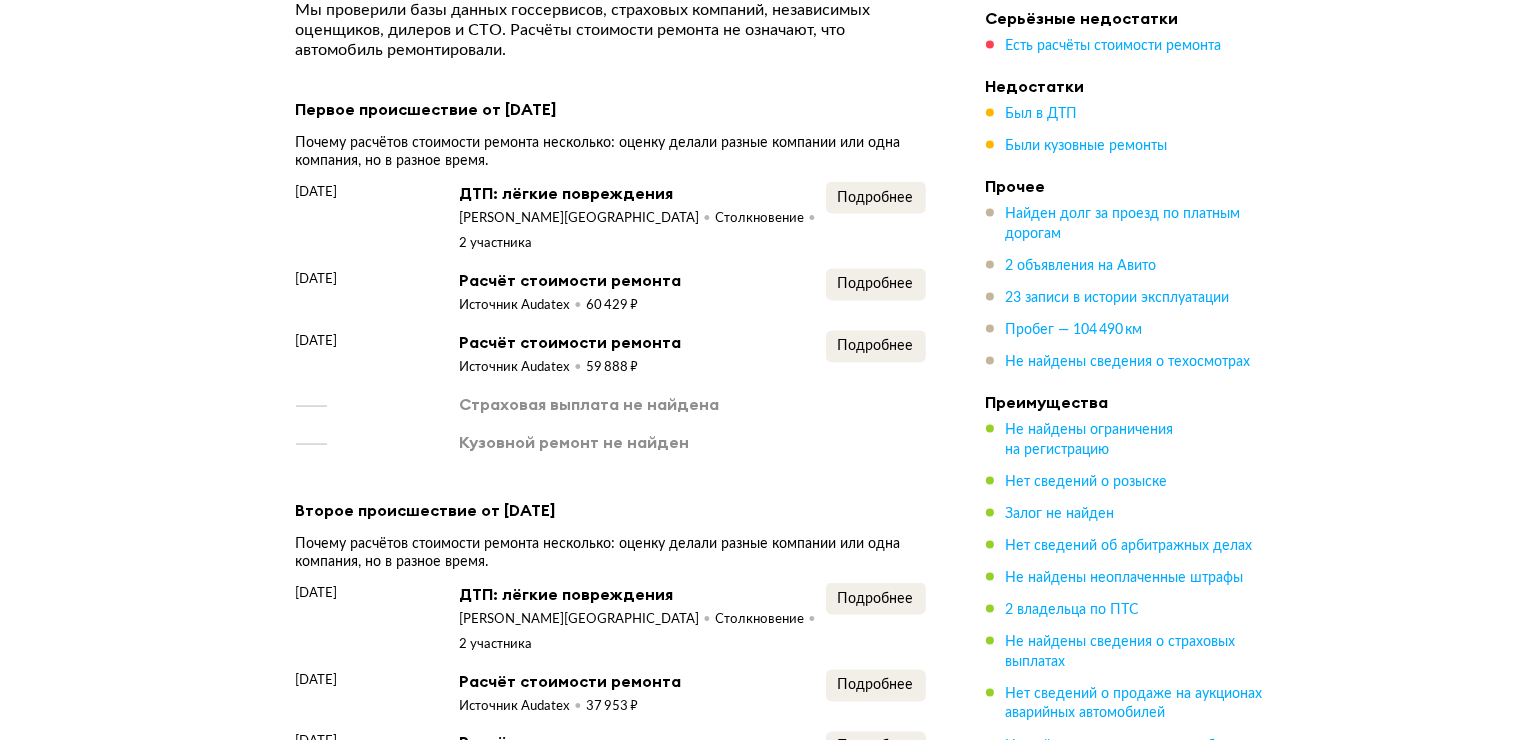 scroll, scrollTop: 3054, scrollLeft: 0, axis: vertical 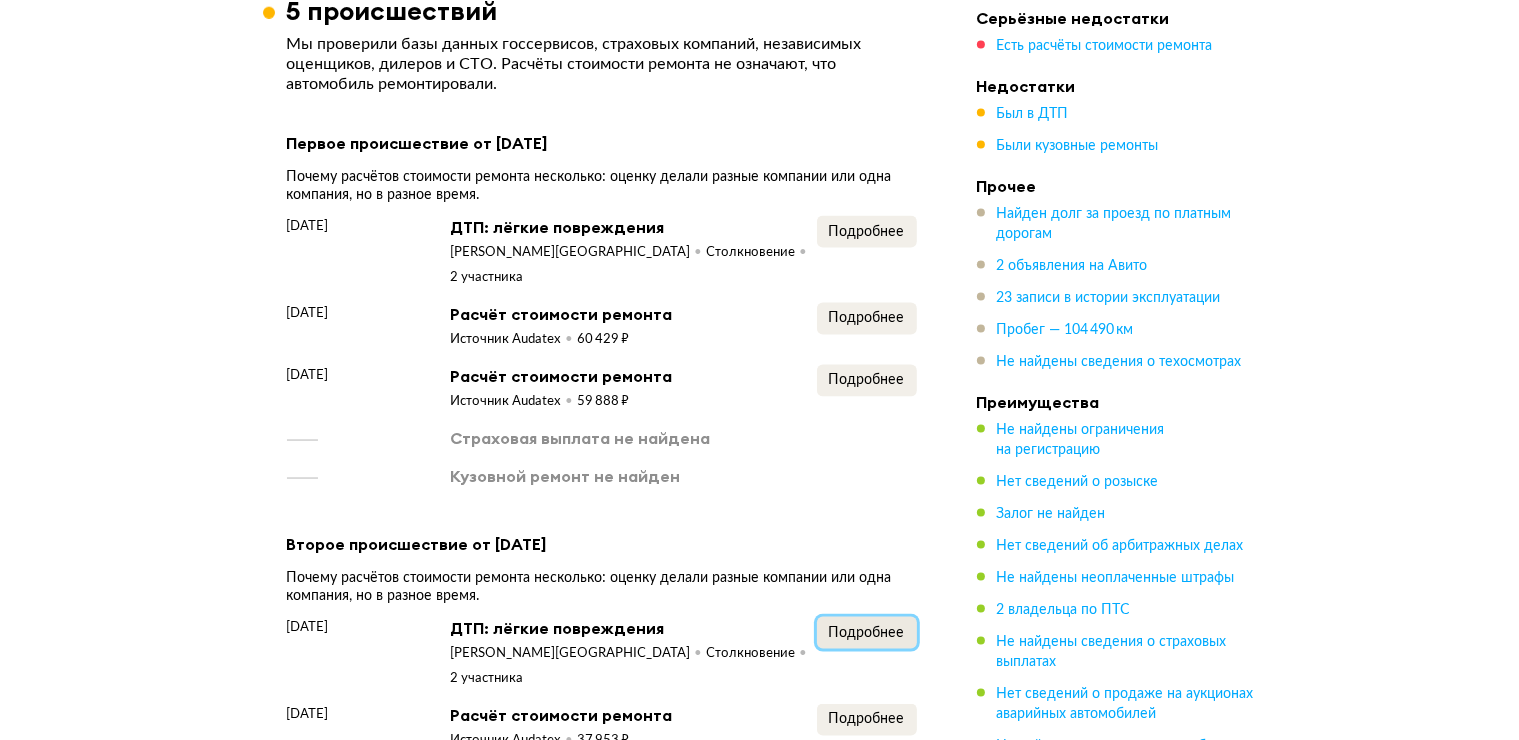 click on "Подробнее" at bounding box center (867, 633) 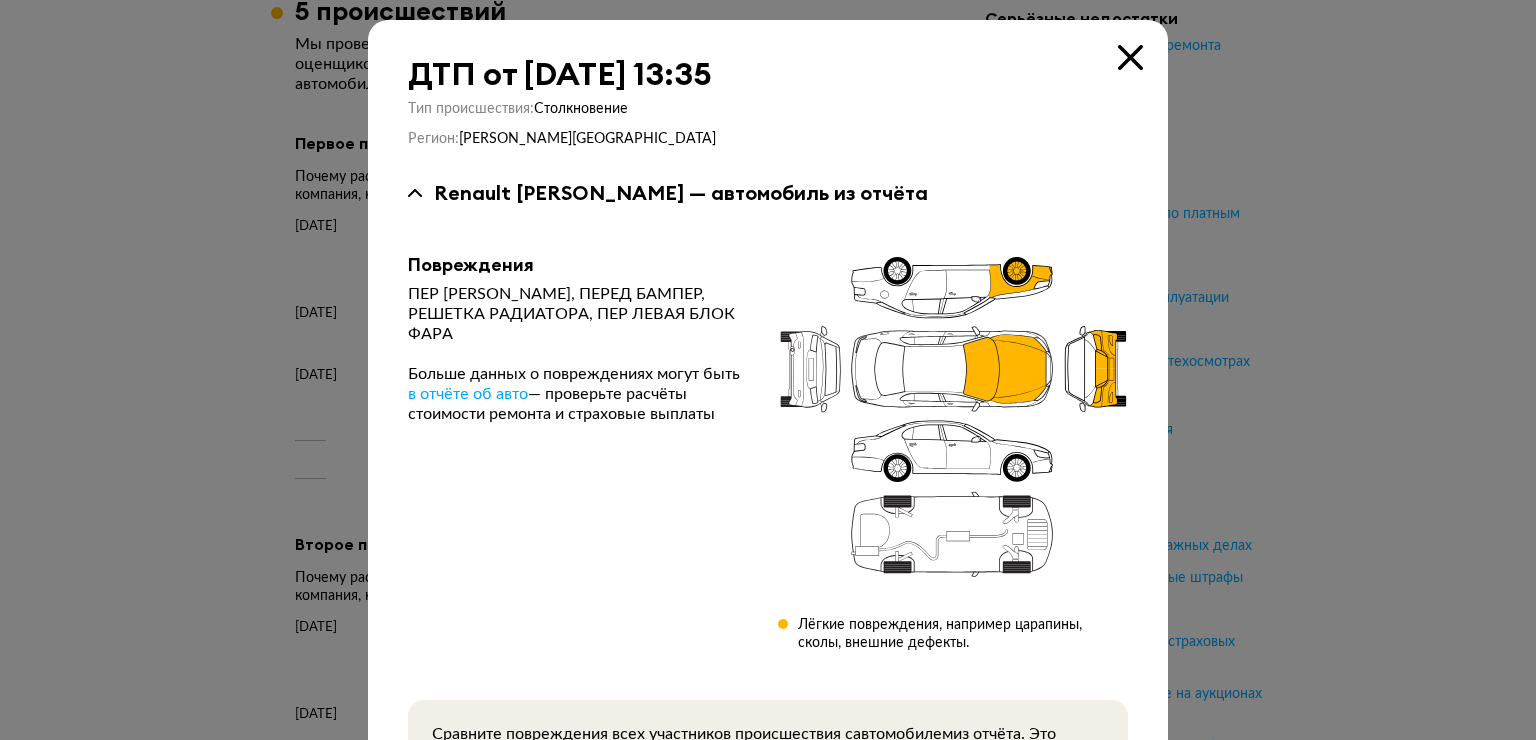 scroll, scrollTop: 198, scrollLeft: 0, axis: vertical 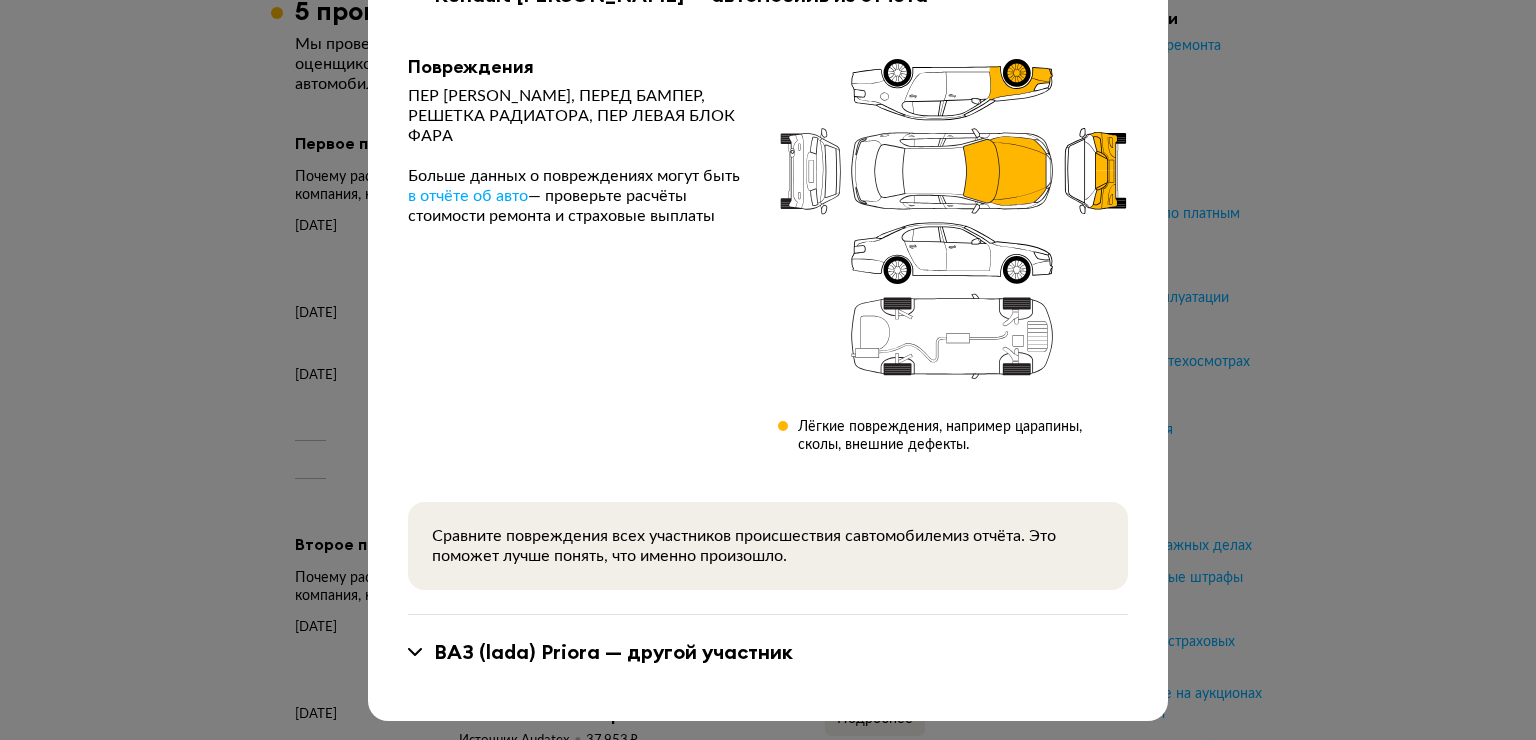 click on "ВАЗ (lada)   Priora   —   другой участник" at bounding box center (613, 652) 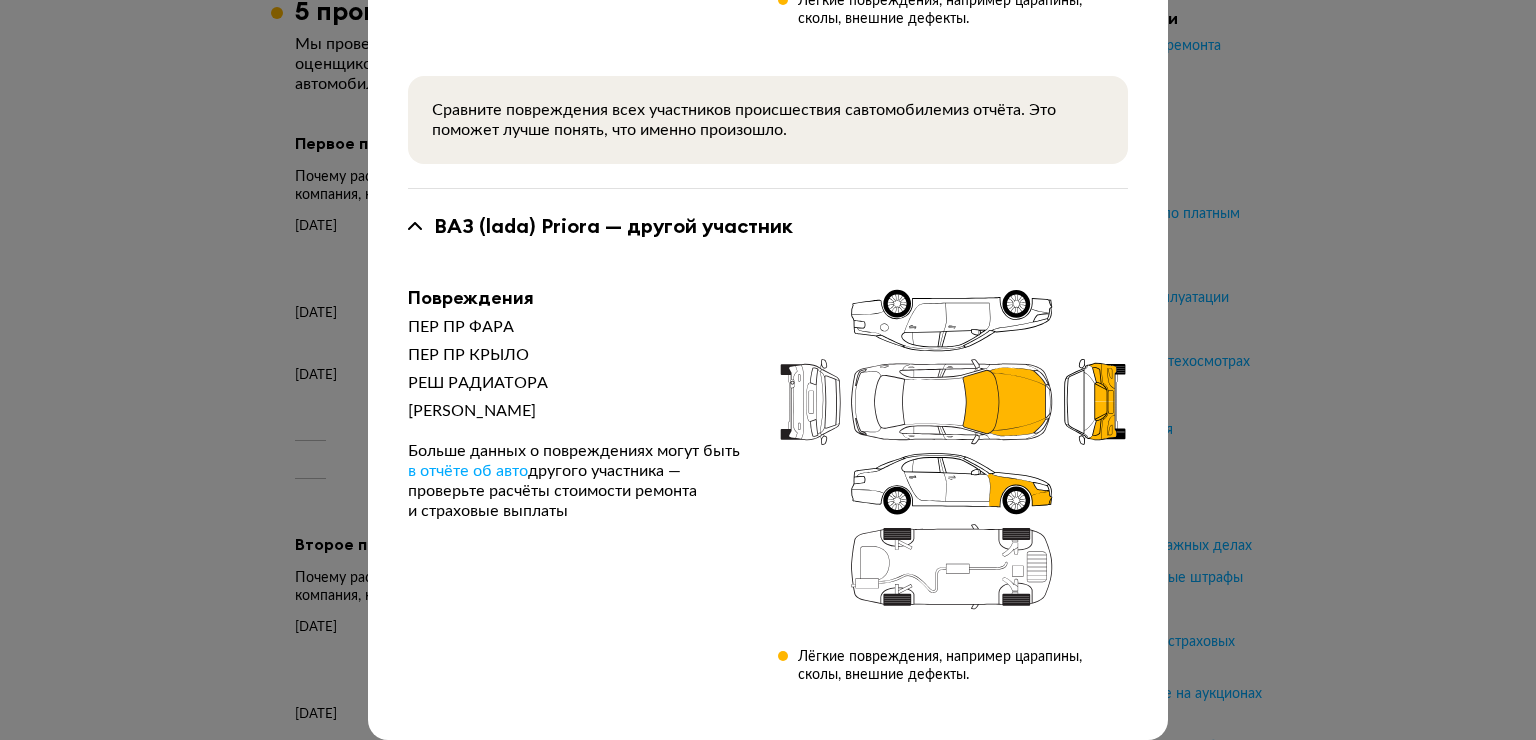 scroll, scrollTop: 644, scrollLeft: 0, axis: vertical 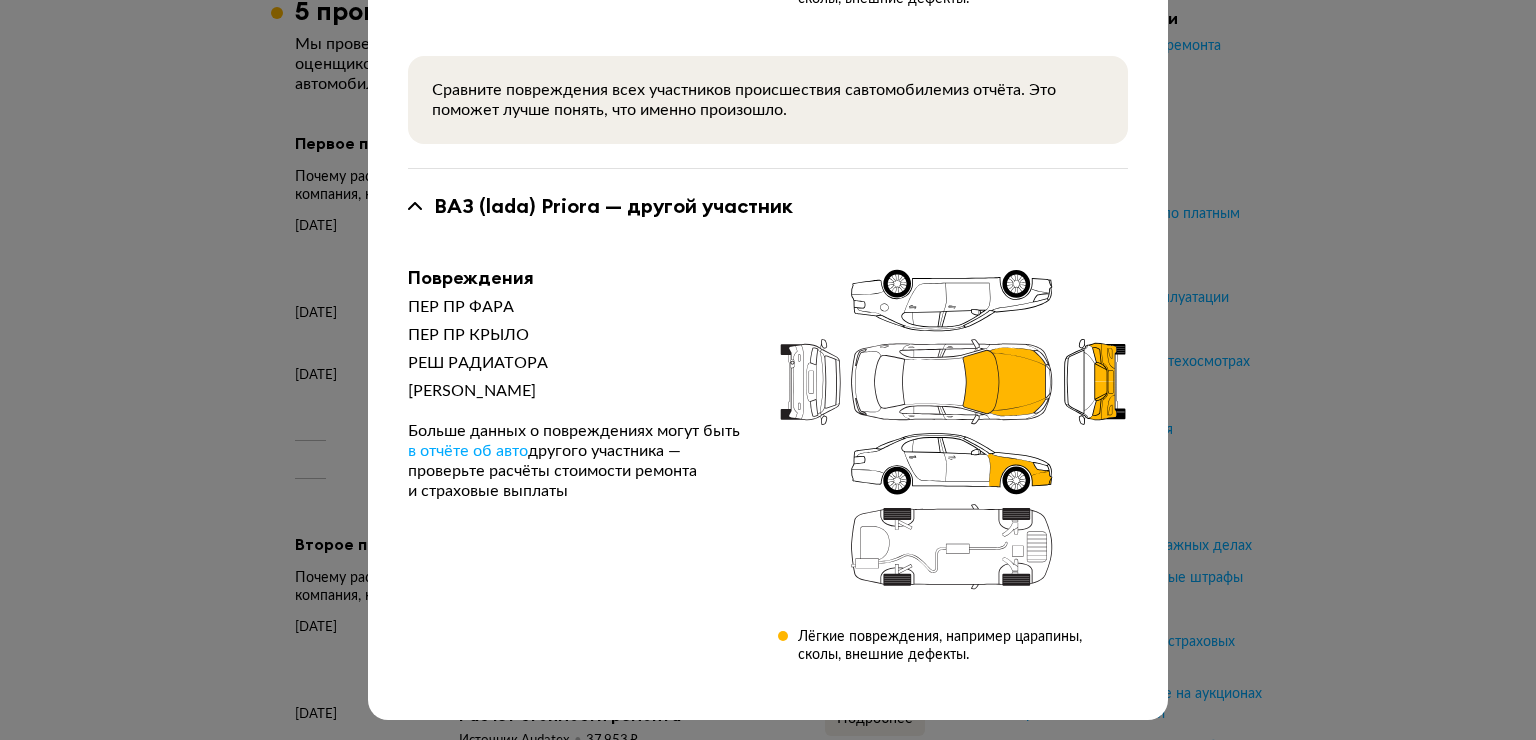 click on "ДТП от 10 июля 2020 года в 13:35 Тип происшествия :  Столкновение Регион :  Архангельская область Renault   LOGAN   —   автомобиль из отчёта Повреждения ПЕР ЛЕВ КРЫЛО, ПЕРЕД БАМПЕР, РЕШЕТКА РАДИАТОРА, ПЕР ЛЕВАЯ БЛОК ФАРА Больше данных о повреждениях могут быть  в отчёте об авто   — проверьте расчёты стоимости ремонта и страховые выплаты Лёгкие повреждения, например царапины, сколы, внешние дефекты. Сравните повреждения всех участников происшествия с  автомобилем  из отчёта. Это поможет лучше понять, что именно произошло. ВАЗ (lada)   Priora   —   другой участник Повреждения" at bounding box center (768, 370) 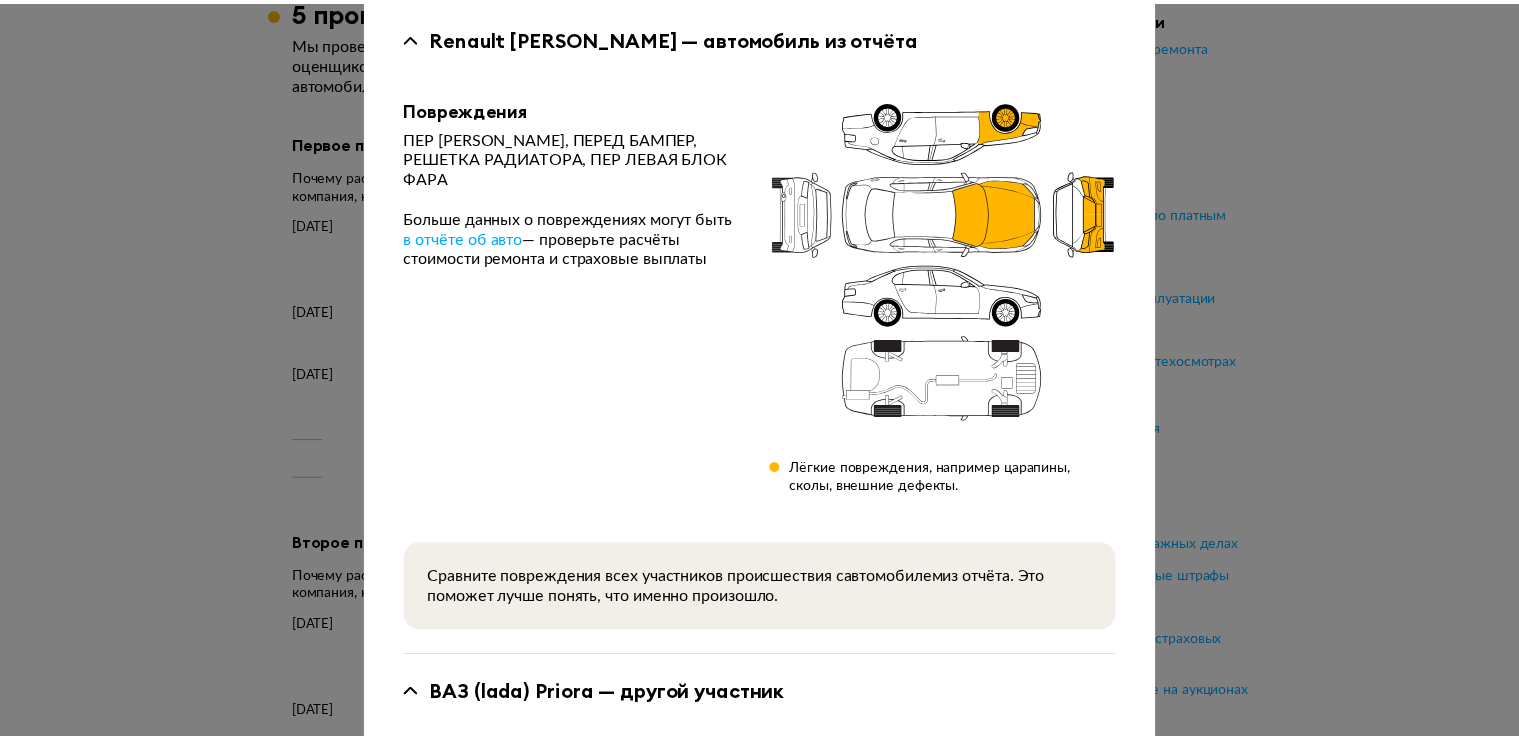 scroll, scrollTop: 44, scrollLeft: 0, axis: vertical 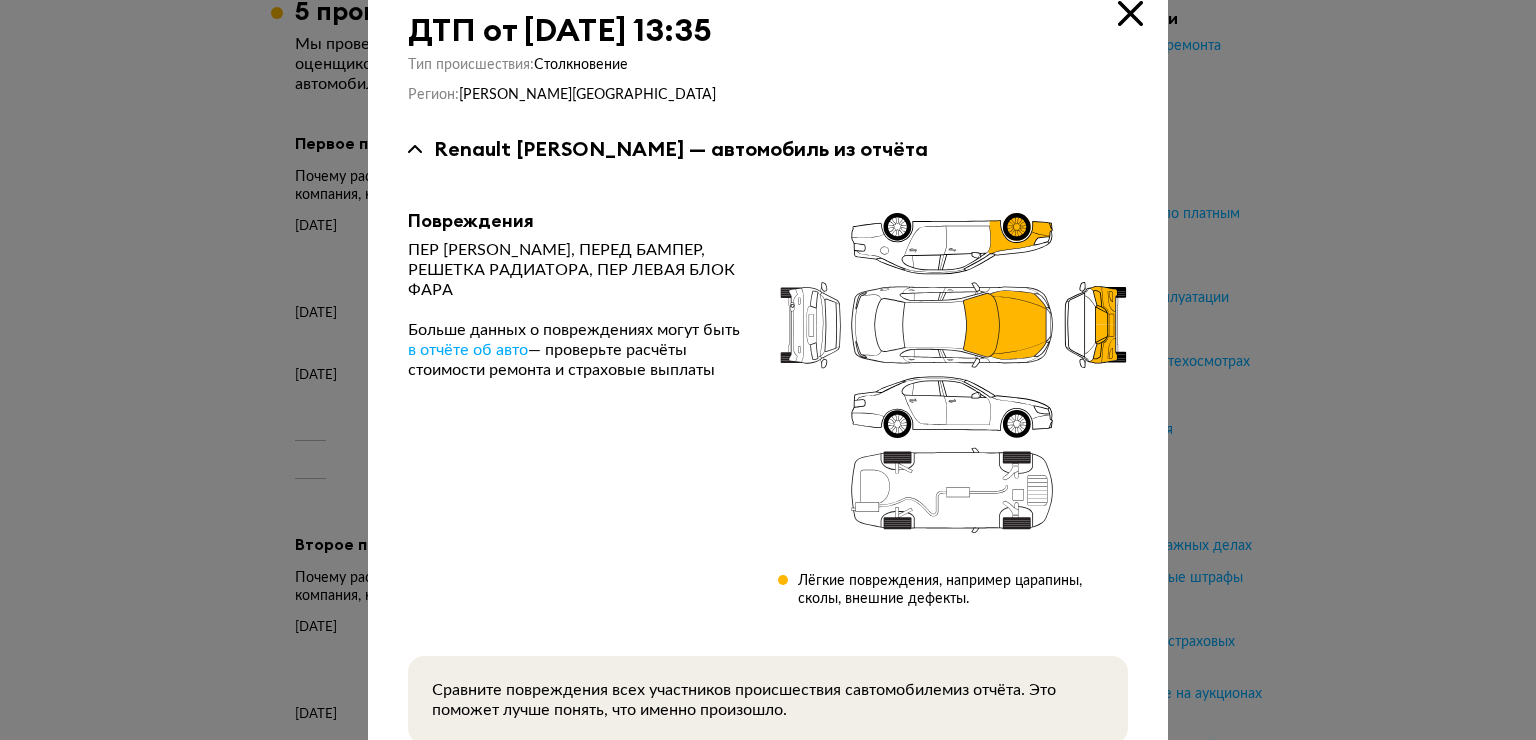 click at bounding box center [1130, 13] 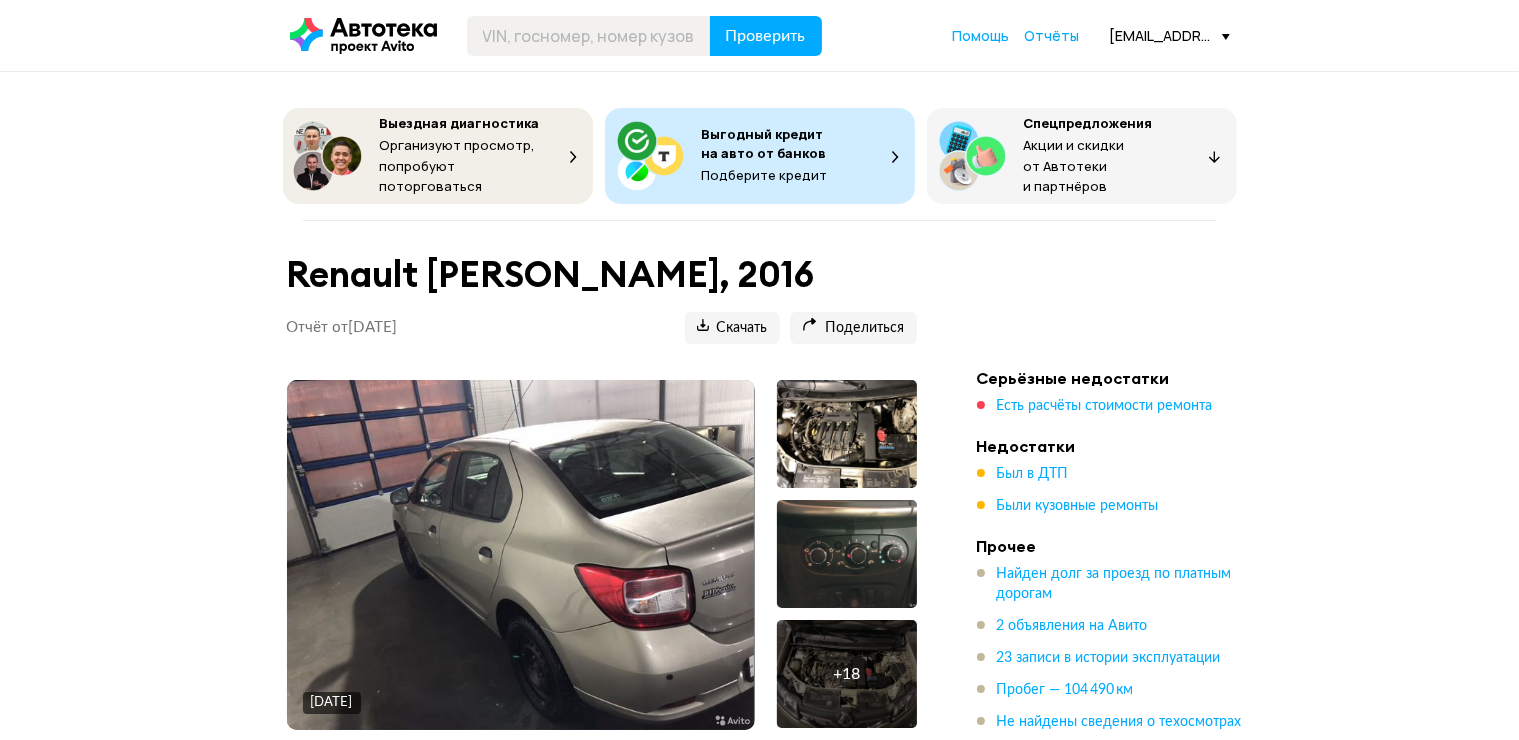 scroll, scrollTop: 300, scrollLeft: 0, axis: vertical 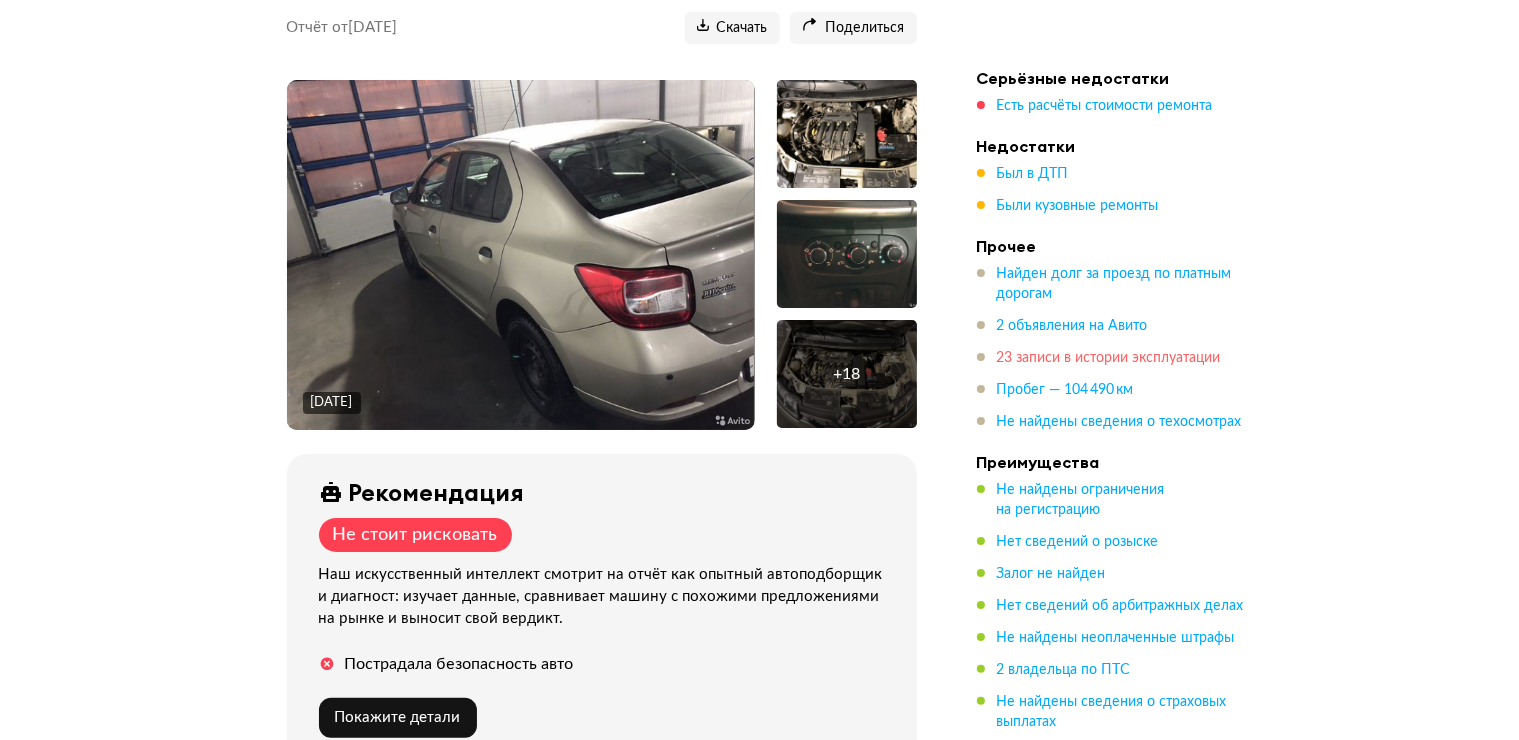 click on "23 записи в истории эксплуатации" at bounding box center (1109, 358) 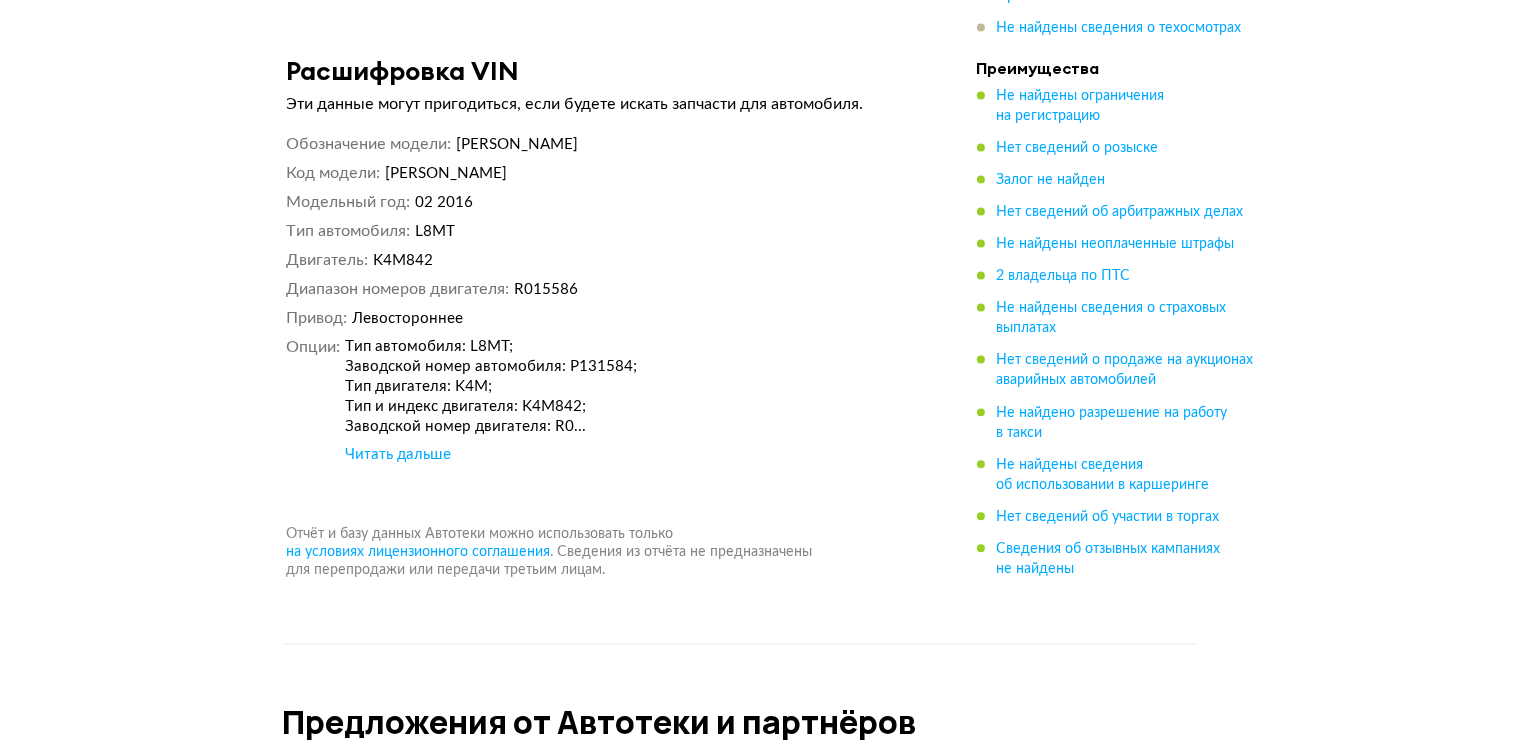 scroll, scrollTop: 12320, scrollLeft: 0, axis: vertical 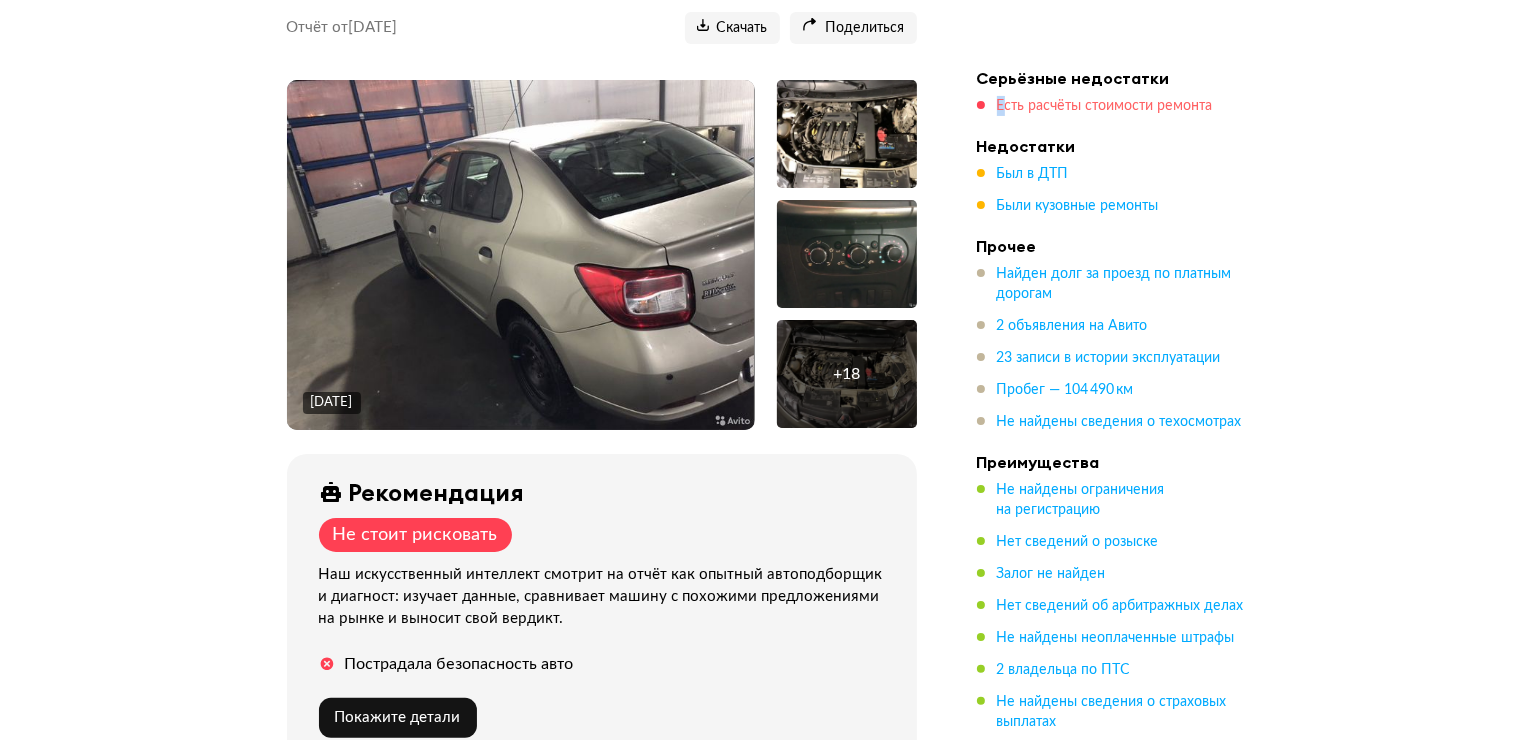 click on "Есть расчёты стоимости ремонта" at bounding box center (1105, 106) 